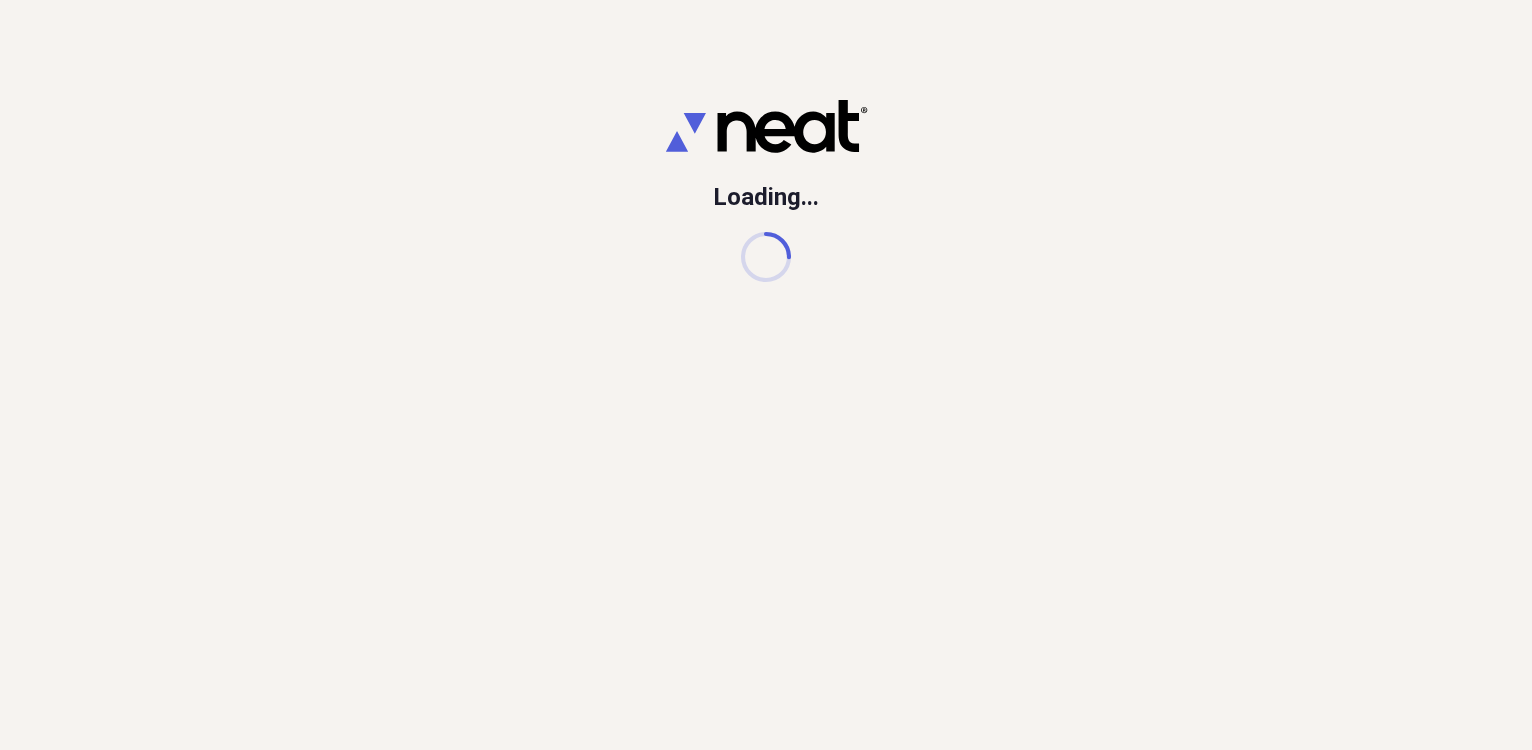 scroll, scrollTop: 0, scrollLeft: 0, axis: both 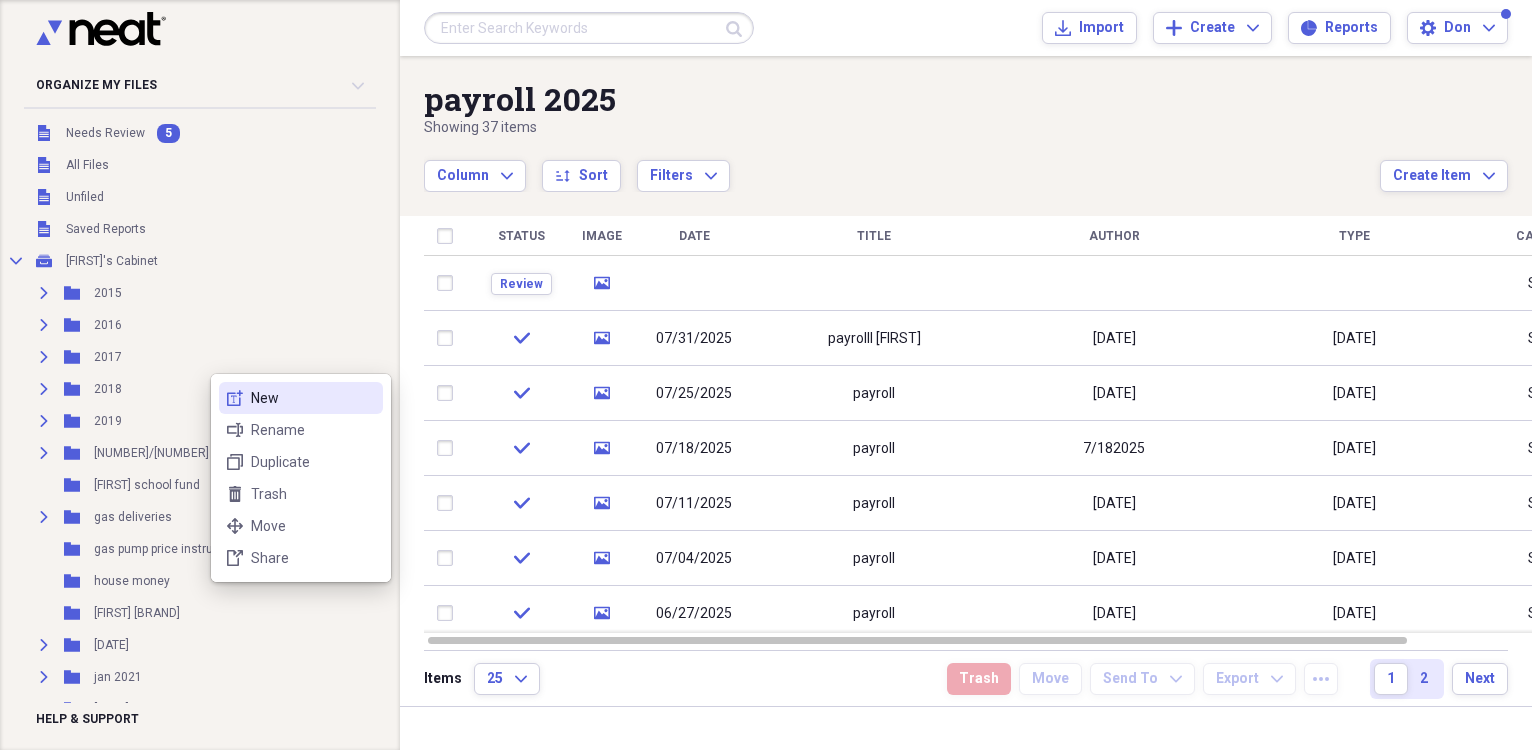 click on "New" at bounding box center (313, 398) 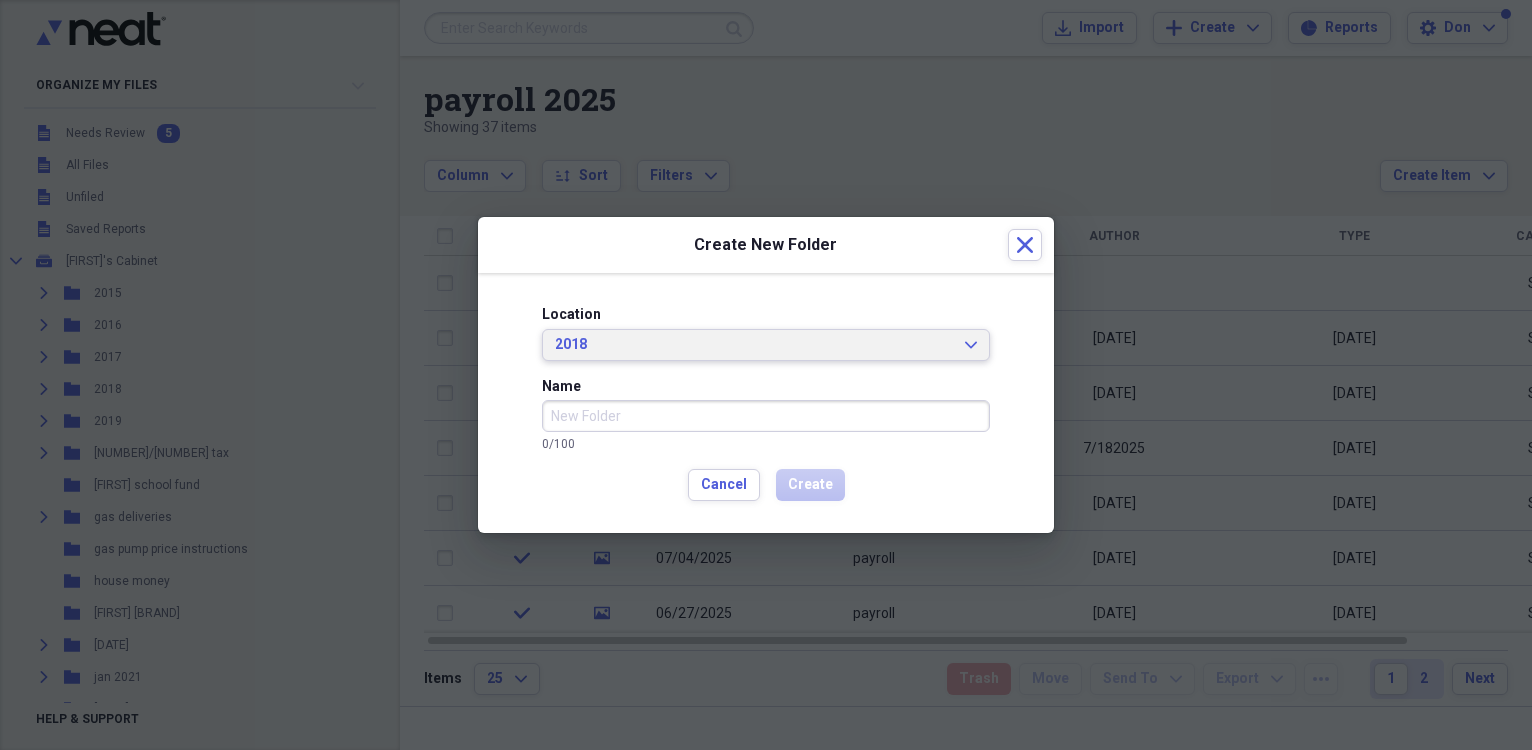click on "2018 Expand" at bounding box center (766, 345) 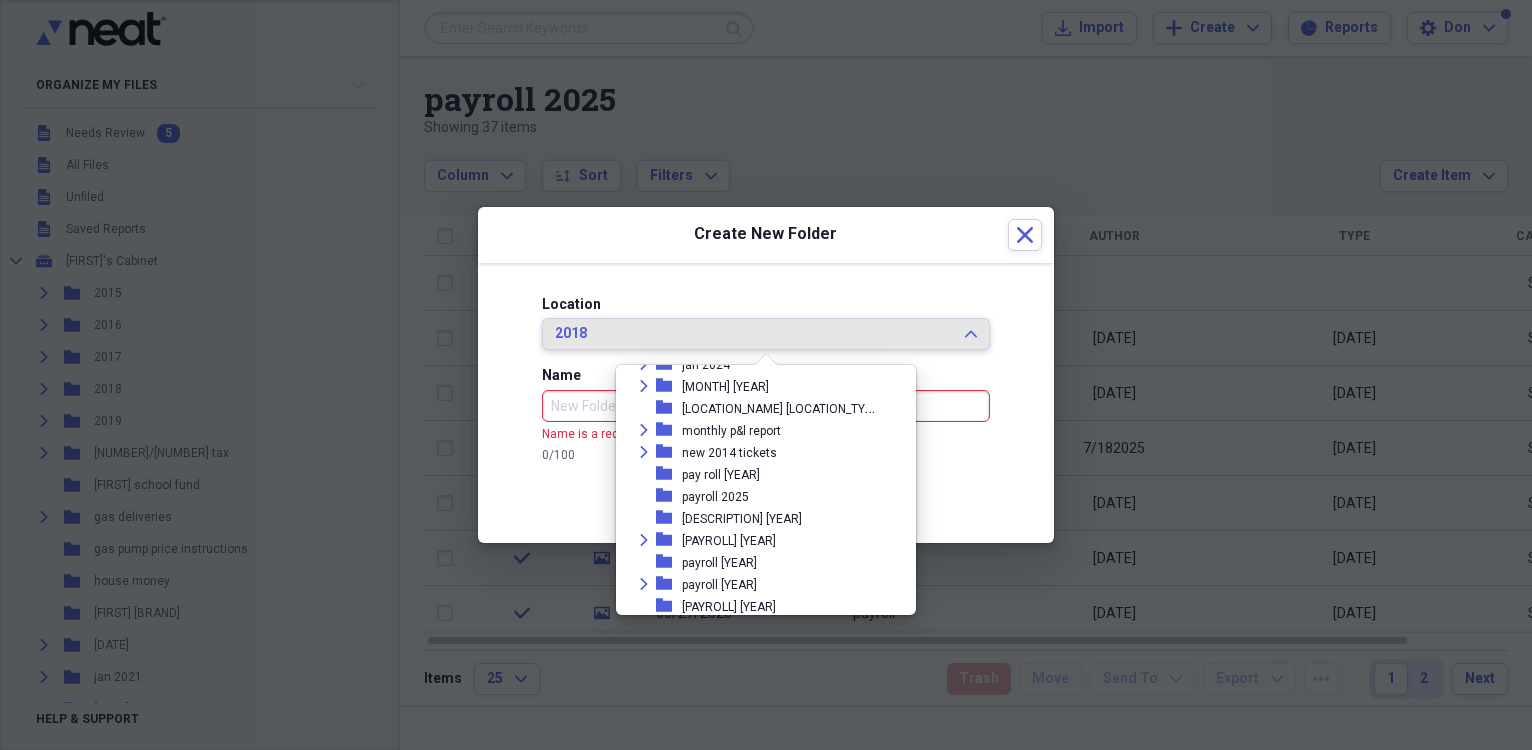 scroll, scrollTop: 381, scrollLeft: 0, axis: vertical 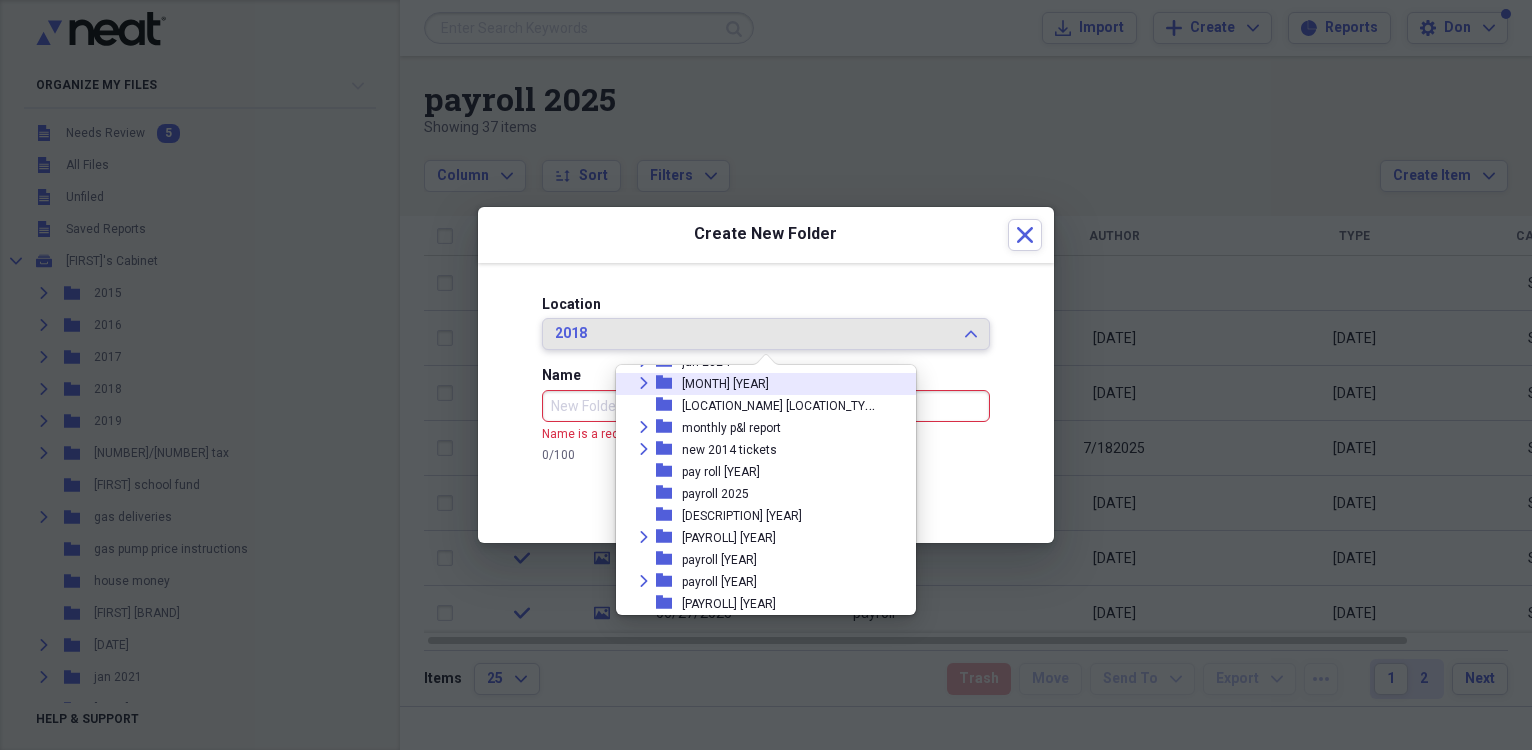 click on "Expand" 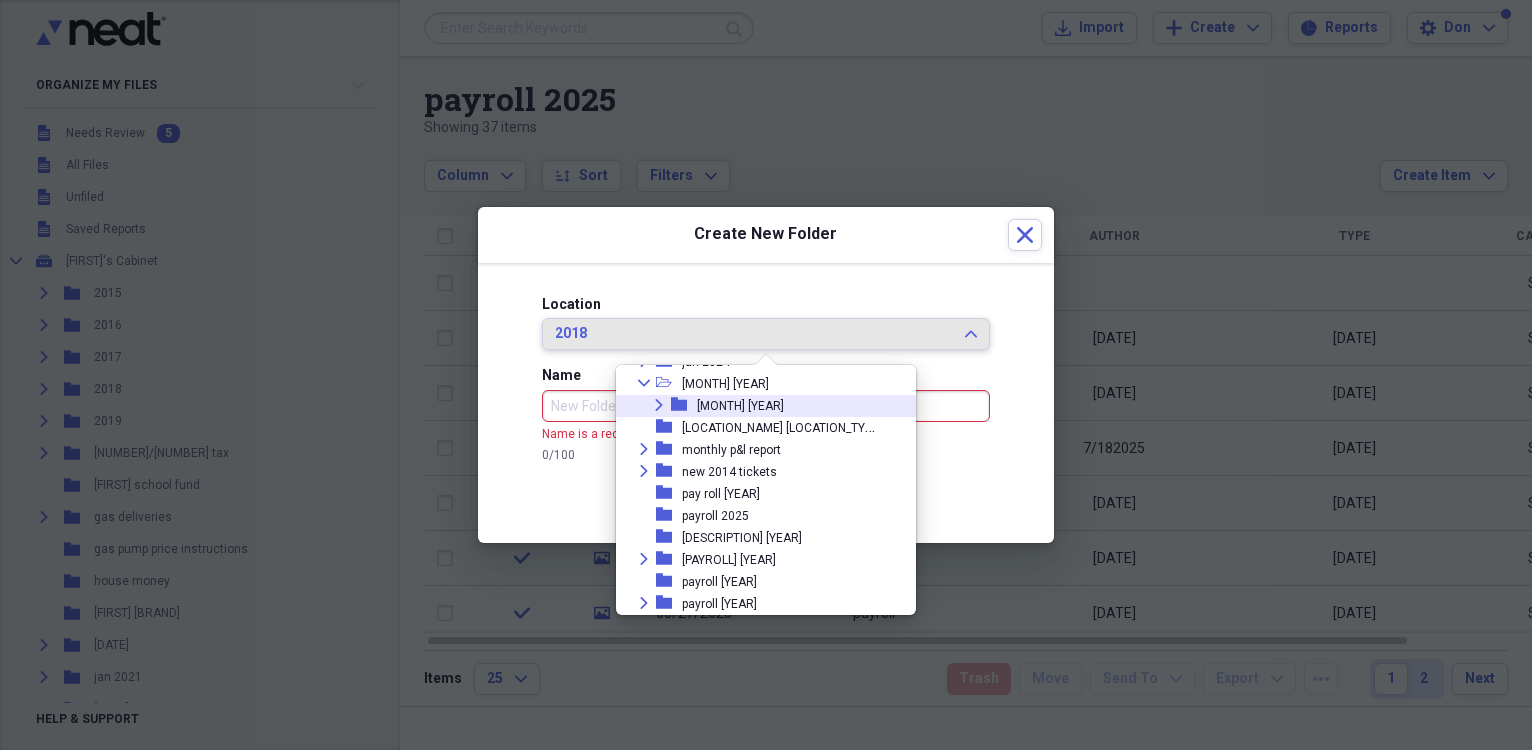 click on "Expand" 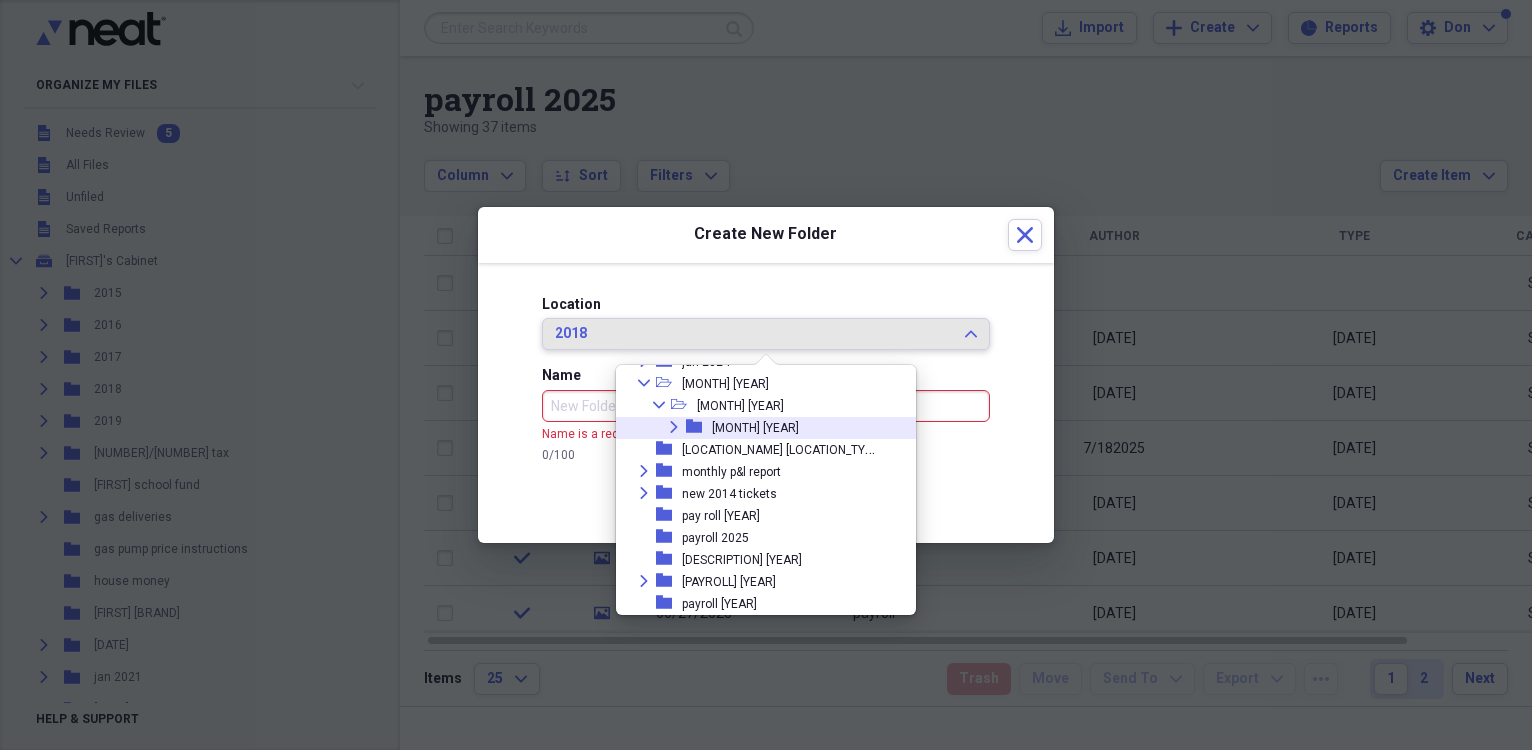 click on "Expand" 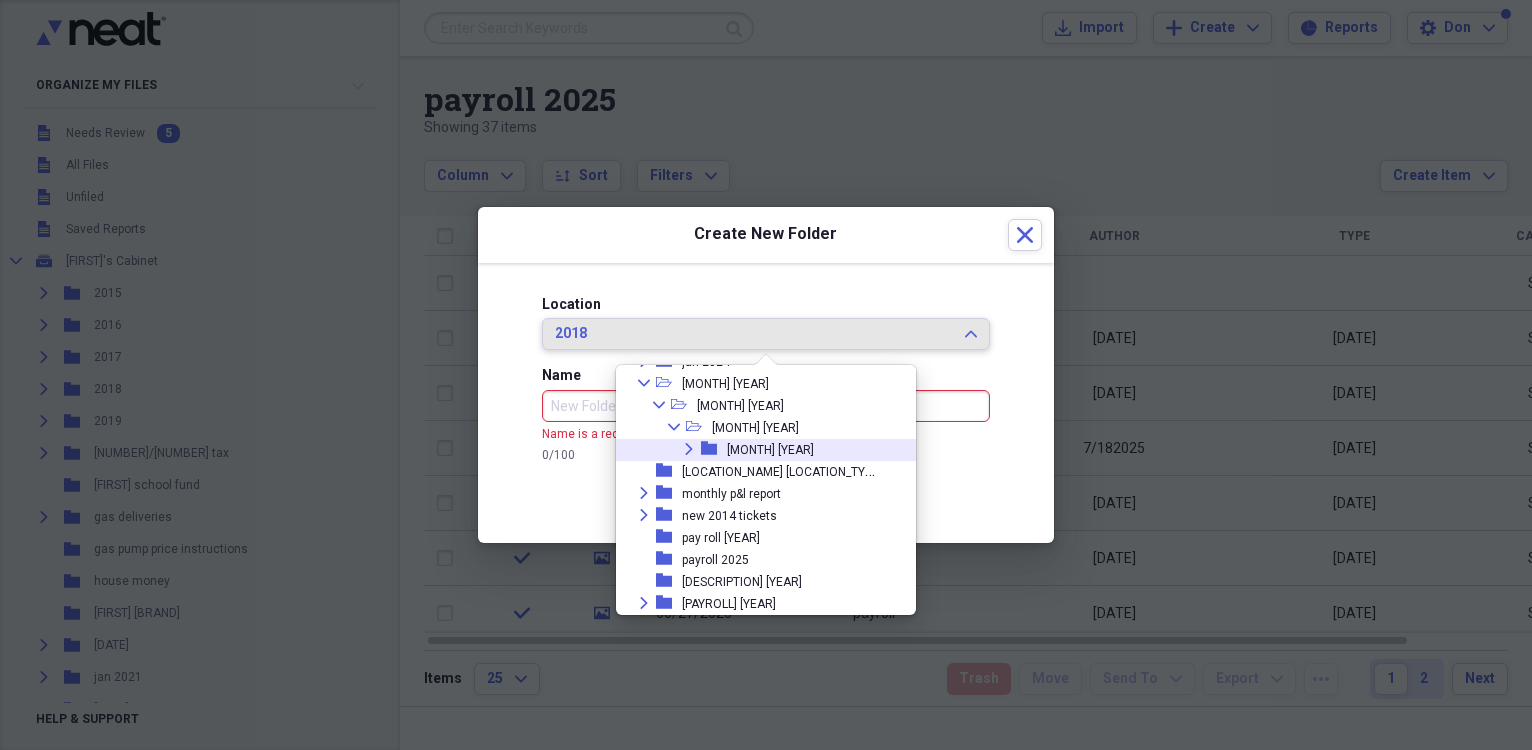 click 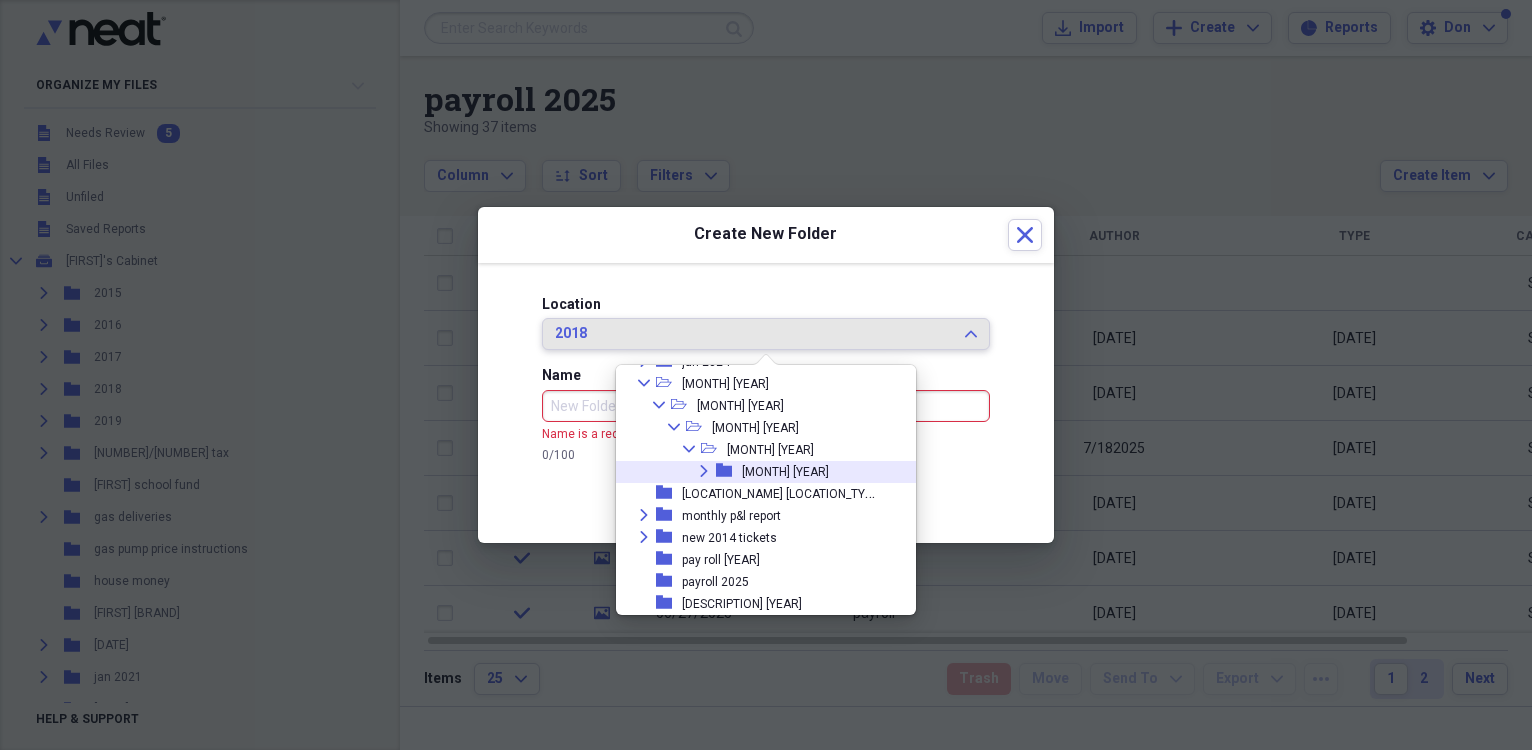 click 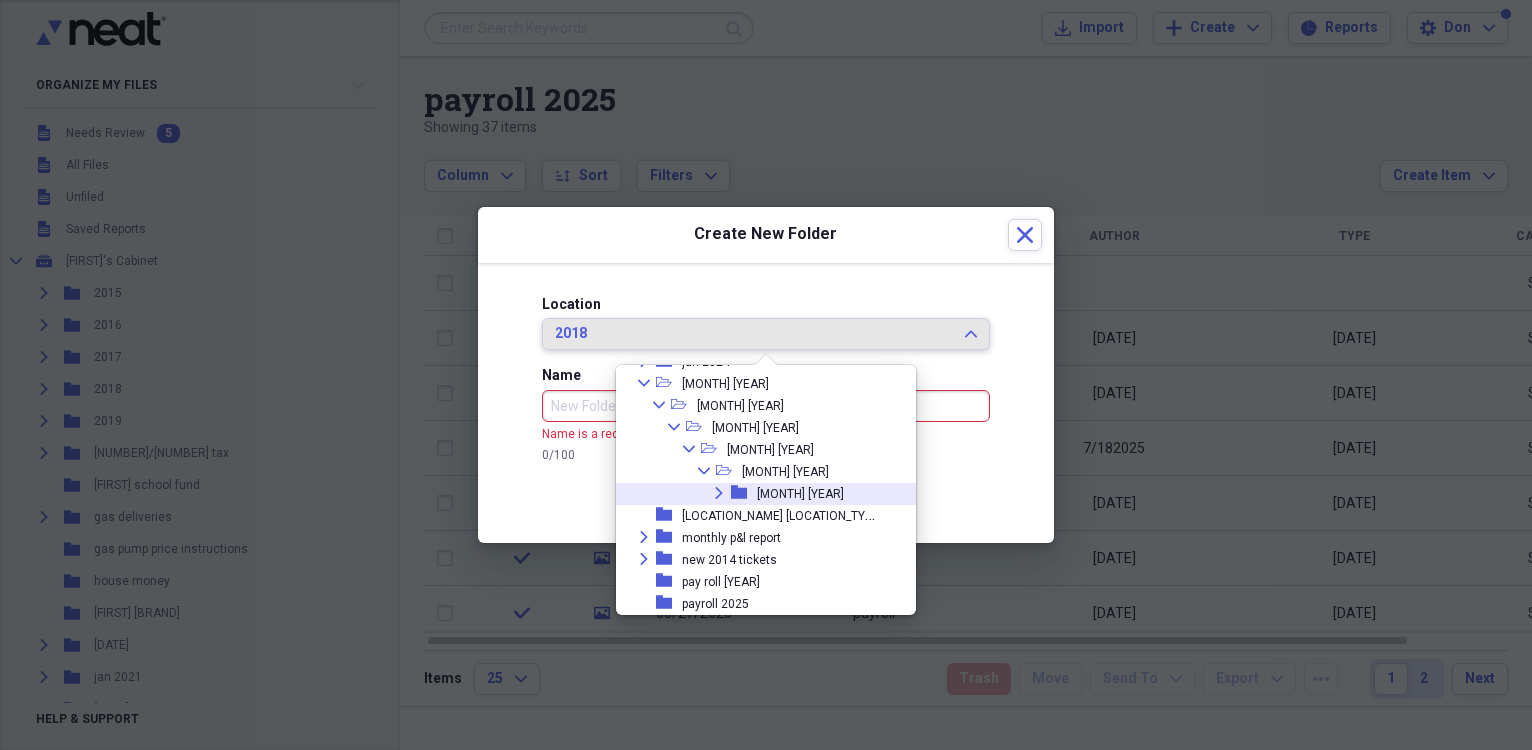 click on "Expand" 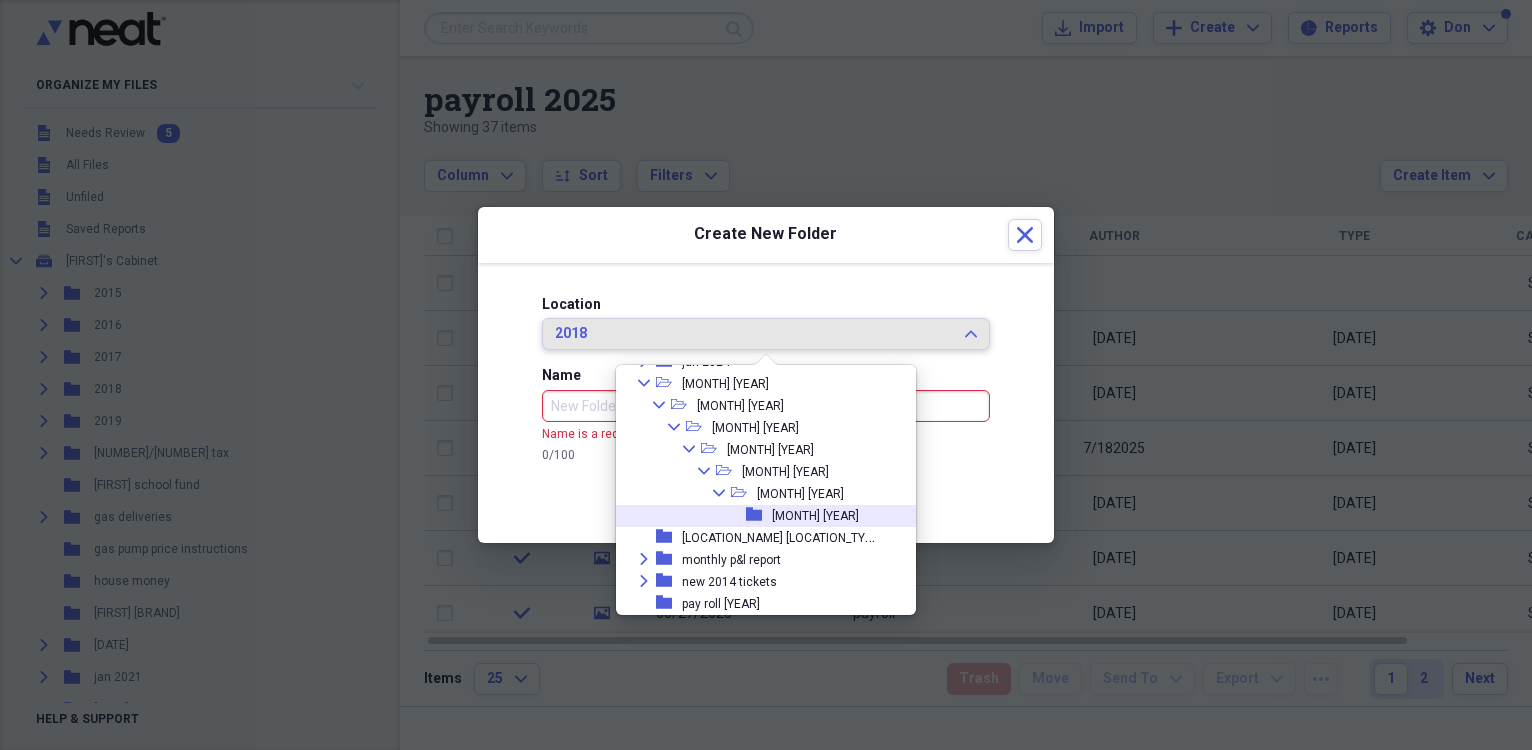 click on "[MONTH] [YEAR]" at bounding box center [815, 516] 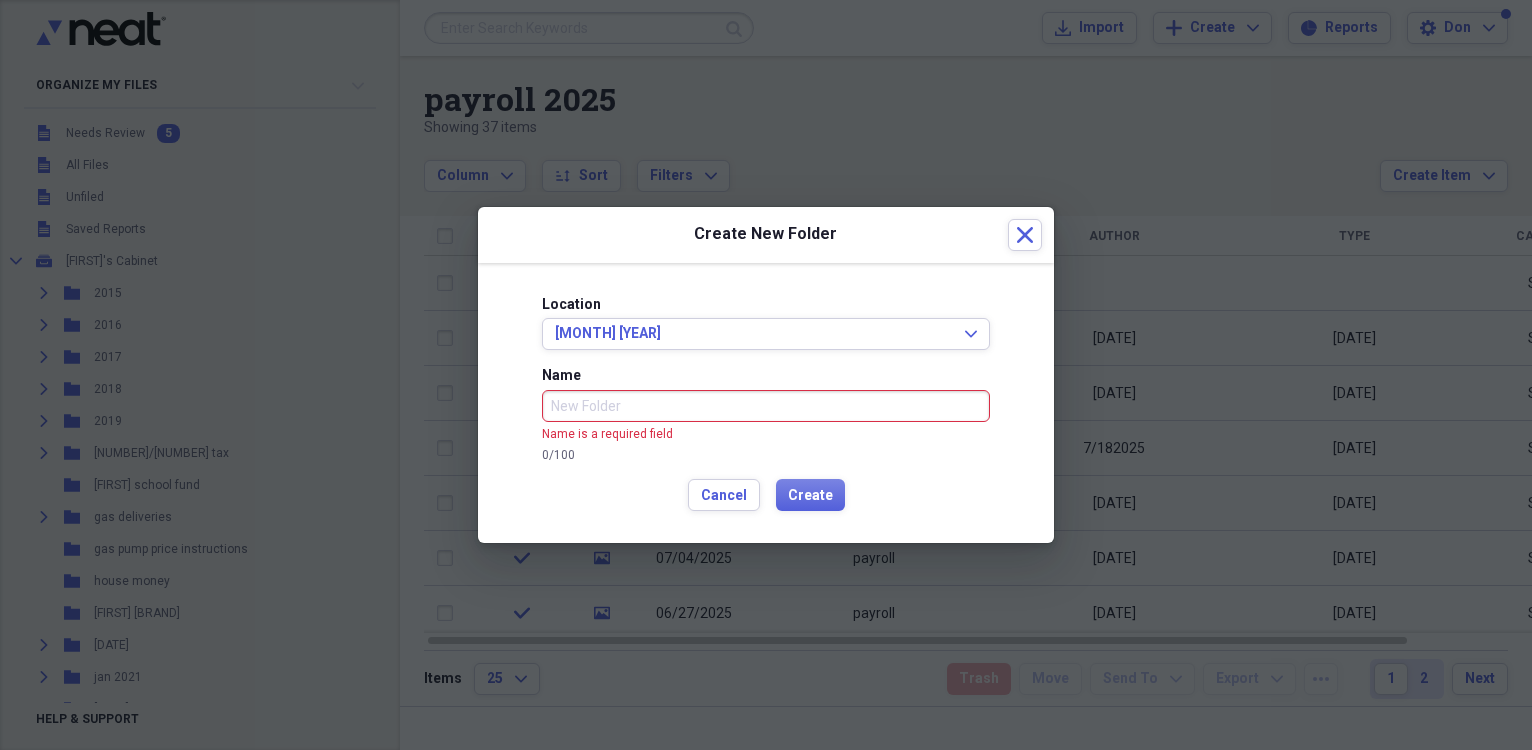 click on "Name" at bounding box center (766, 406) 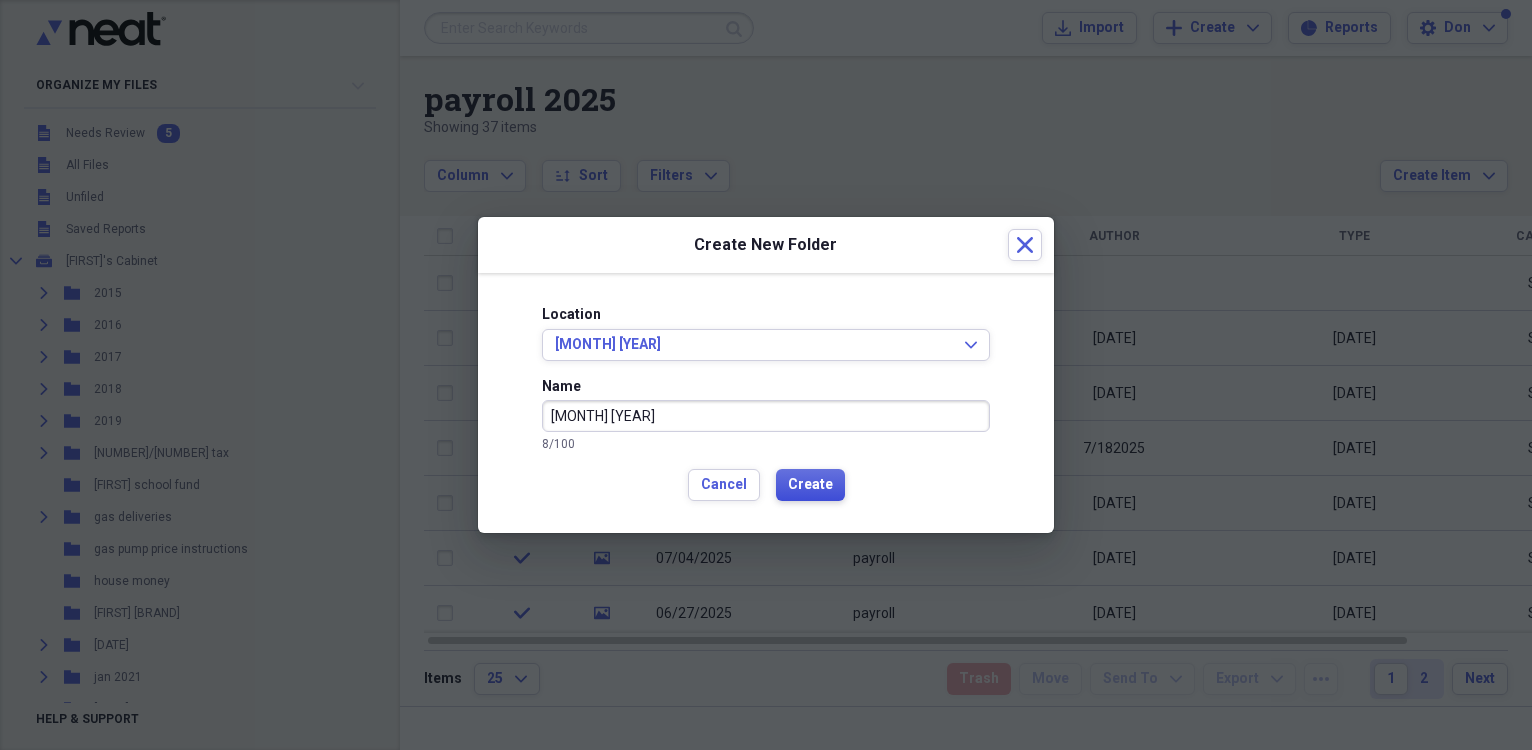 type on "[MONTH] [YEAR]" 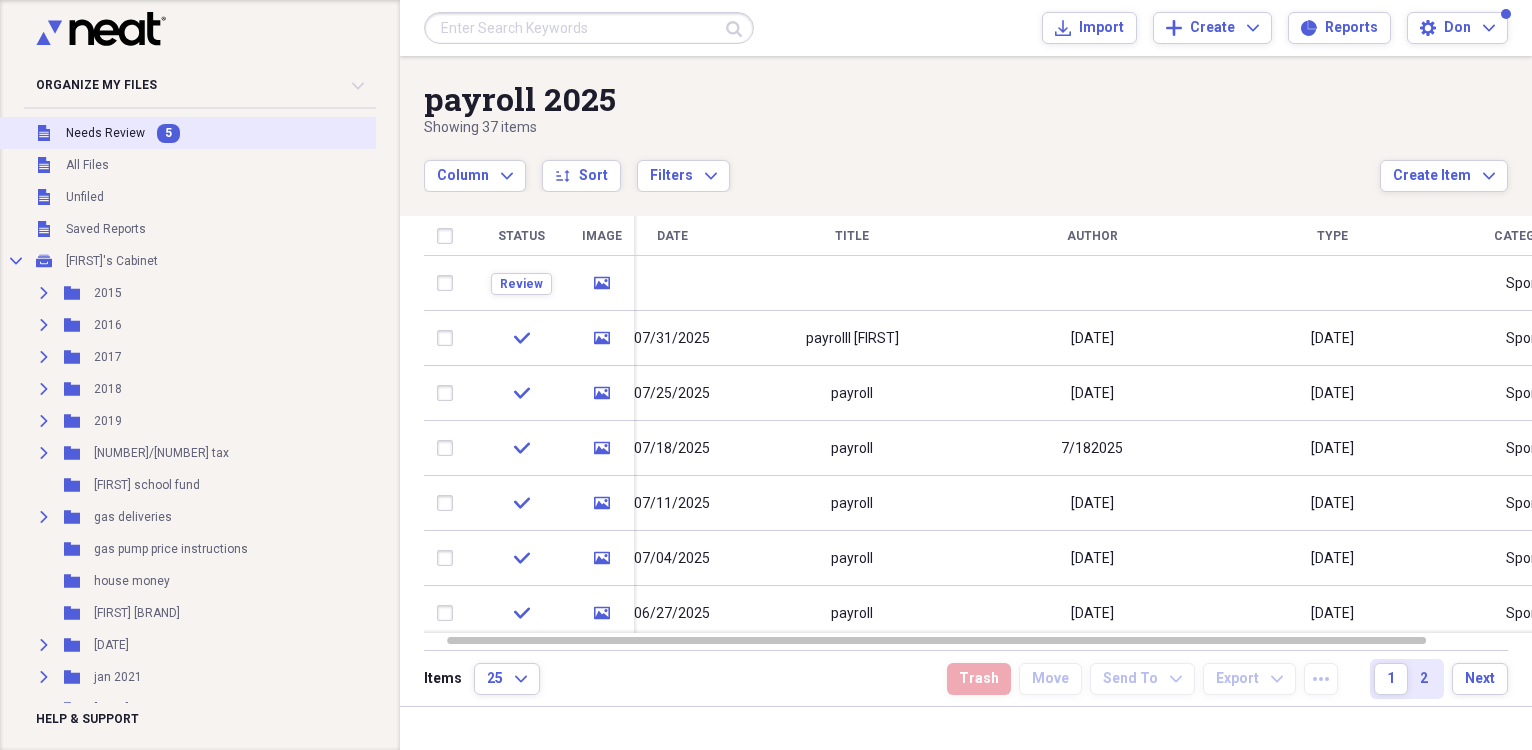drag, startPoint x: 780, startPoint y: 418, endPoint x: 104, endPoint y: 127, distance: 735.9735 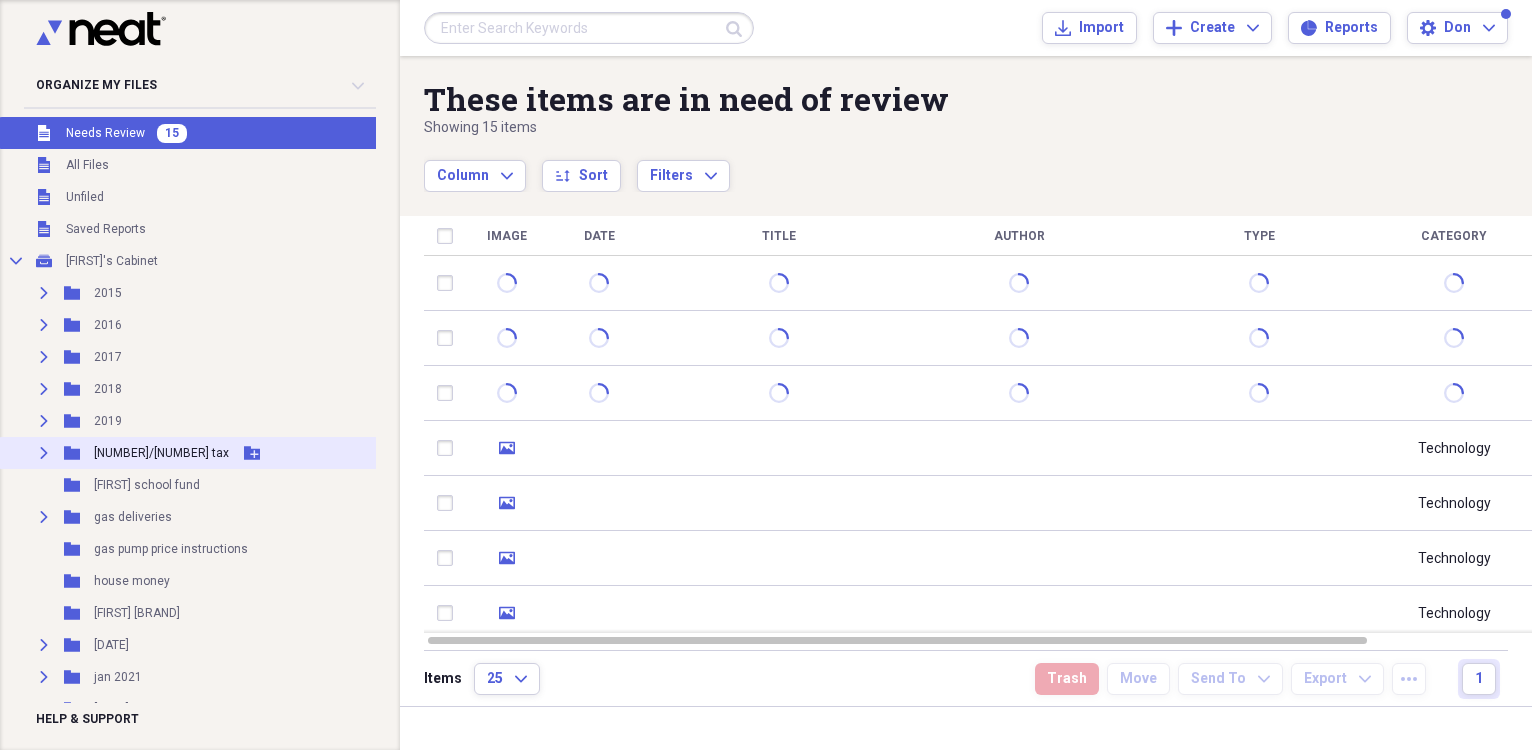 click on "Expand Folder 941/940 tax Add Folder" at bounding box center [194, 453] 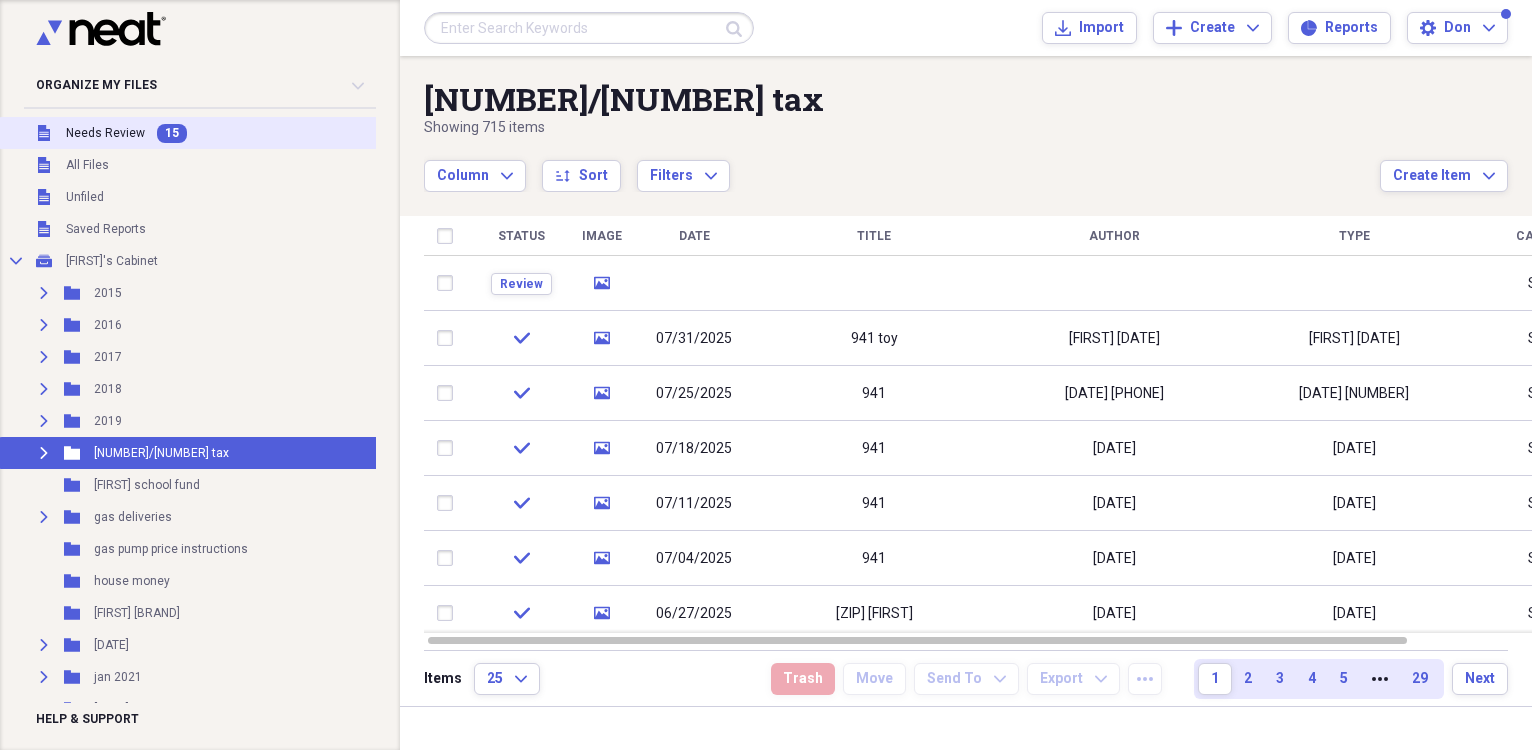 click on "Unfiled Needs Review 15" at bounding box center [194, 133] 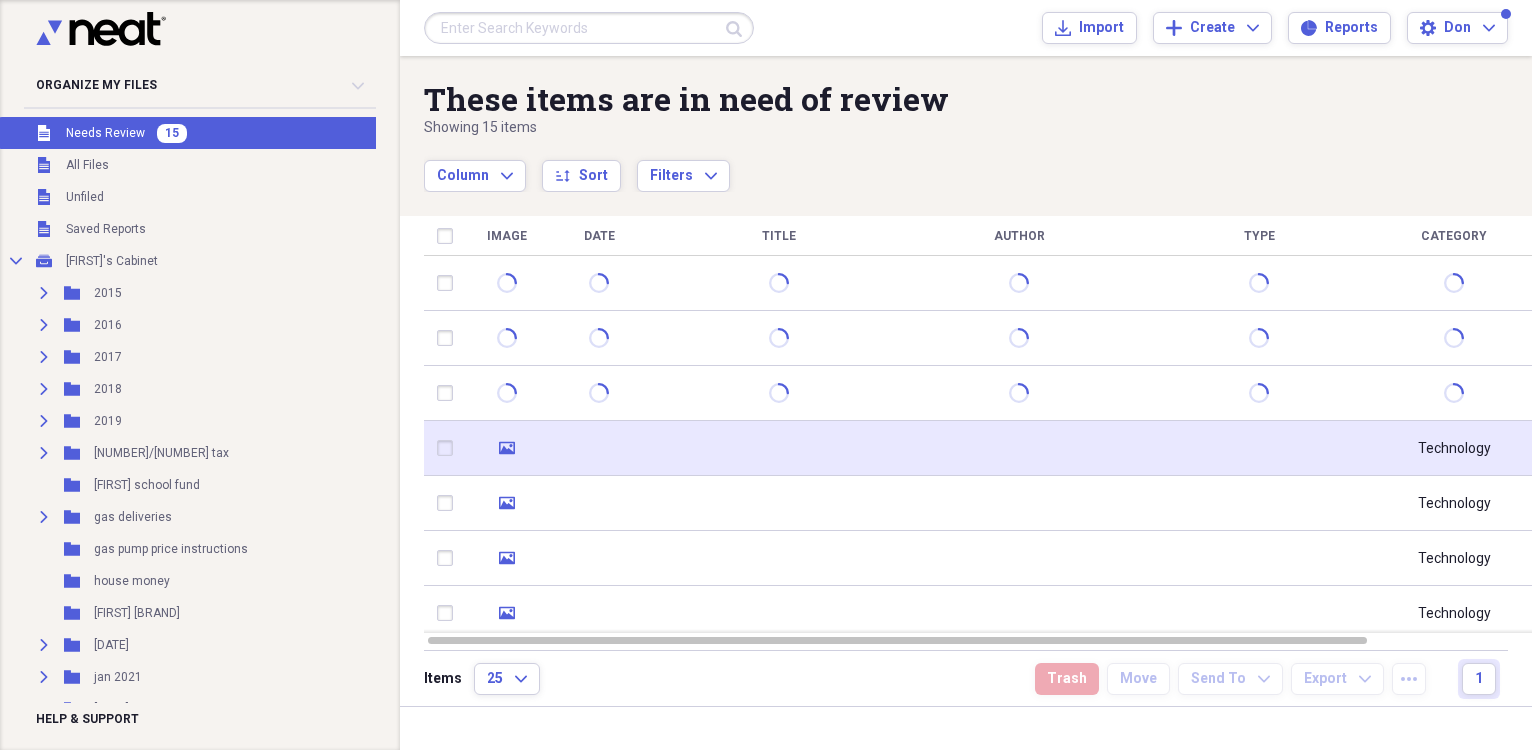 click at bounding box center [779, 448] 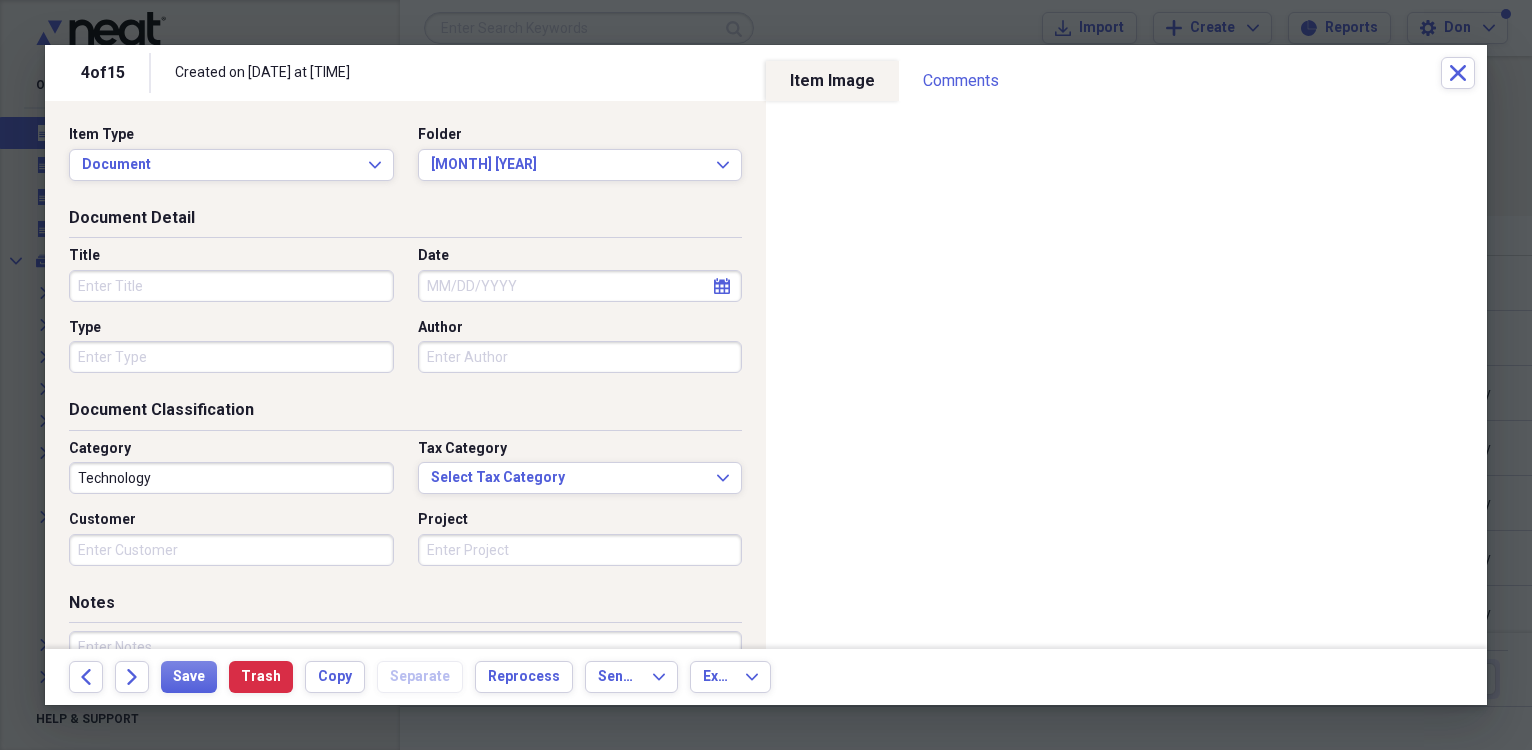 click on "Date" at bounding box center (580, 286) 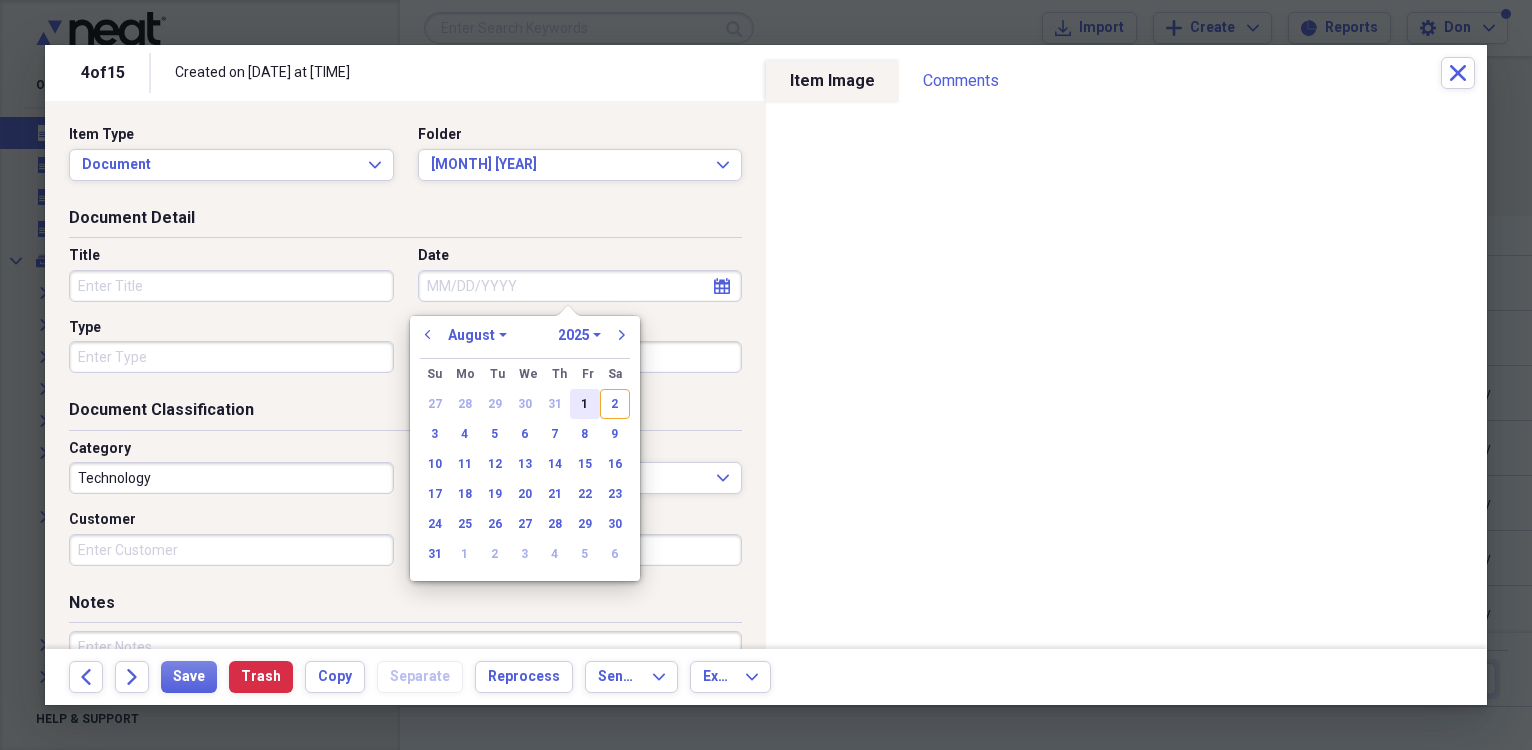 click on "1" at bounding box center [585, 404] 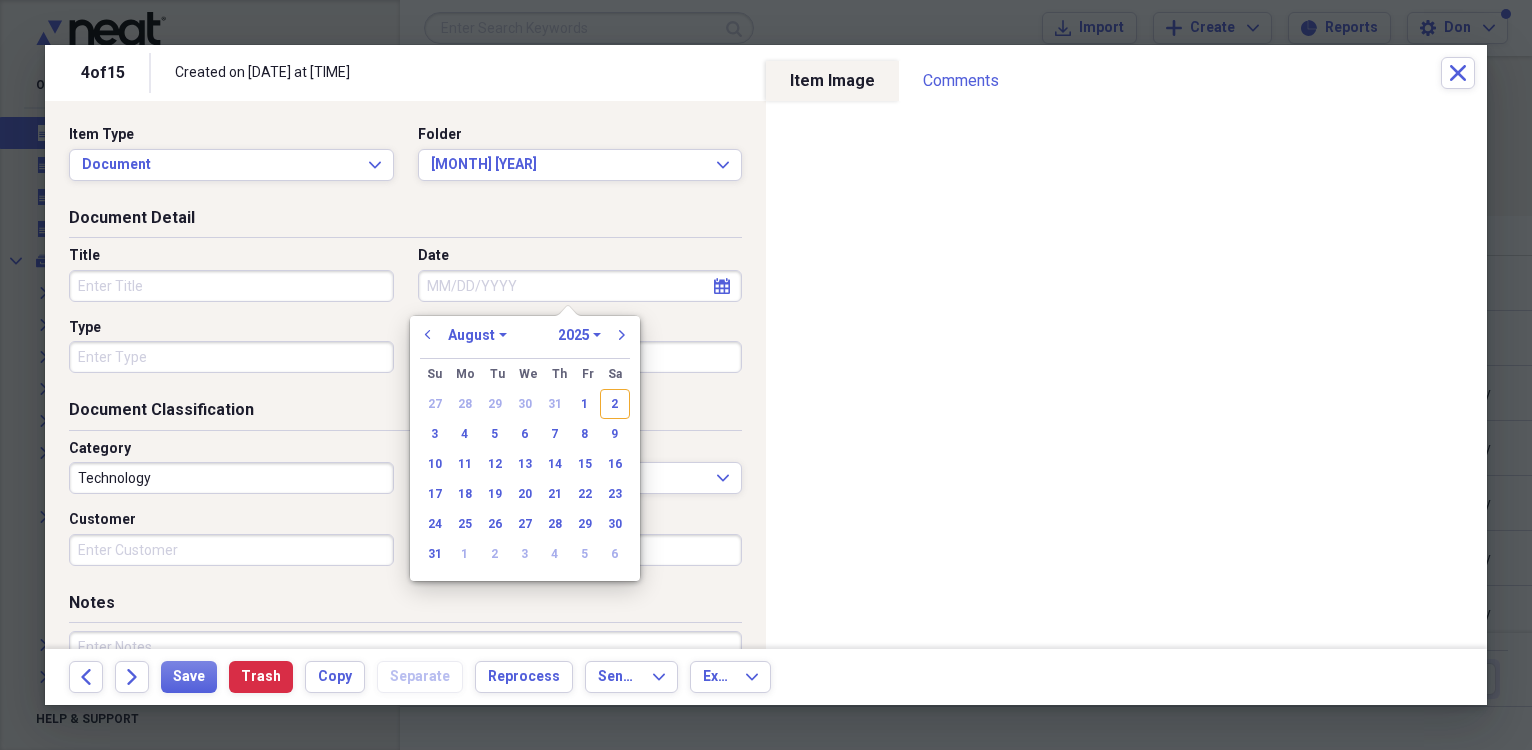 type on "08/01/2025" 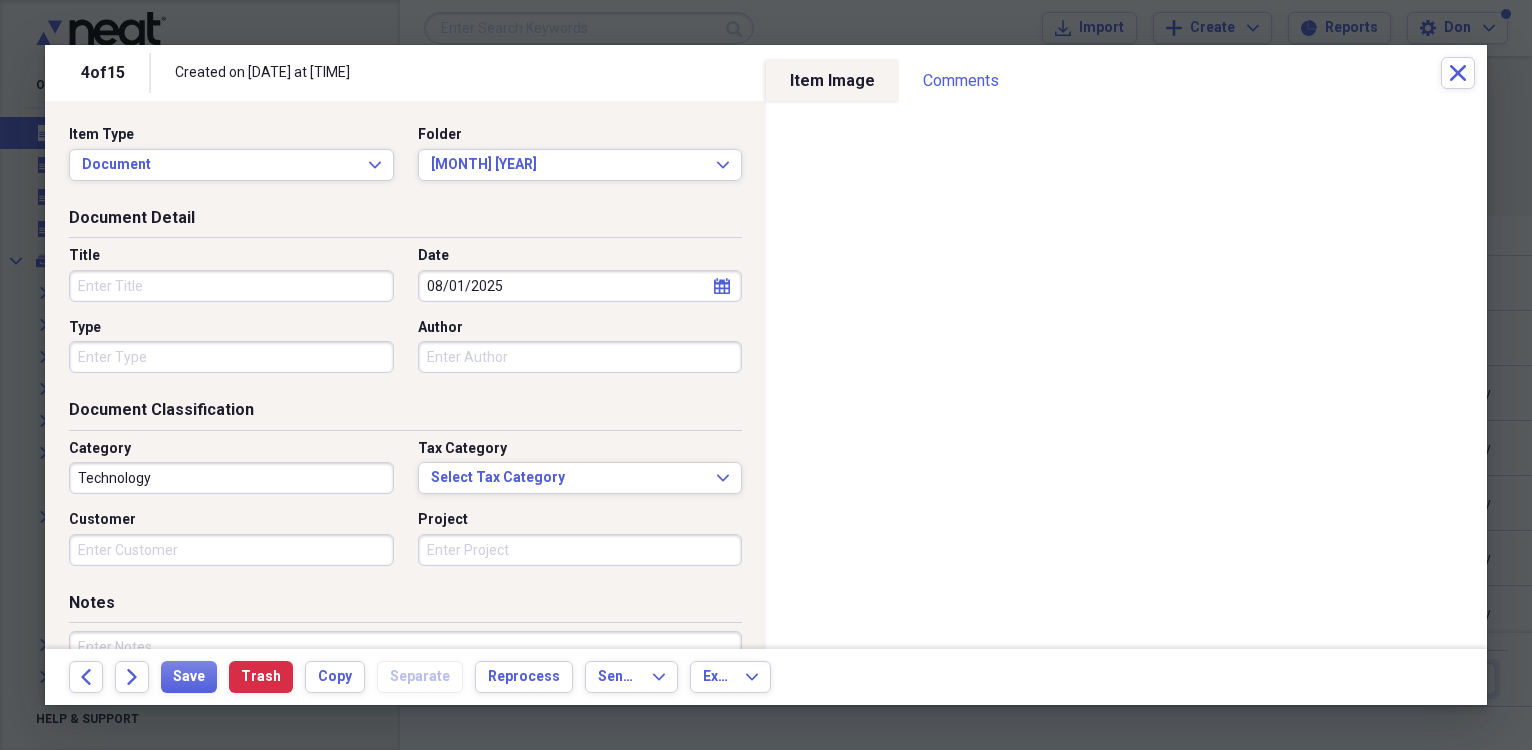 click on "Title" at bounding box center (231, 286) 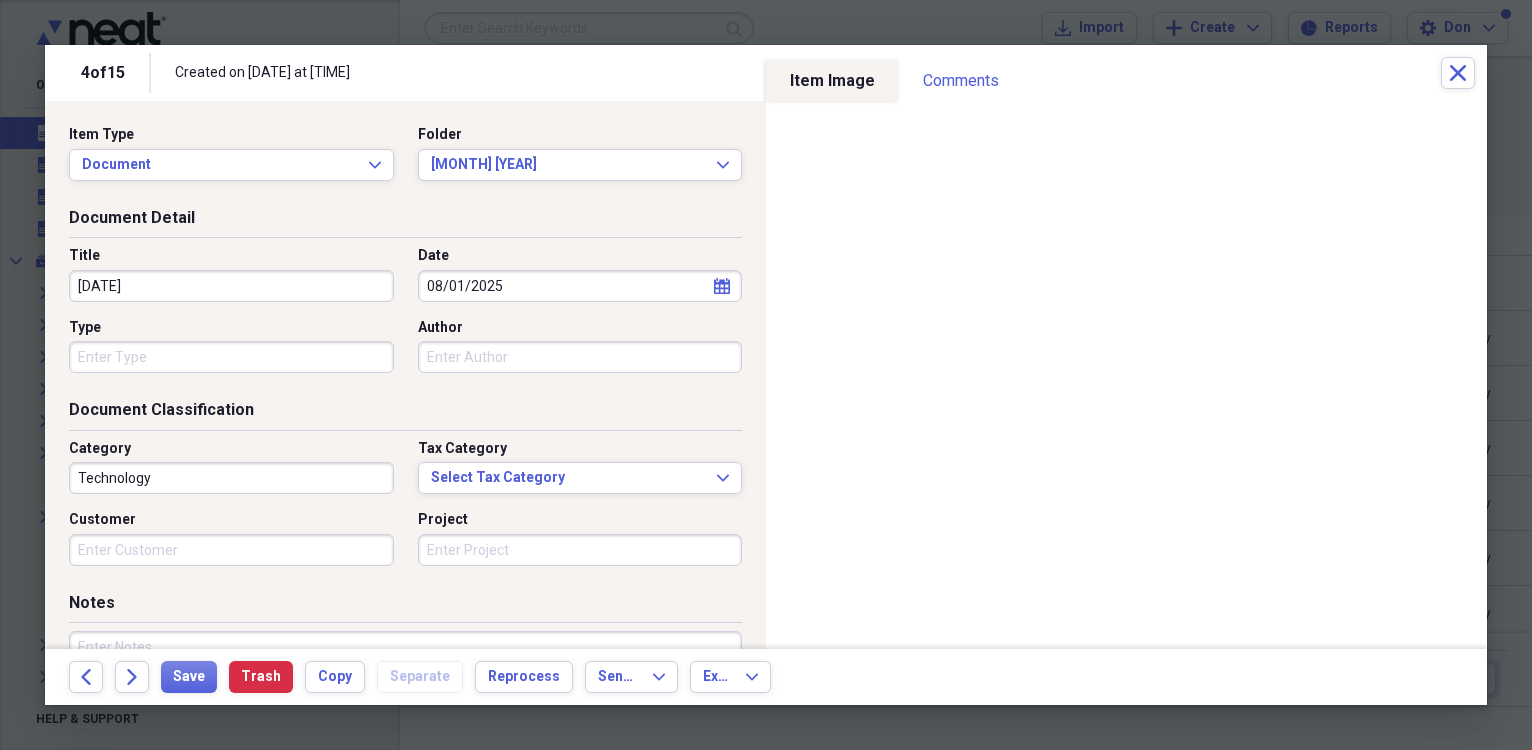 type on "[DATE]" 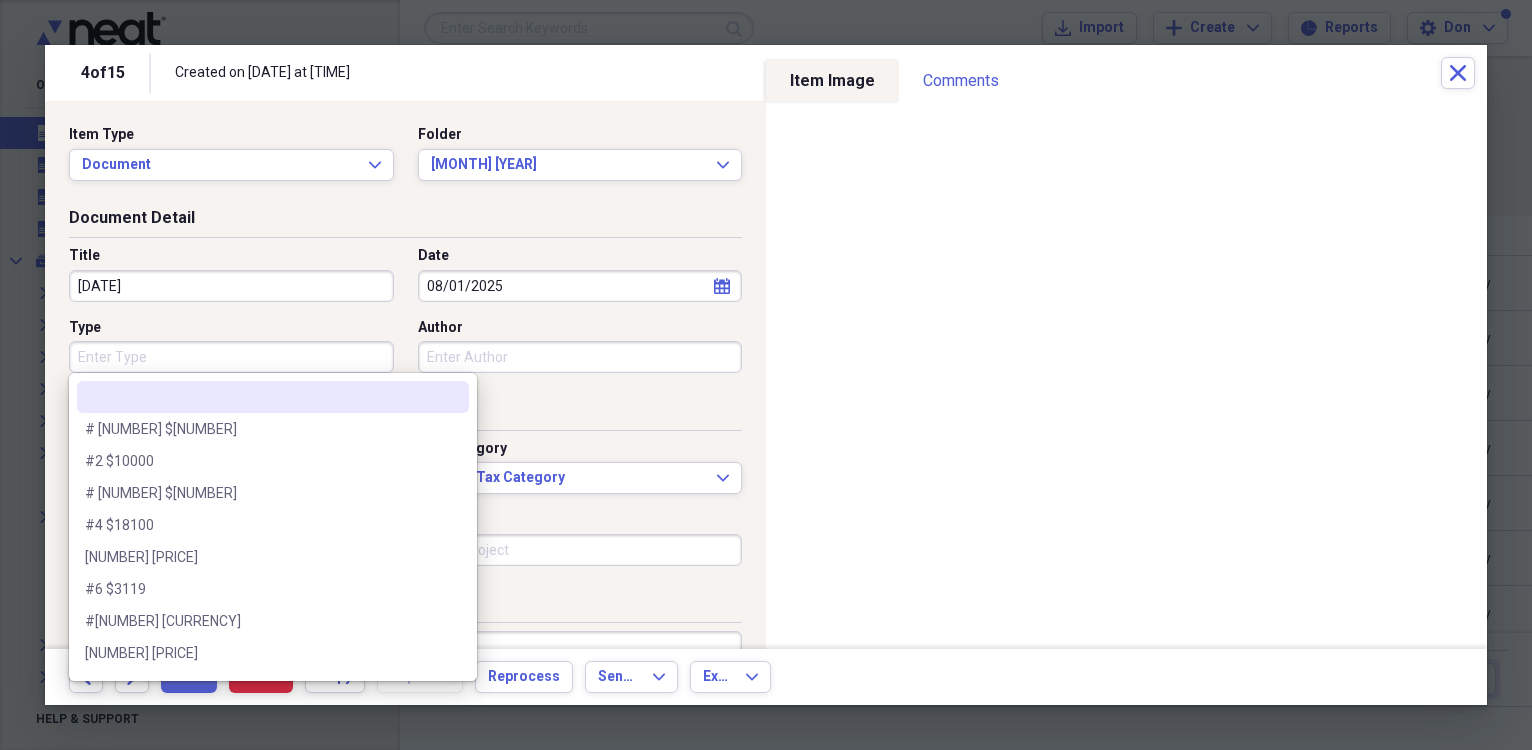 click on "Type" at bounding box center (231, 357) 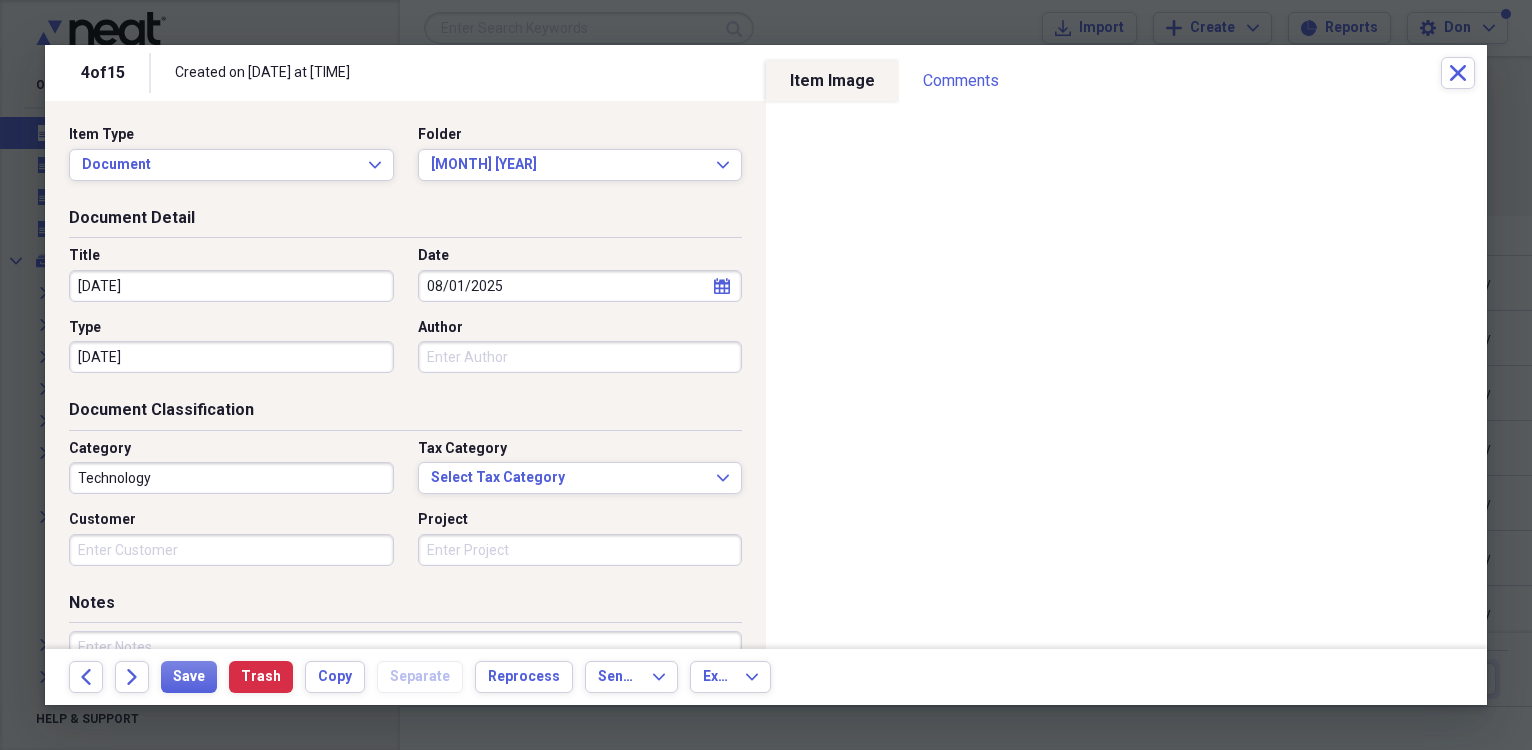 click on "[DATE]" at bounding box center [231, 357] 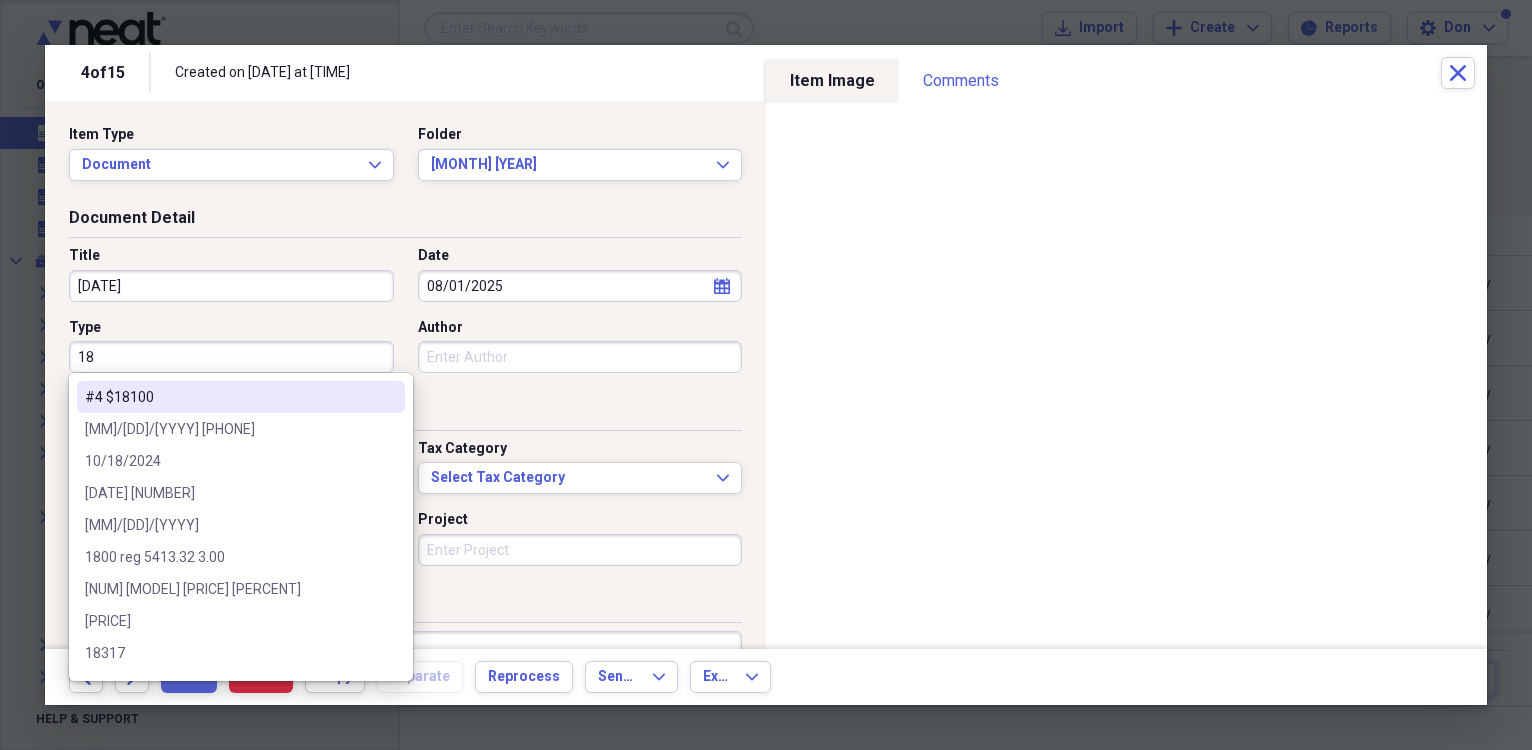 type on "8" 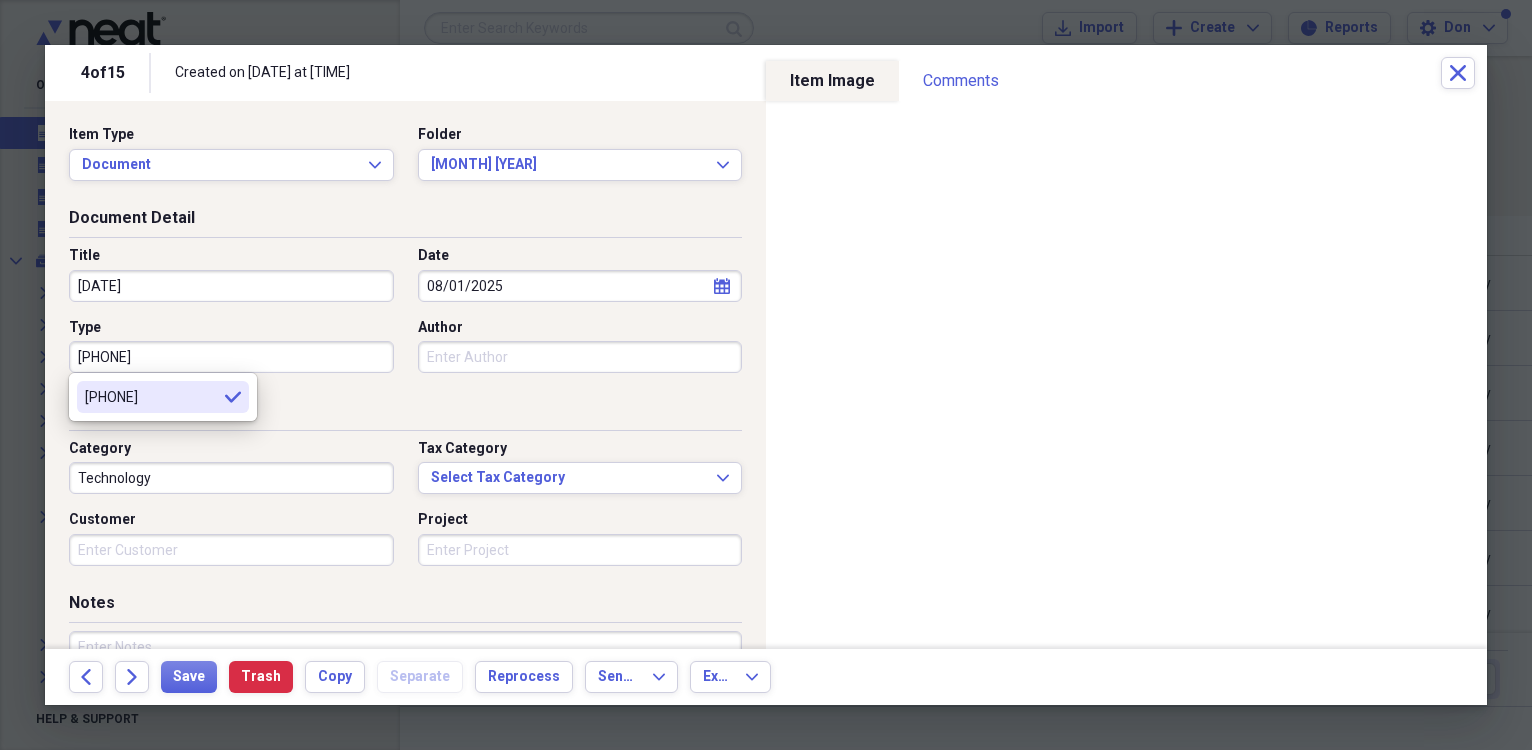 type on "[PHONE]" 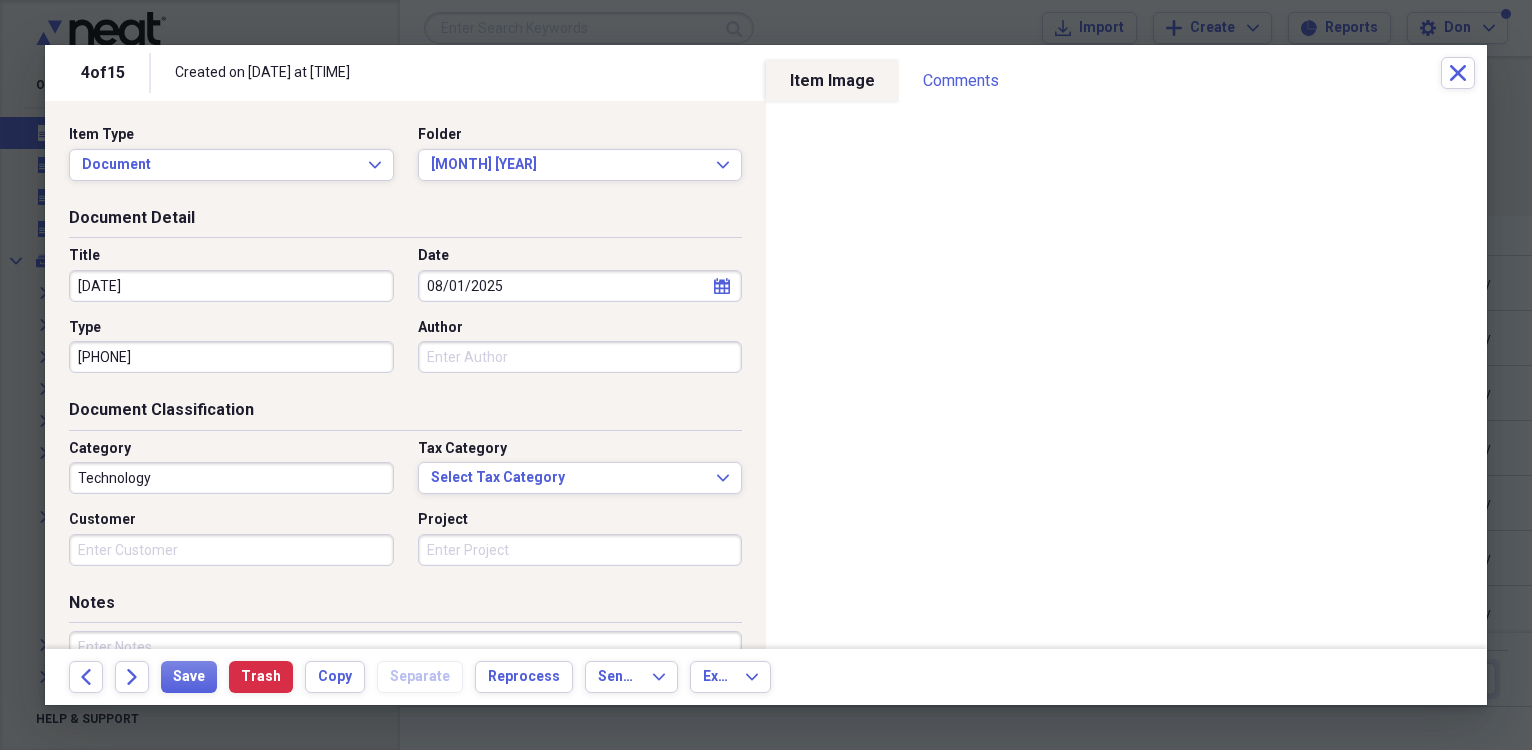drag, startPoint x: 472, startPoint y: 350, endPoint x: 444, endPoint y: 343, distance: 28.86174 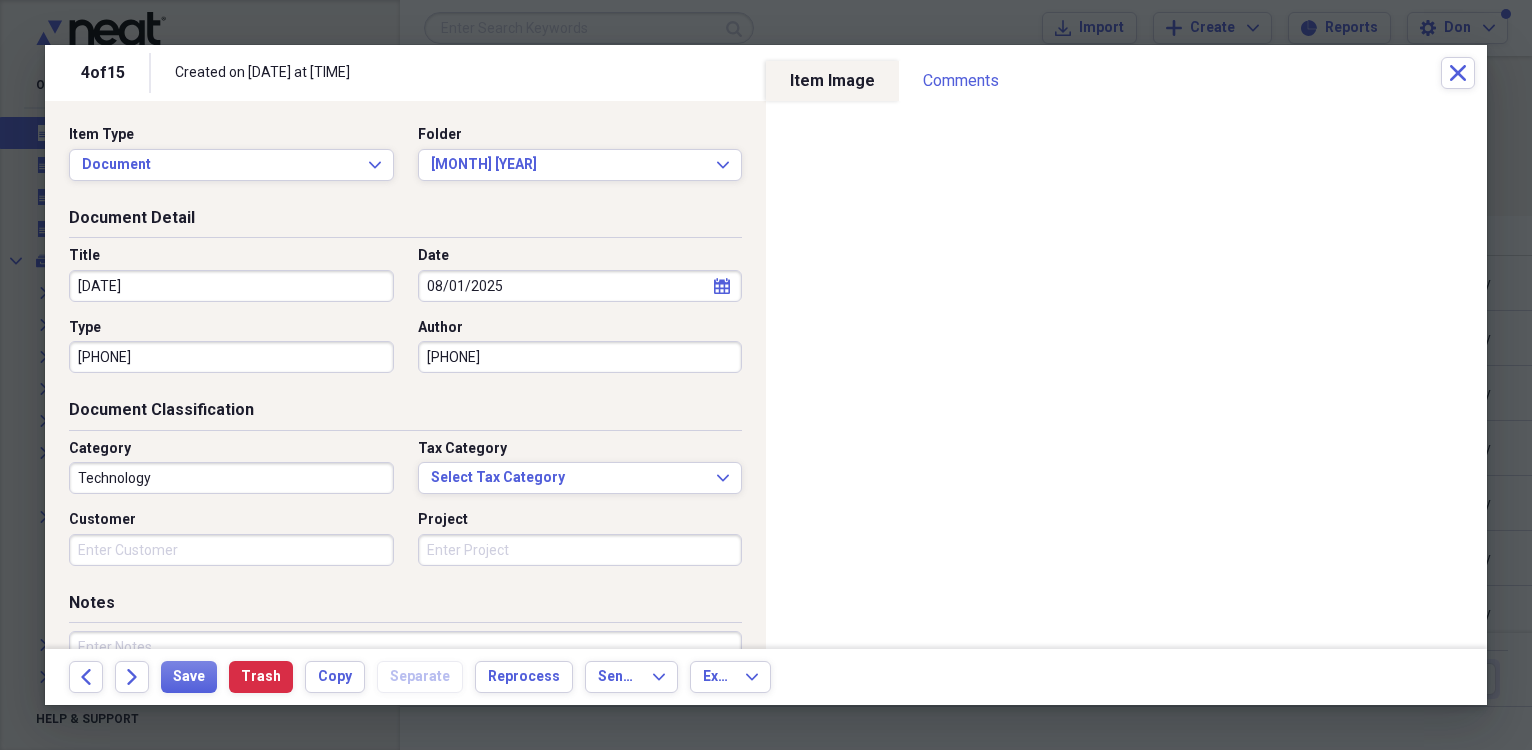 type on "[PHONE]" 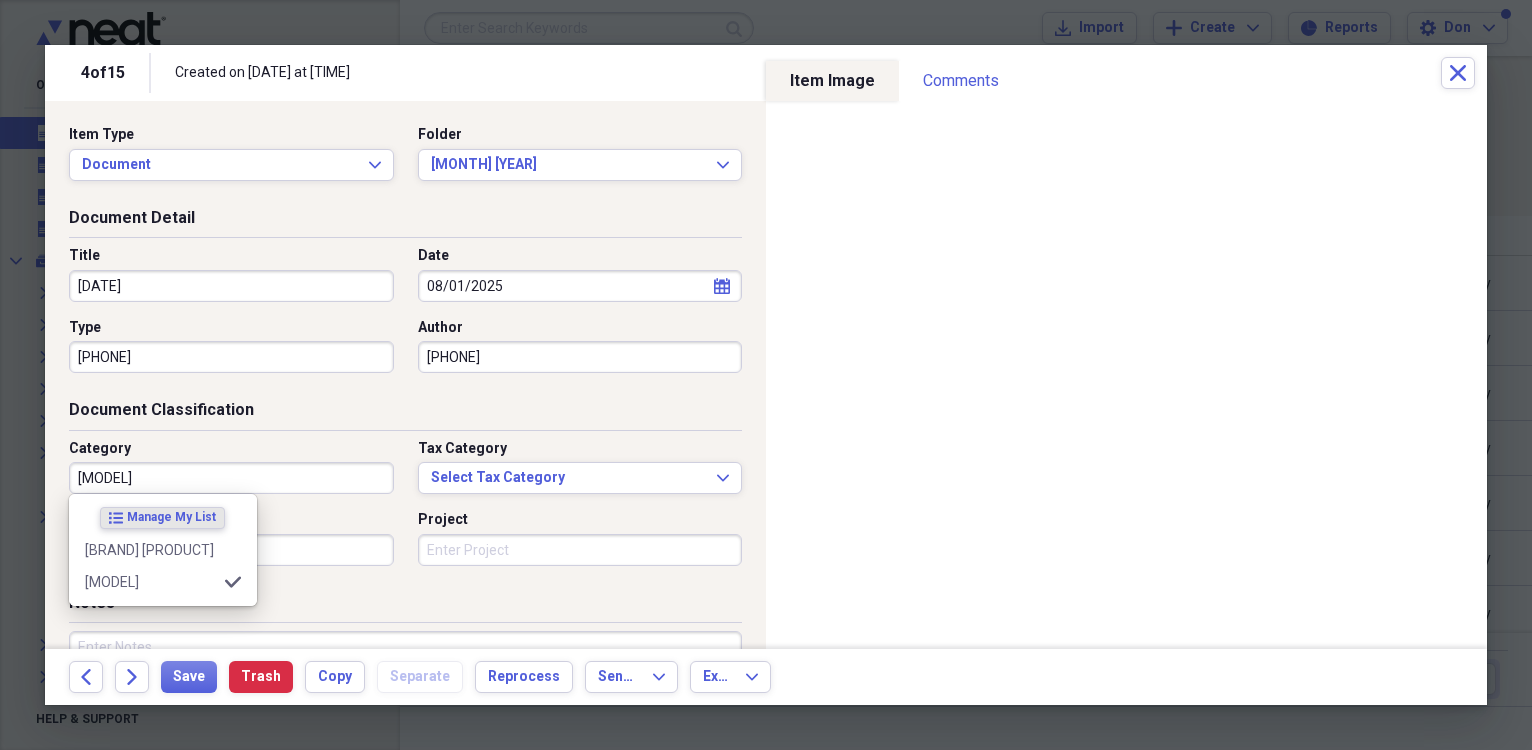 type on "[MODEL]" 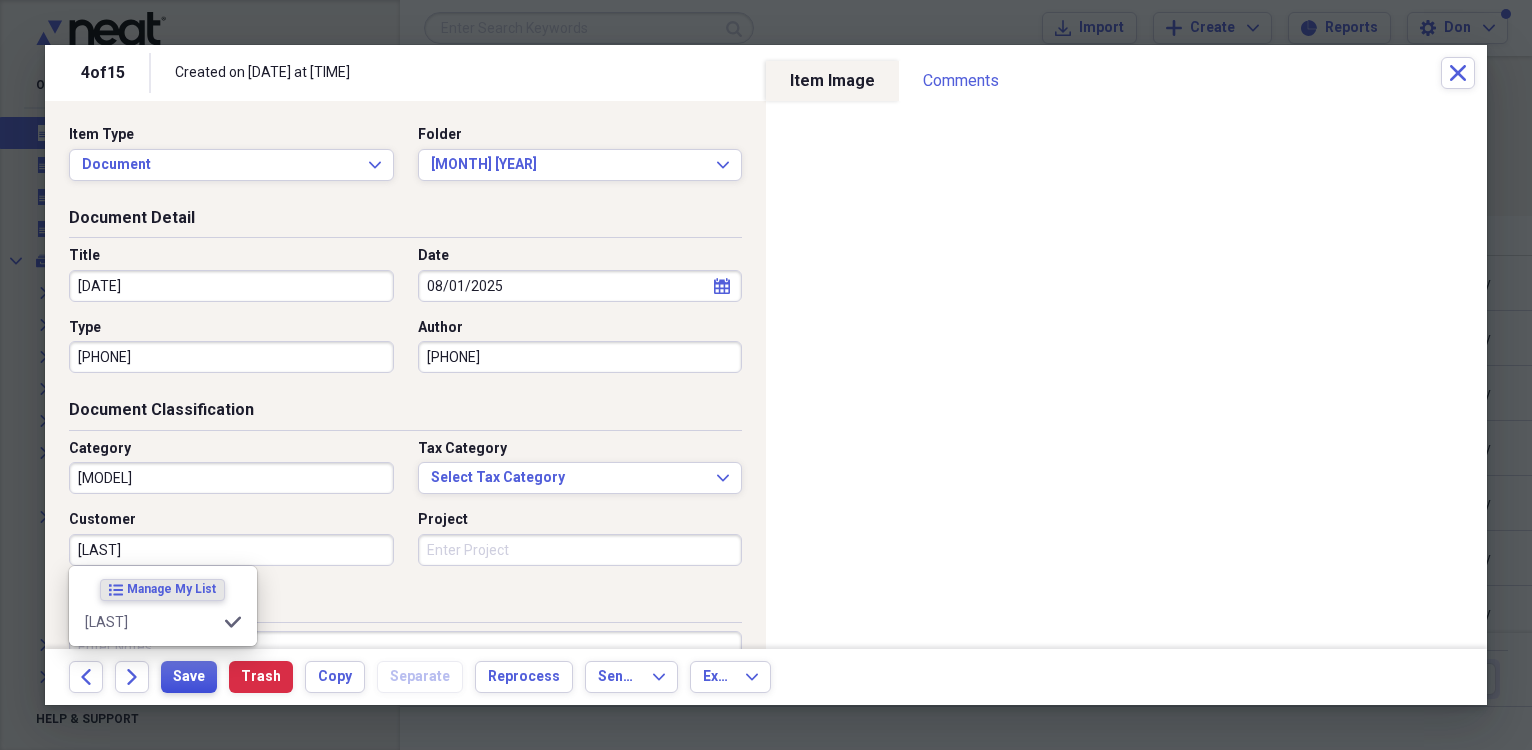 type on "[LAST]" 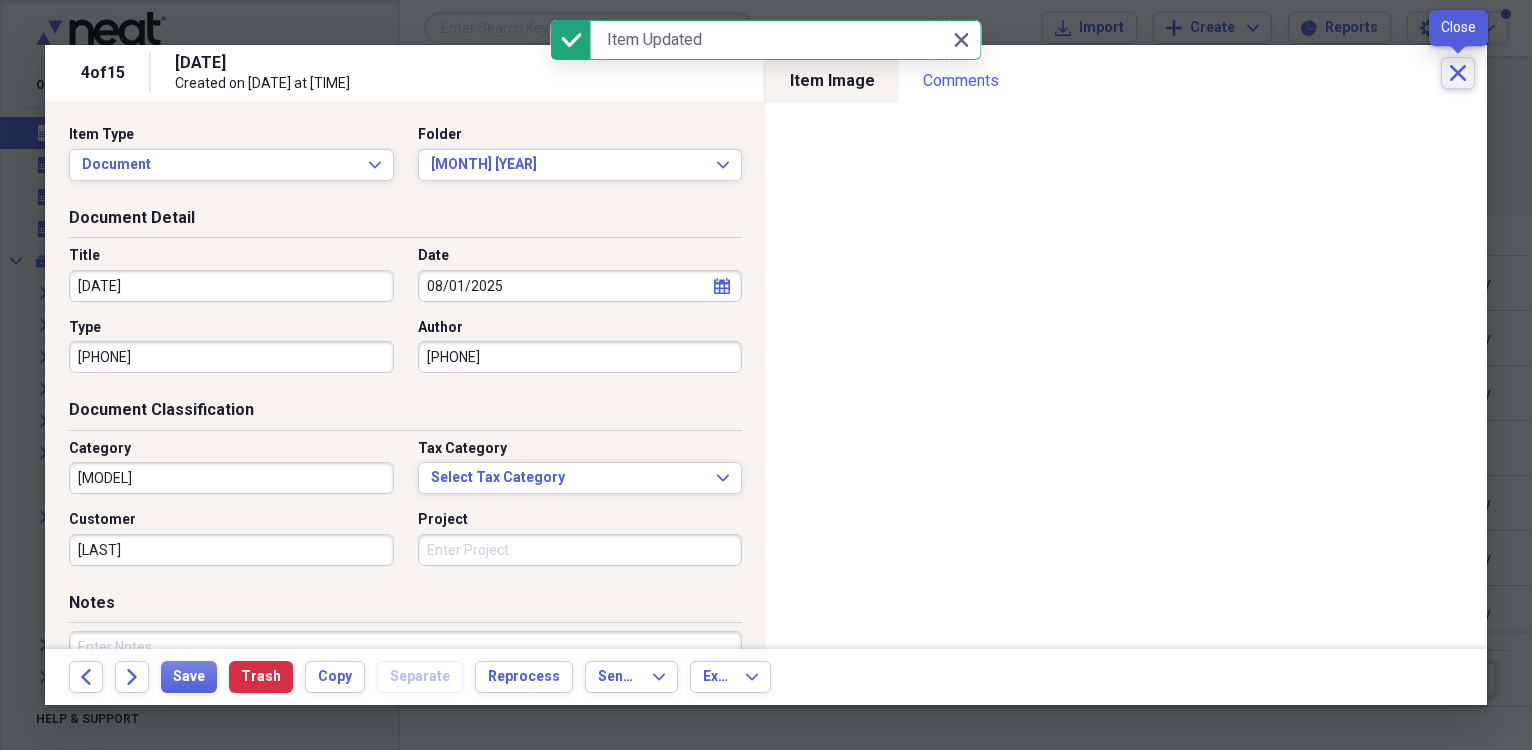 click on "Close" 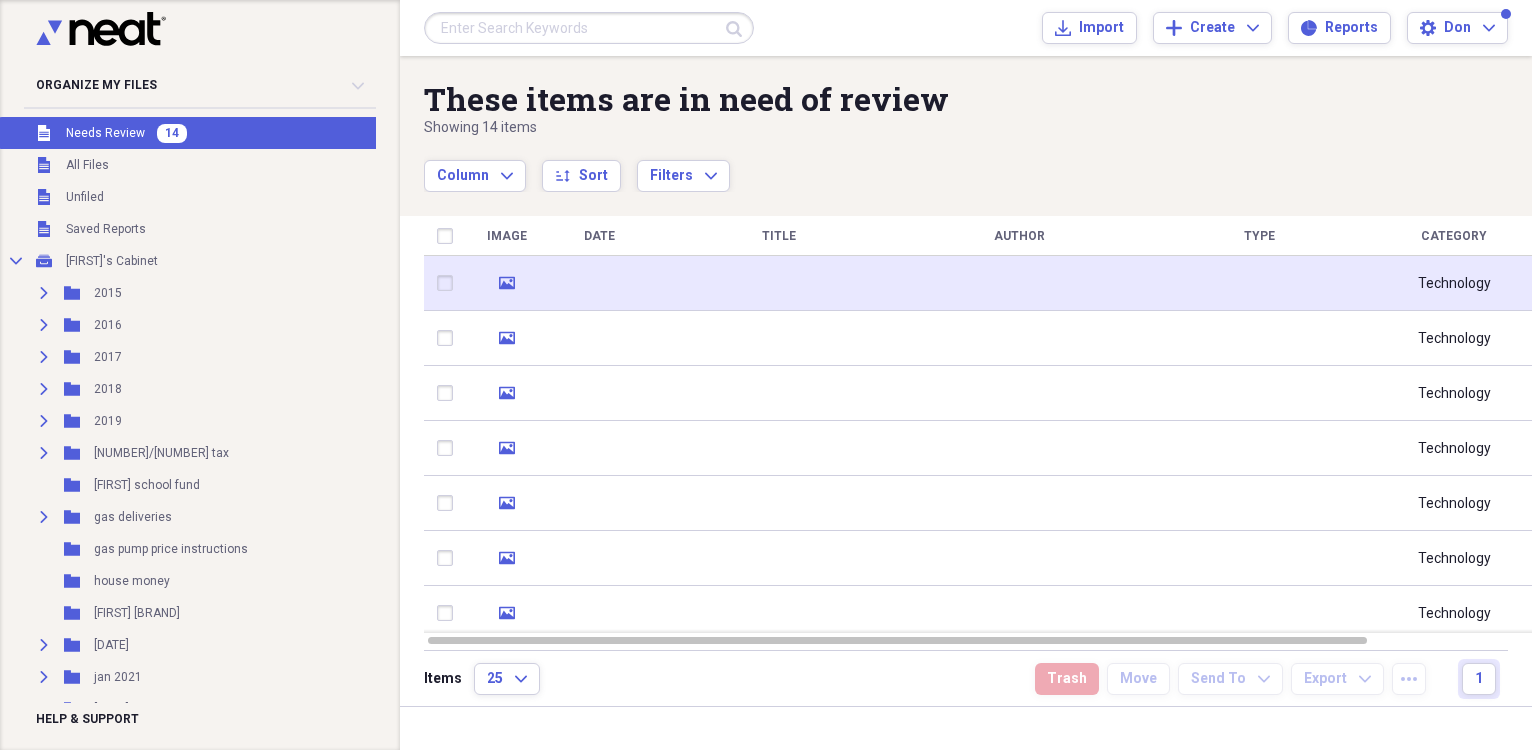click at bounding box center [779, 283] 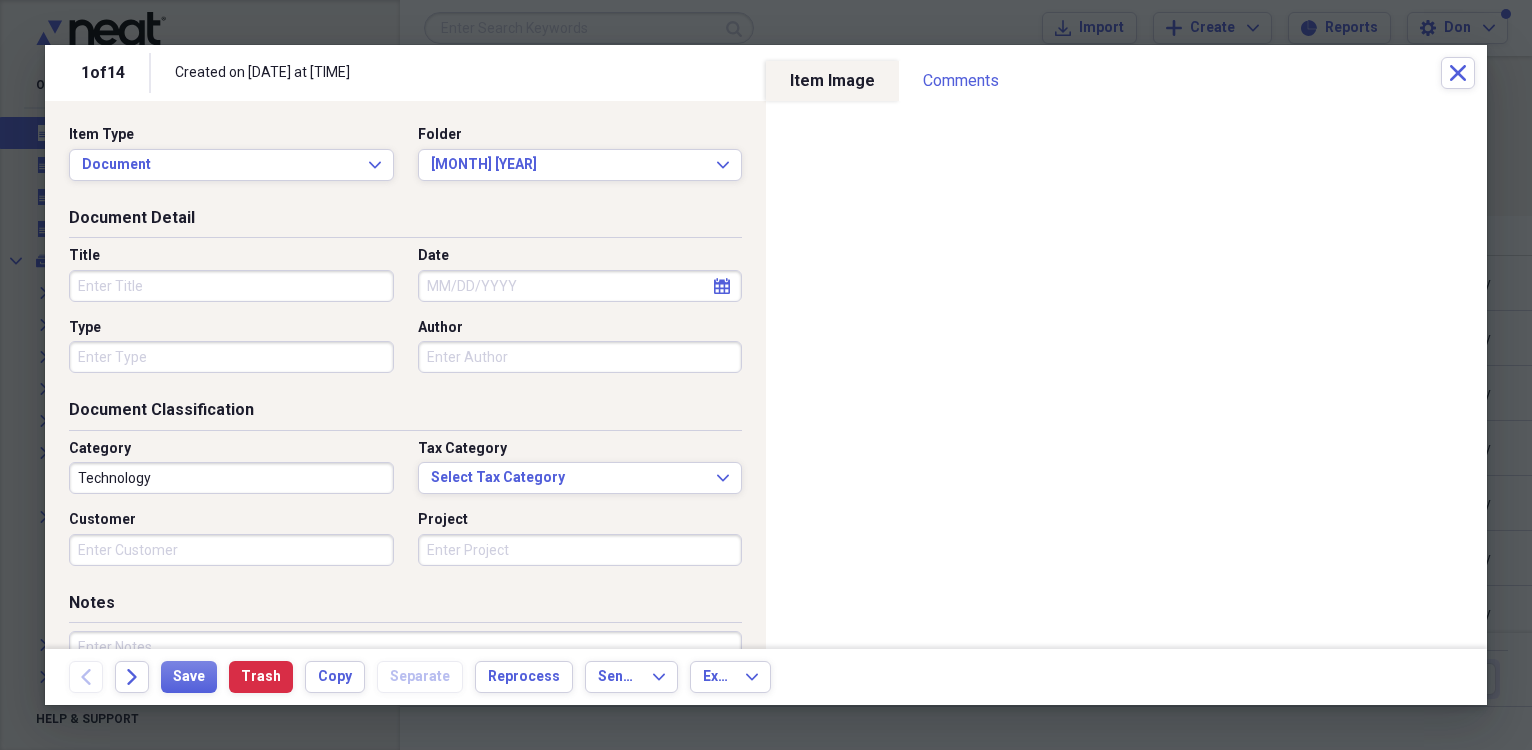 click on "Date" at bounding box center (580, 286) 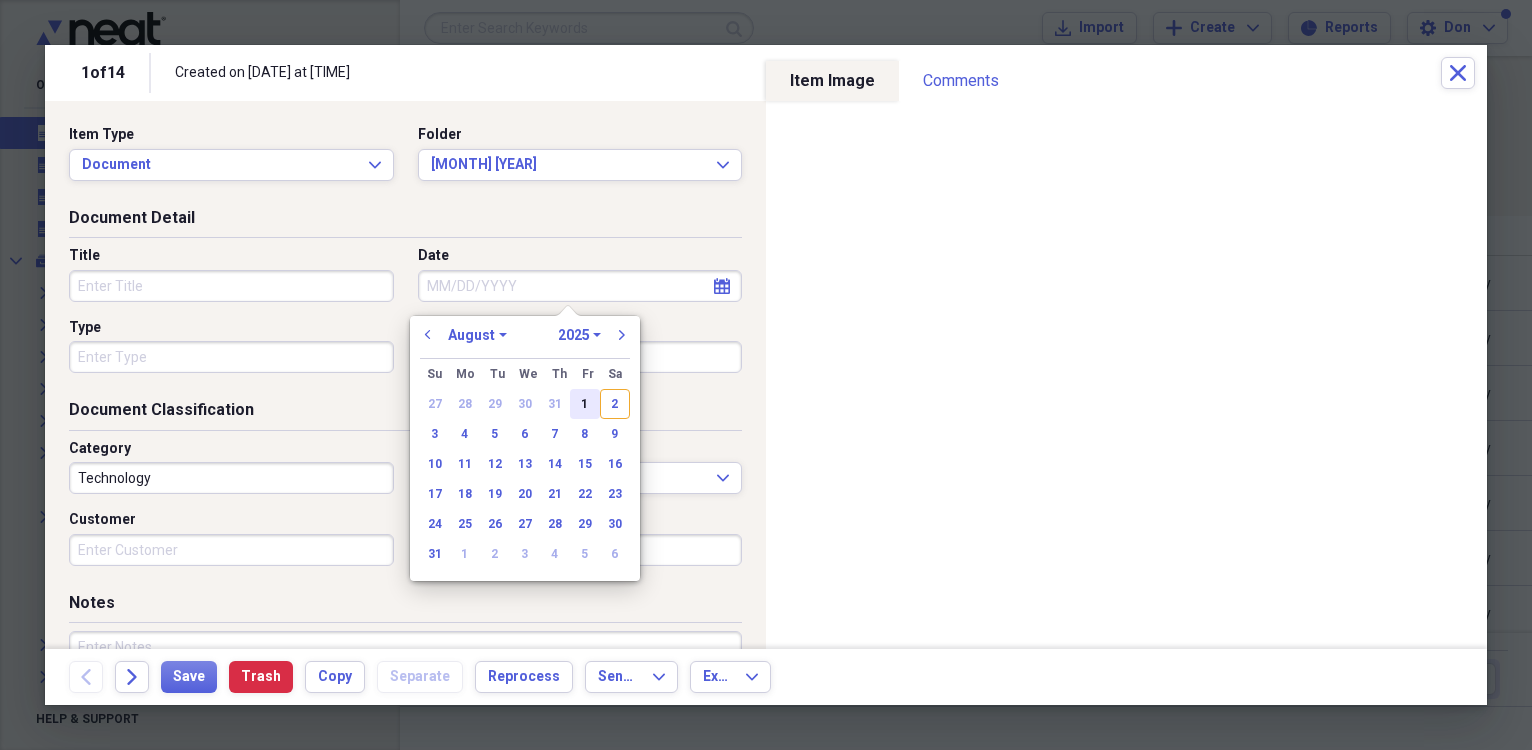 click on "1" at bounding box center [585, 404] 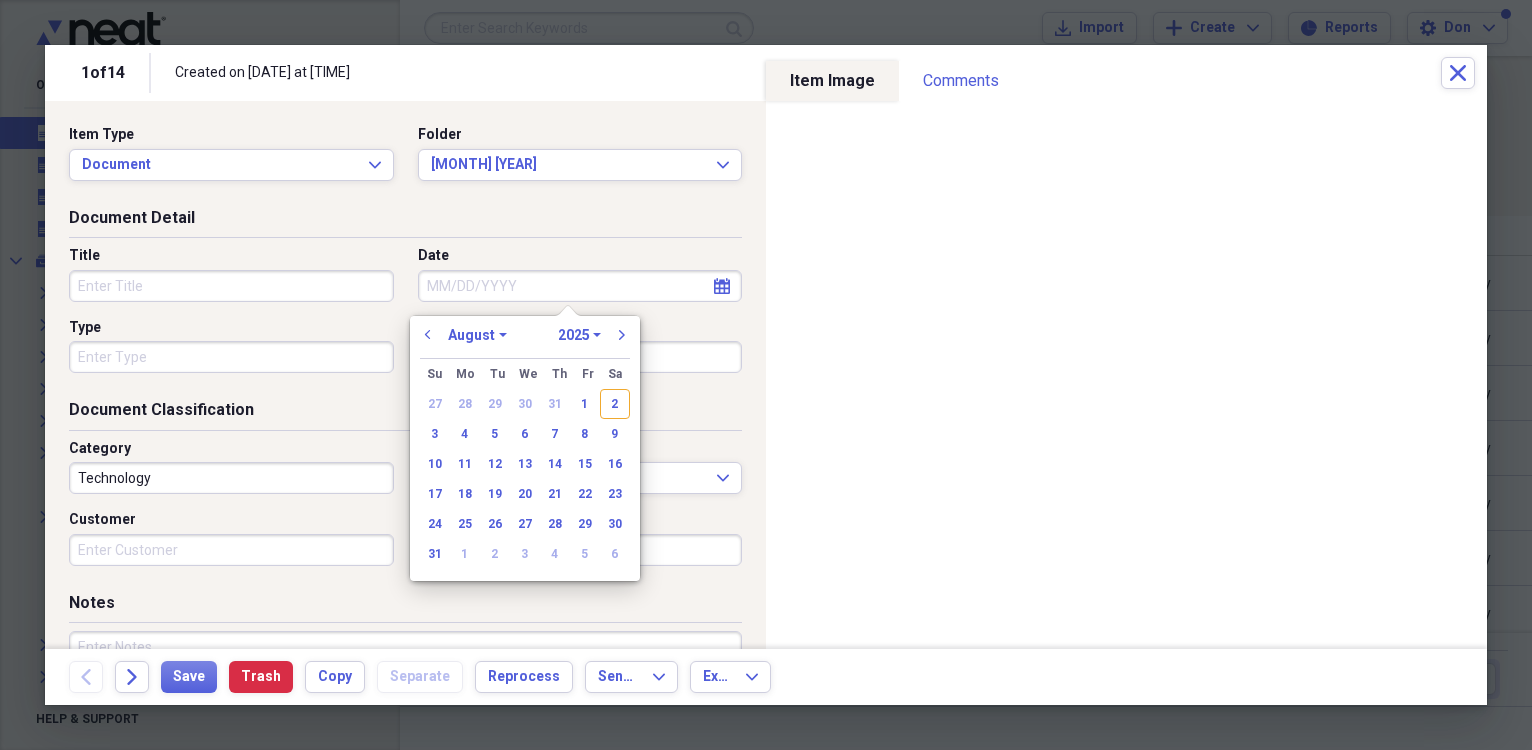 type on "08/01/2025" 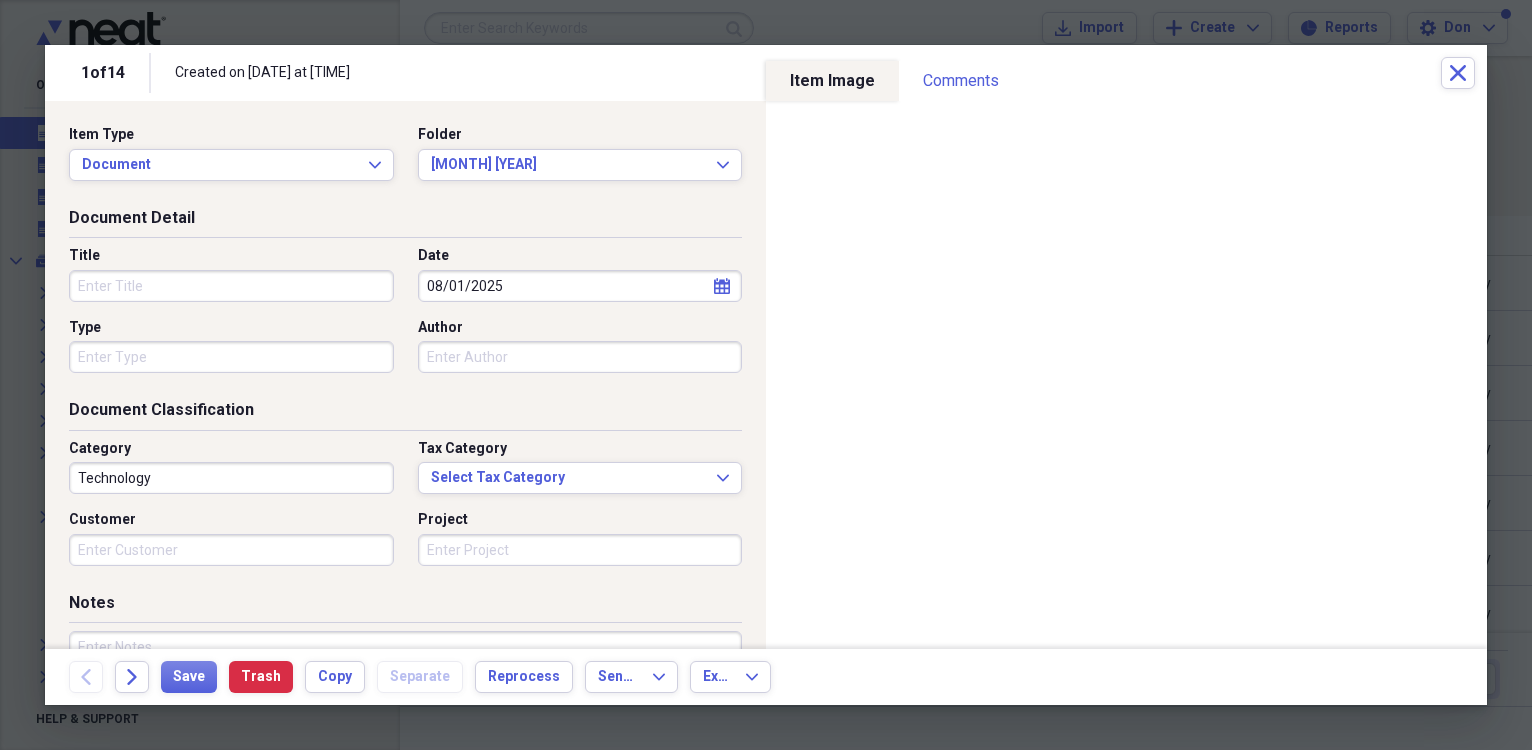 click on "Title" at bounding box center [231, 286] 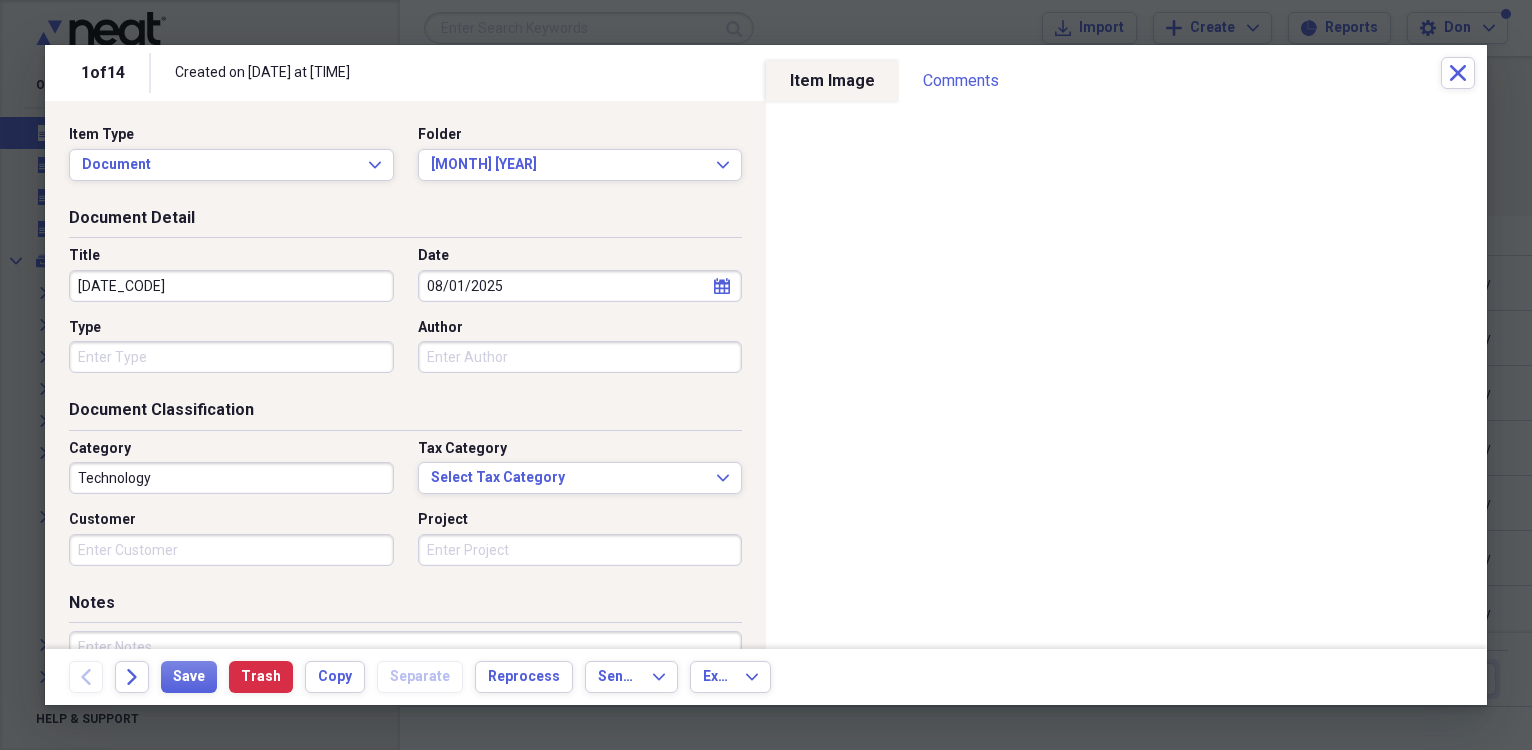 type on "[DATE_CODE]" 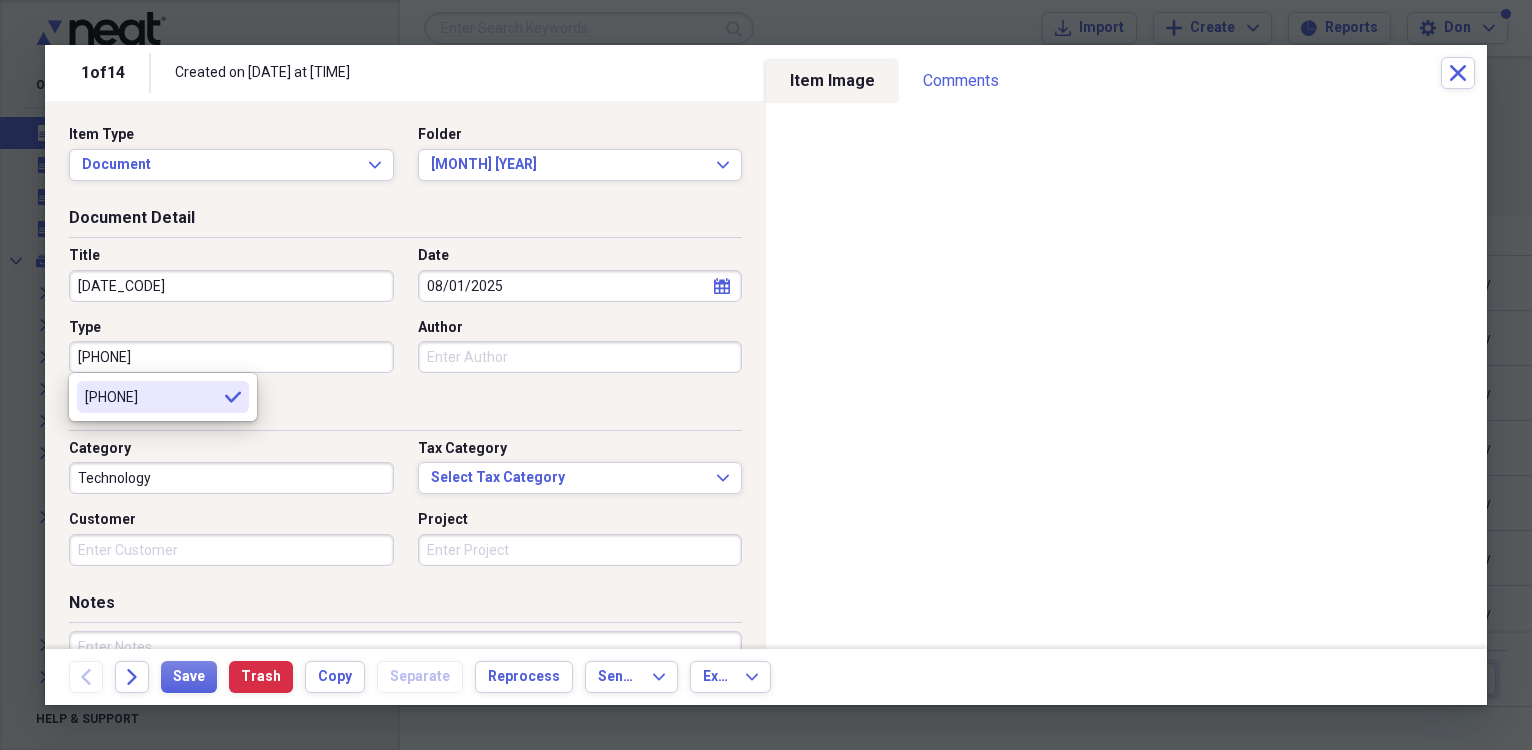 type on "[PHONE]" 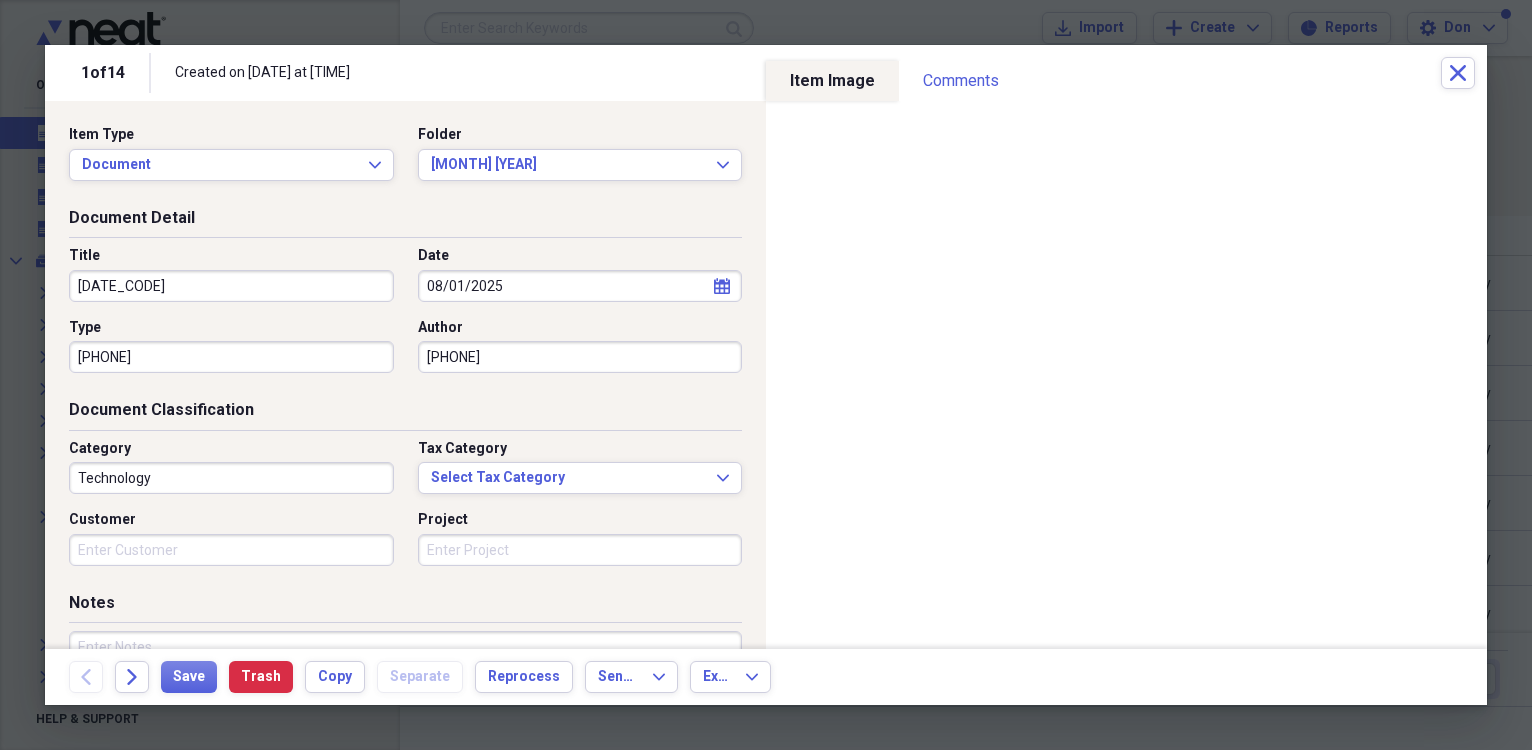 type on "[PHONE]" 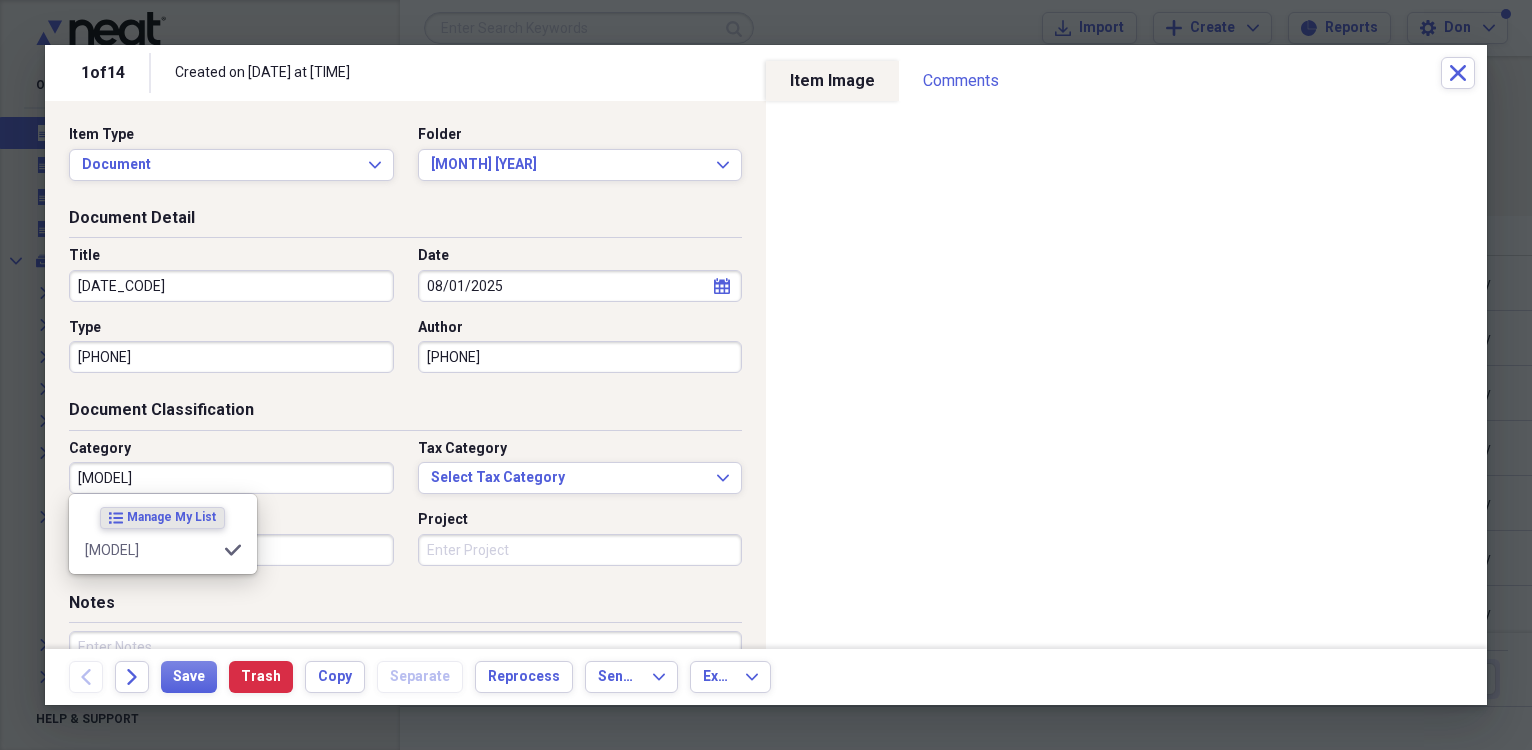 type on "[MODEL]" 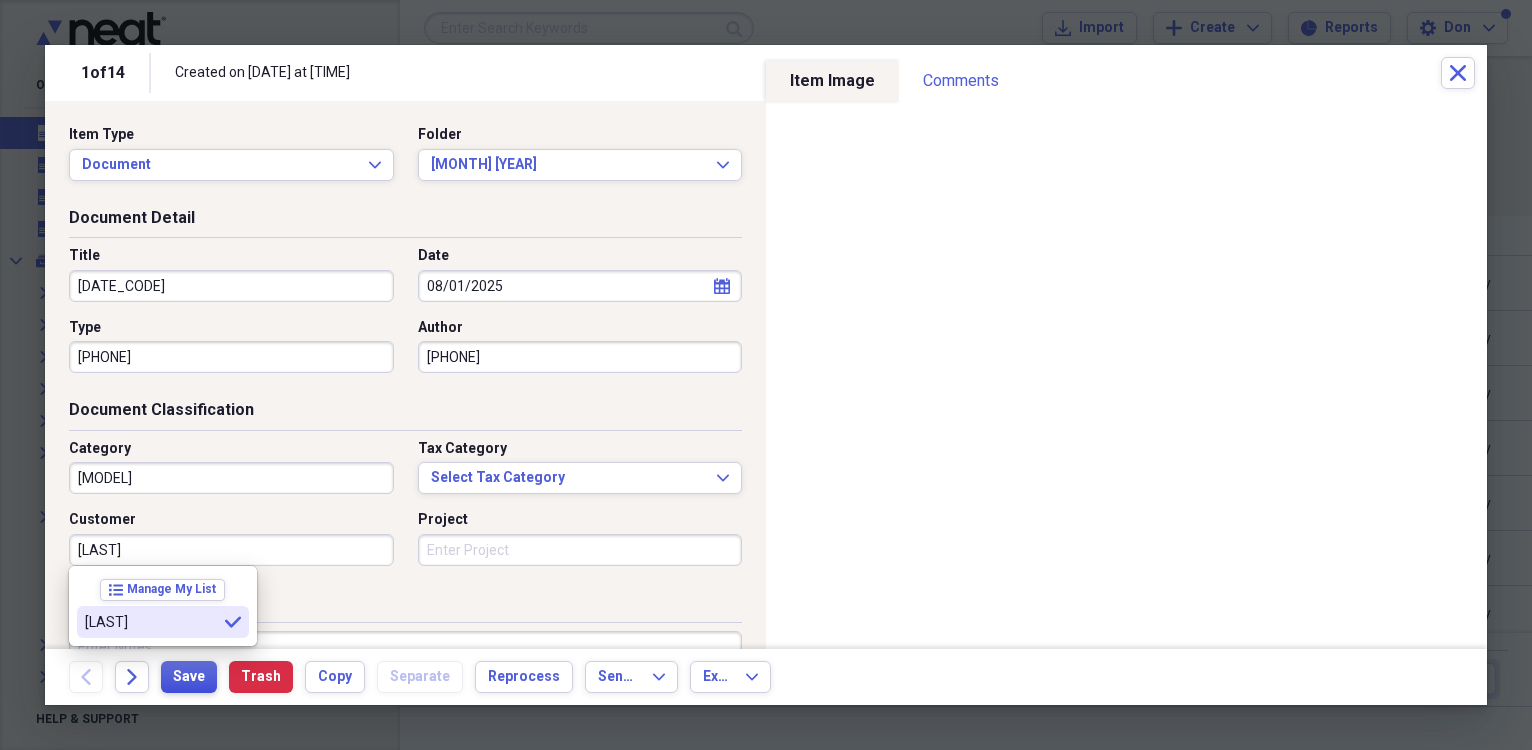 type on "[LAST]" 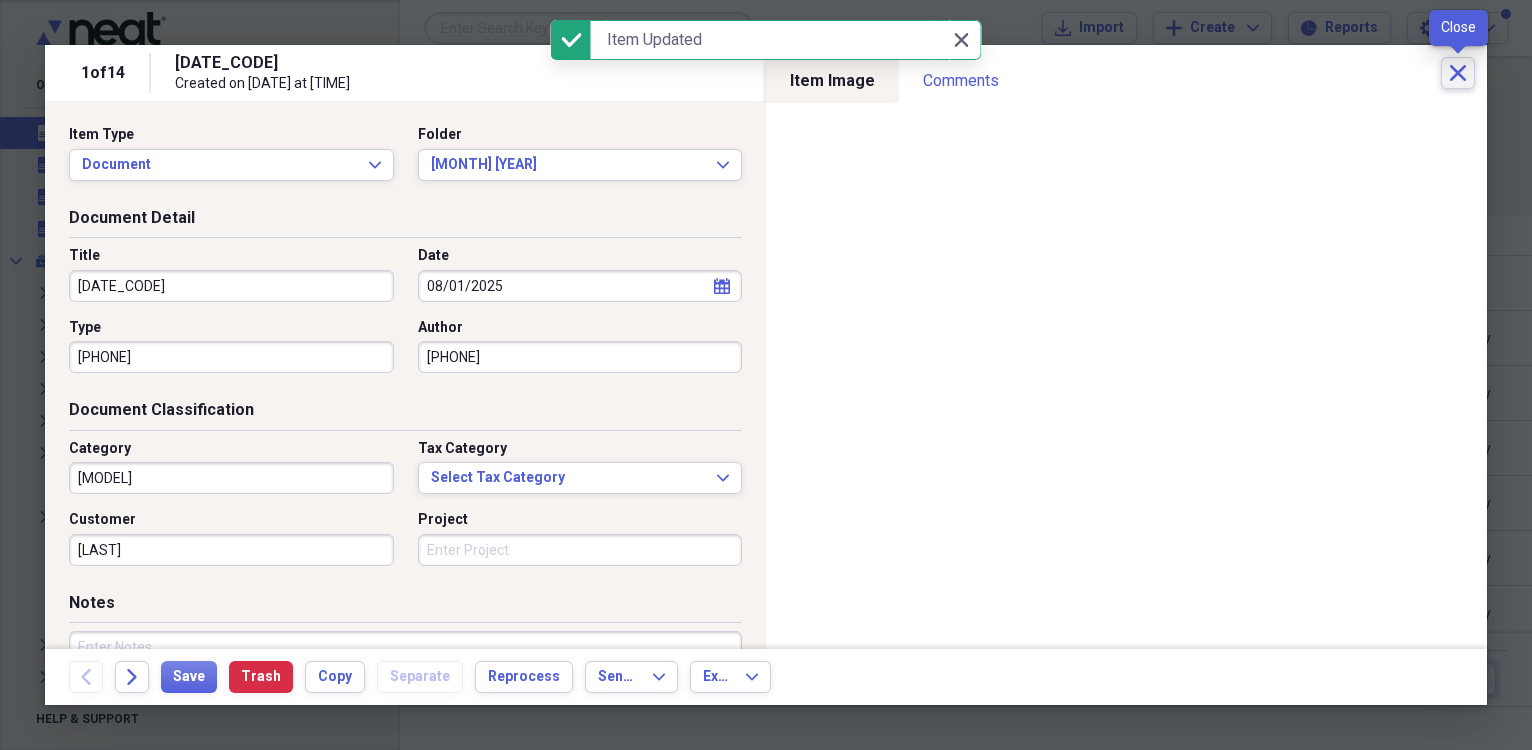 click on "Close" at bounding box center [1458, 73] 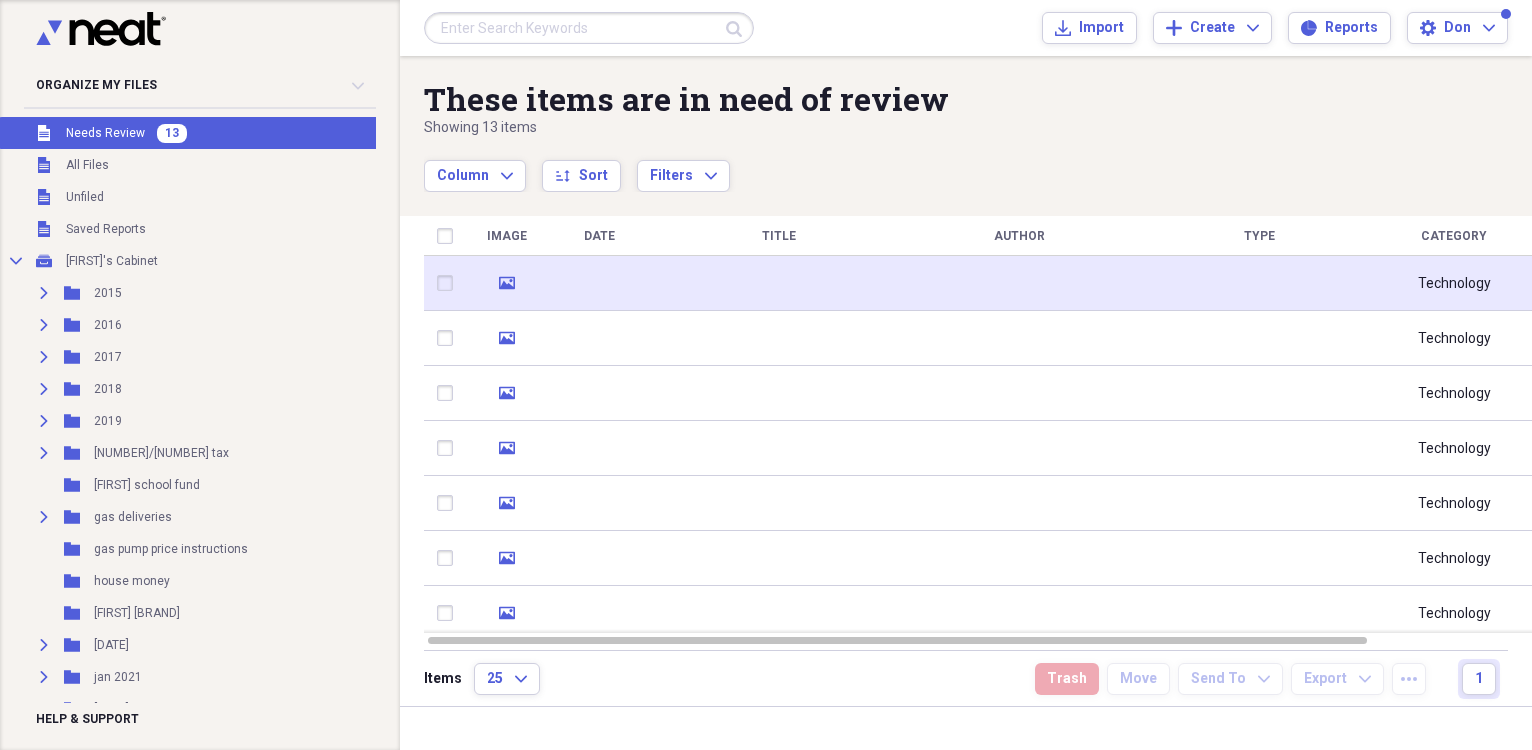 click at bounding box center (599, 283) 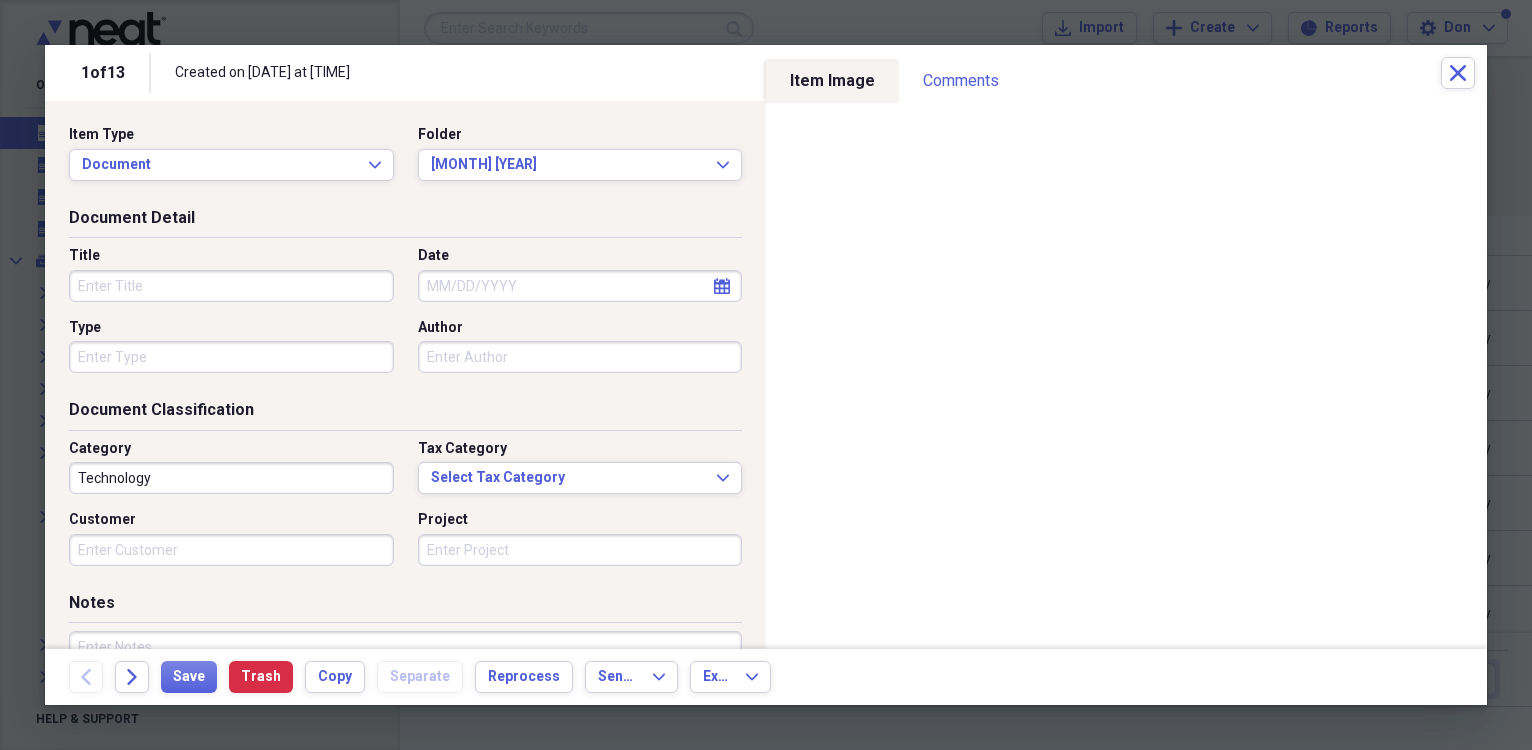 select on "7" 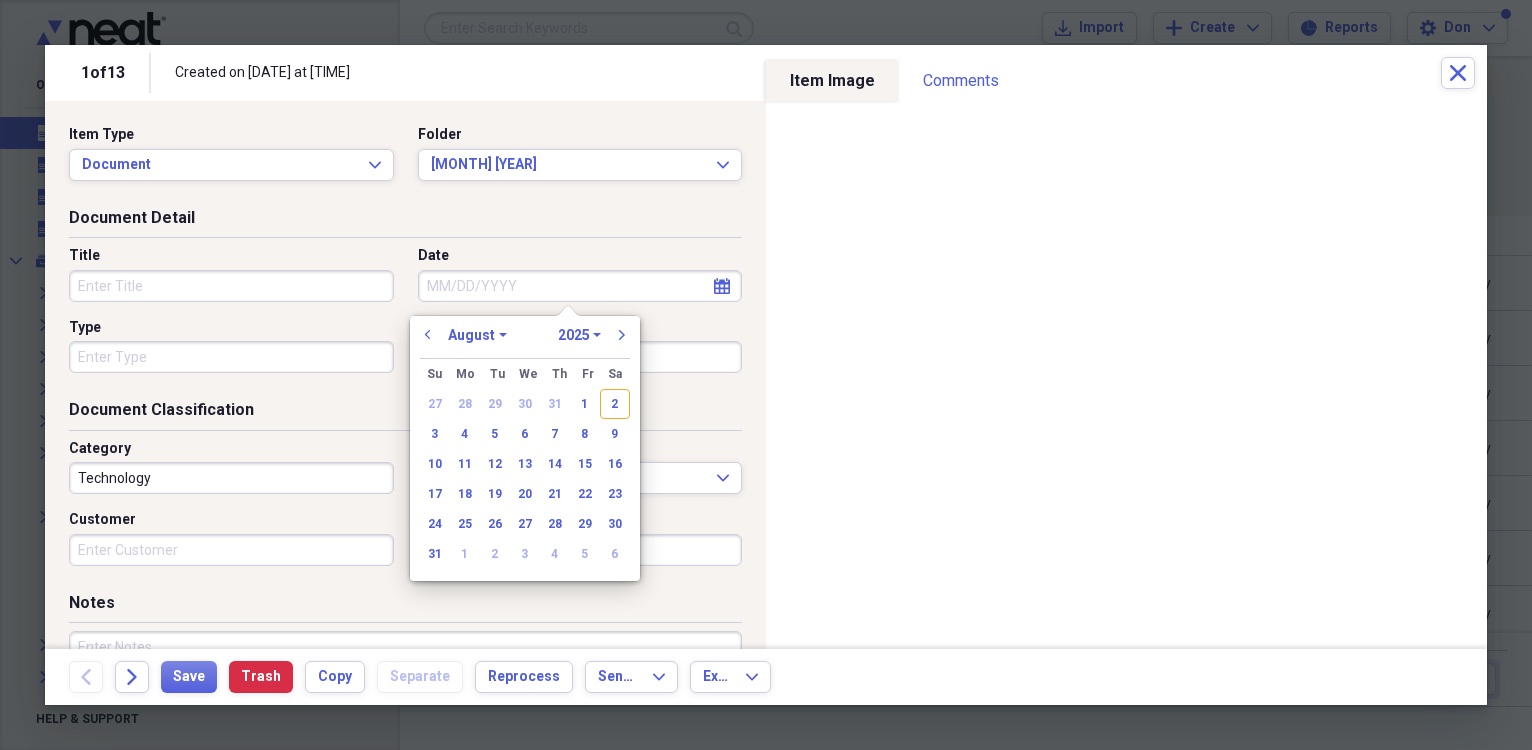 click on "Date" at bounding box center (580, 286) 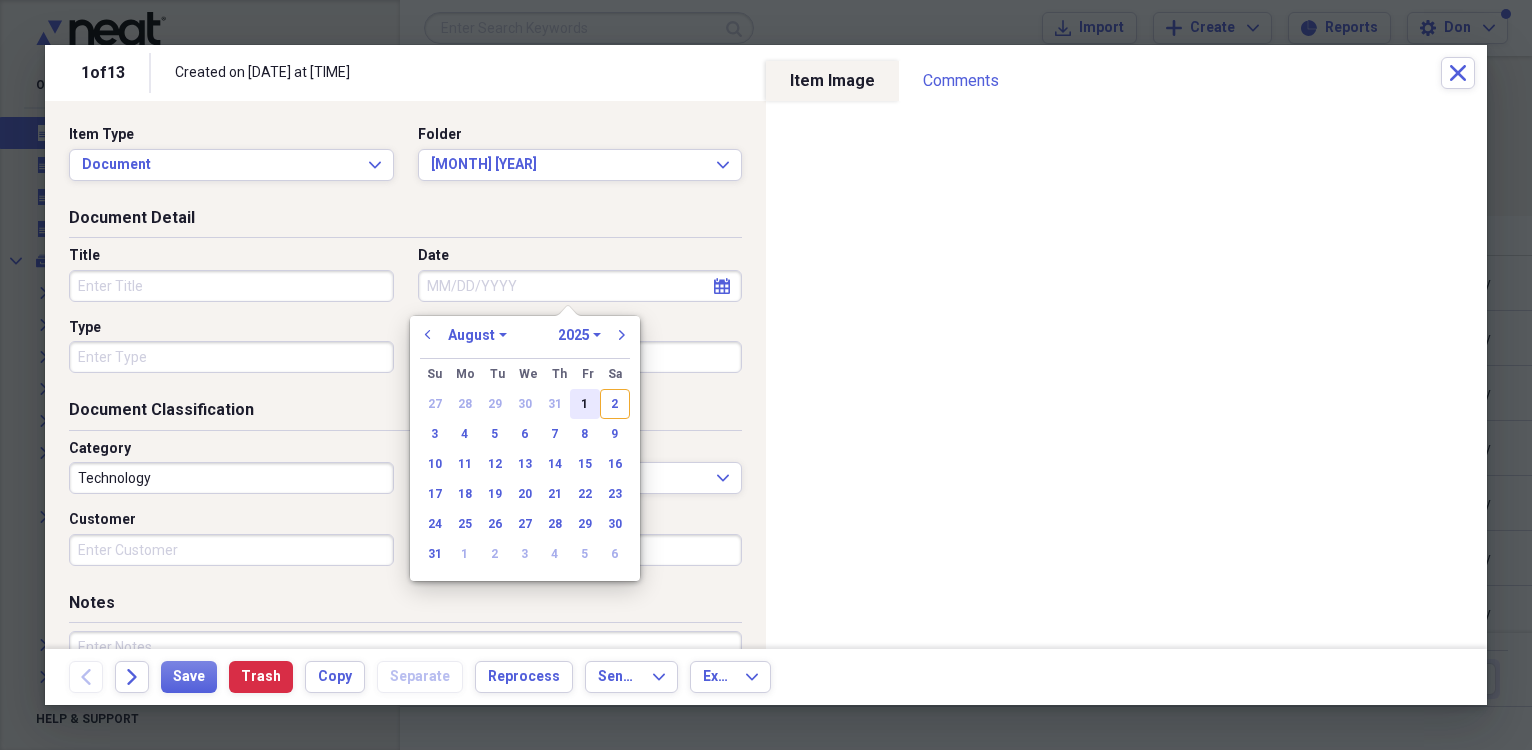 click on "1" at bounding box center [585, 404] 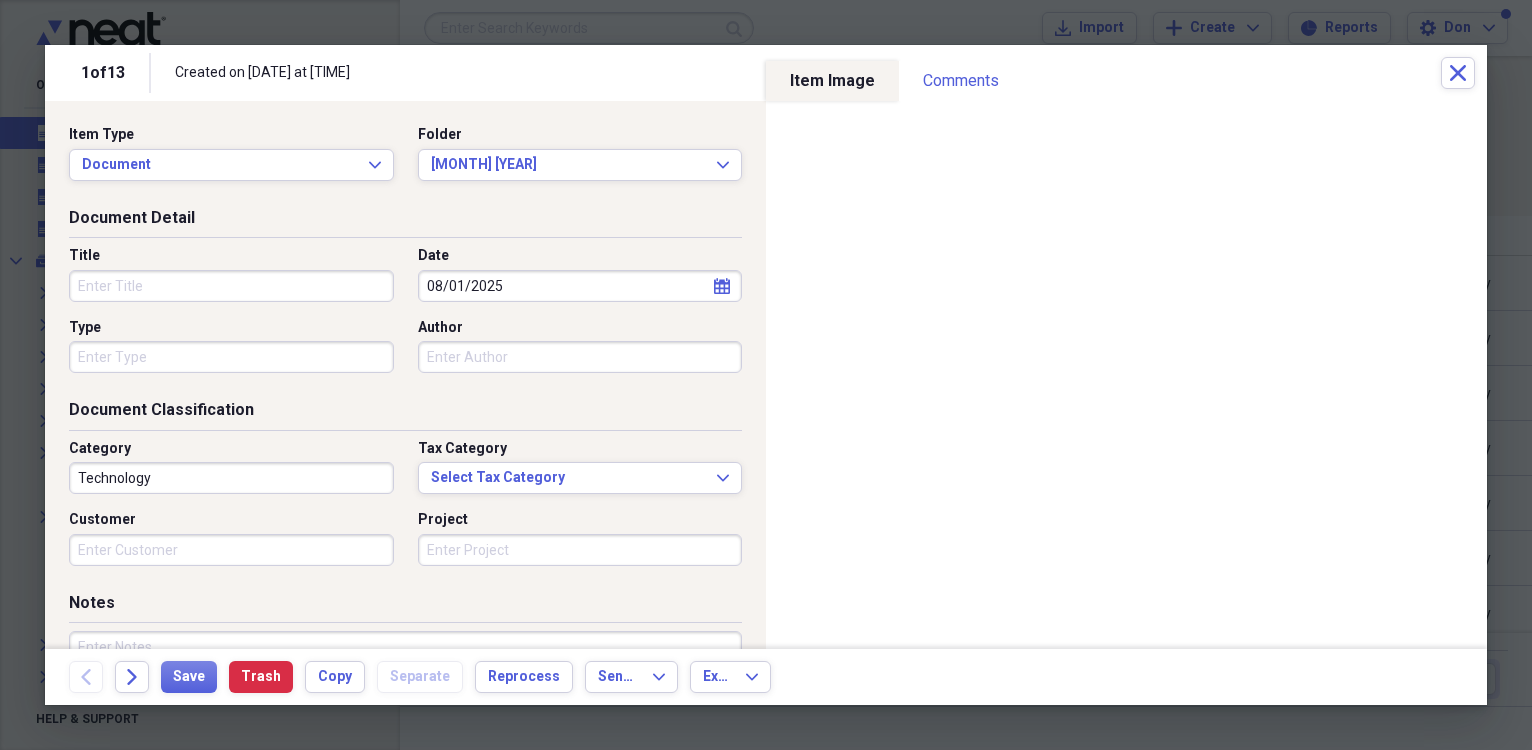 click on "Title" at bounding box center (231, 286) 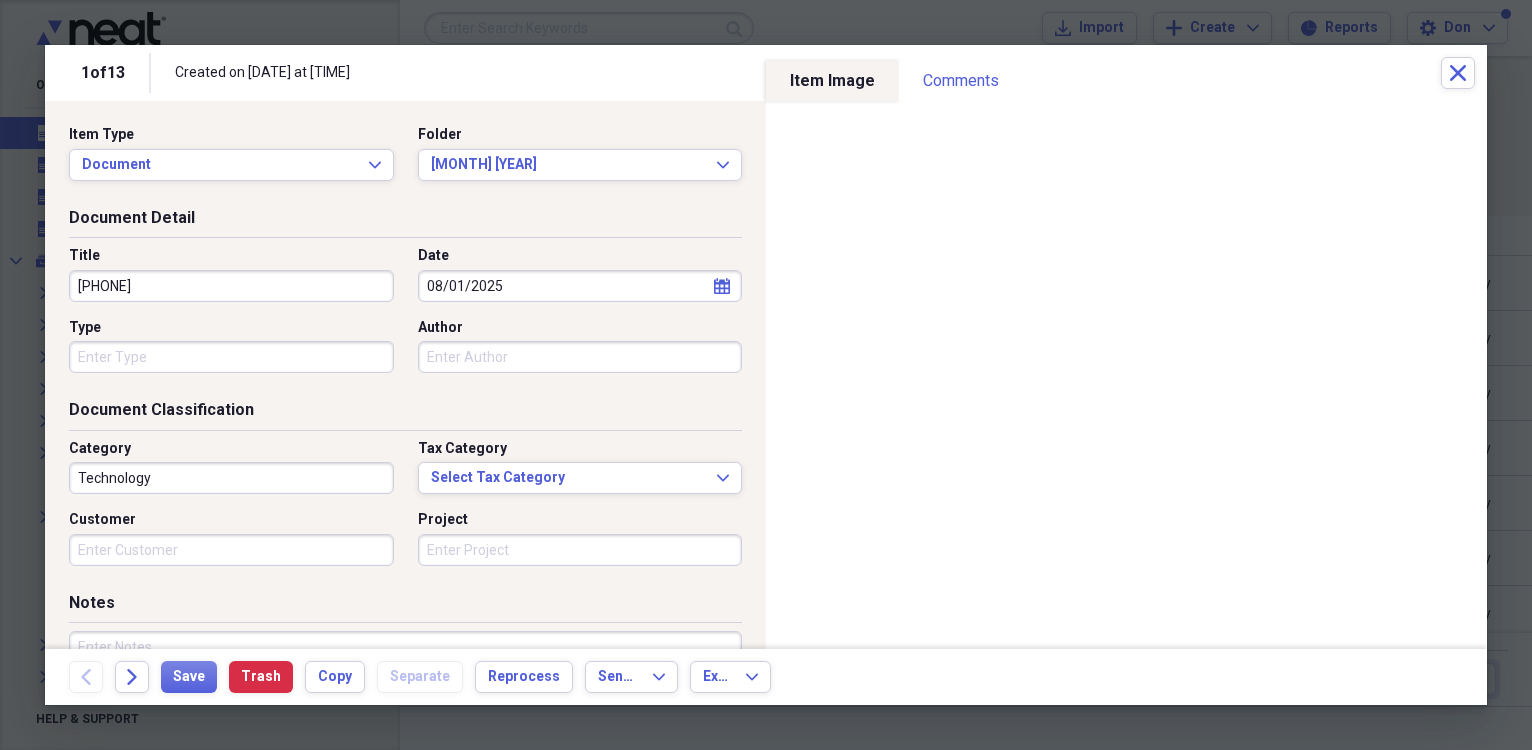type on "[PHONE]" 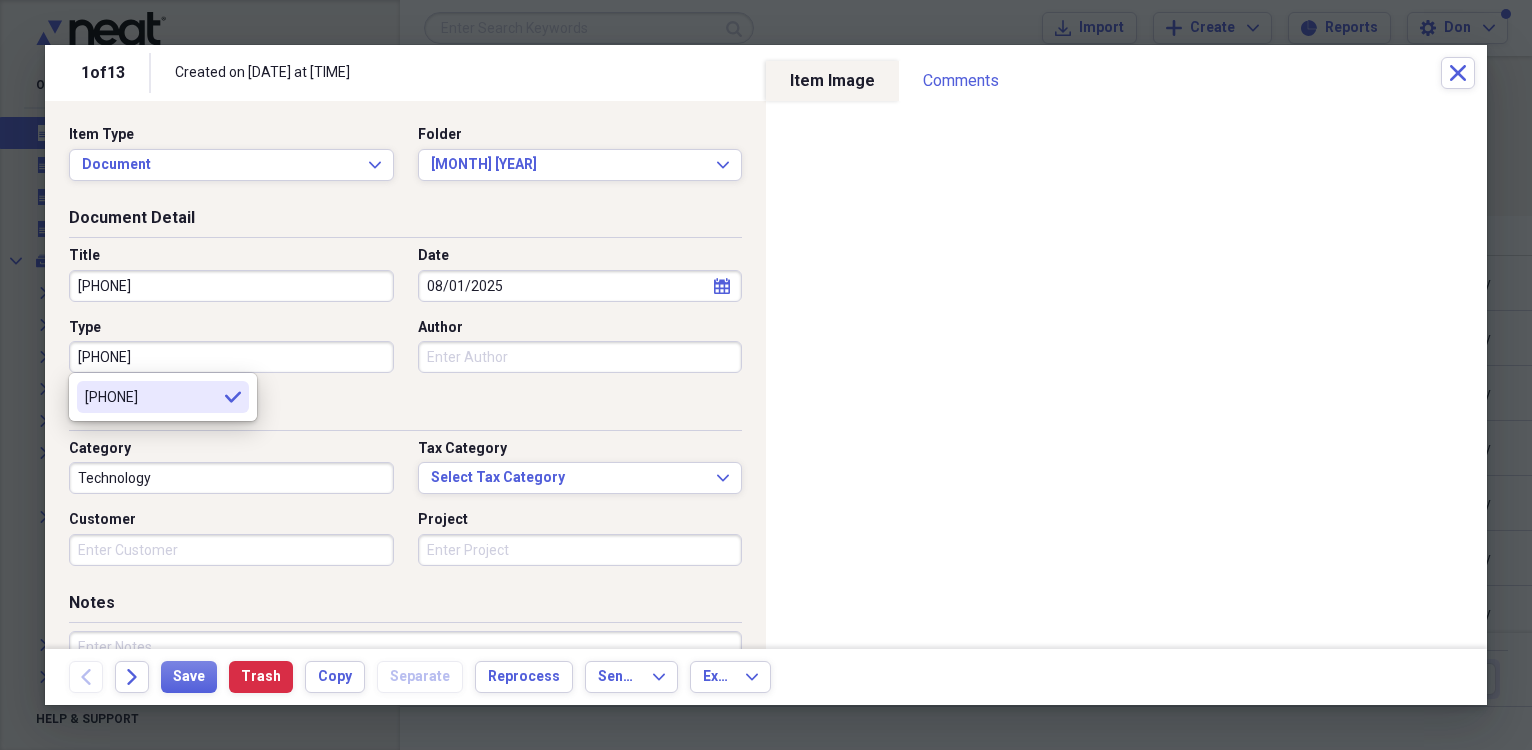 type on "[PHONE]" 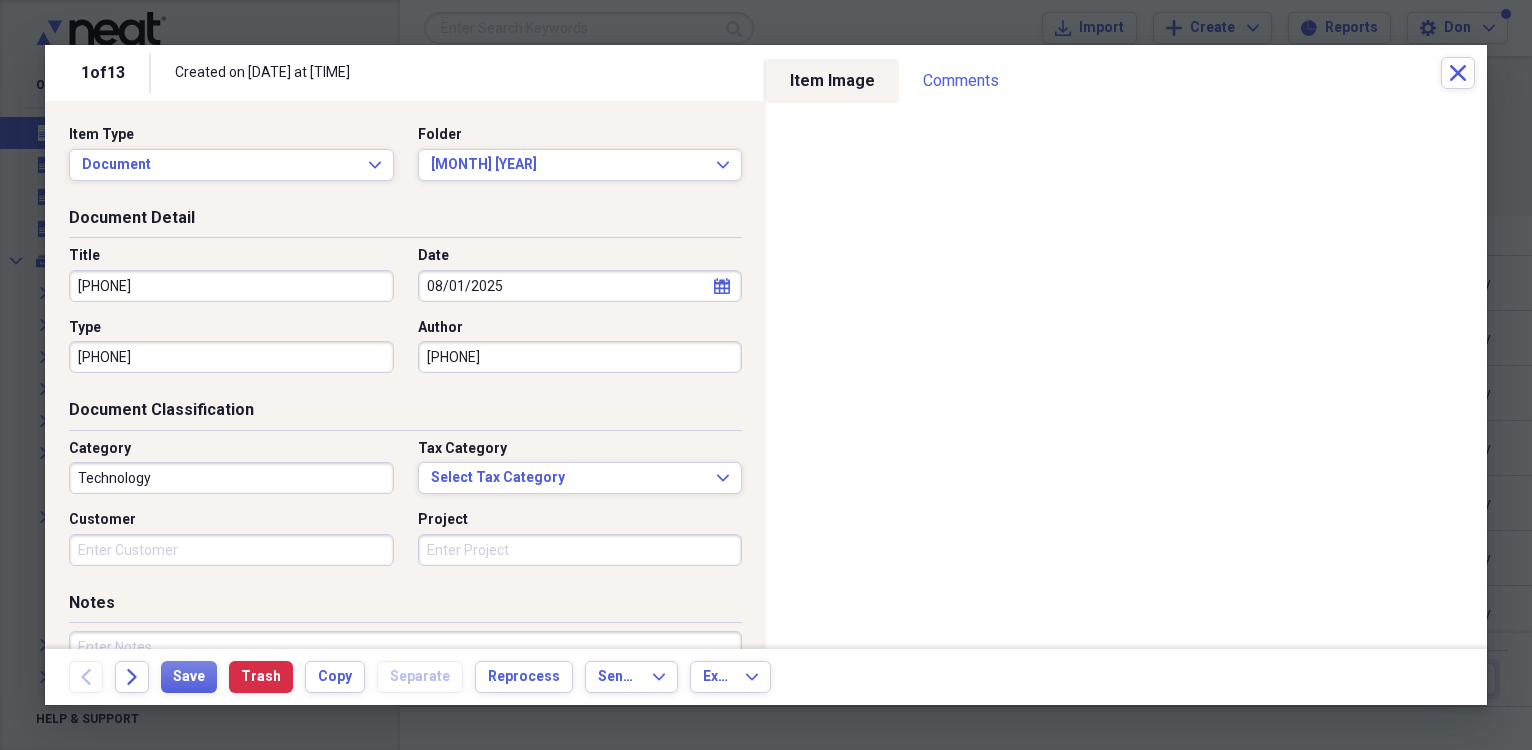type on "[PHONE]" 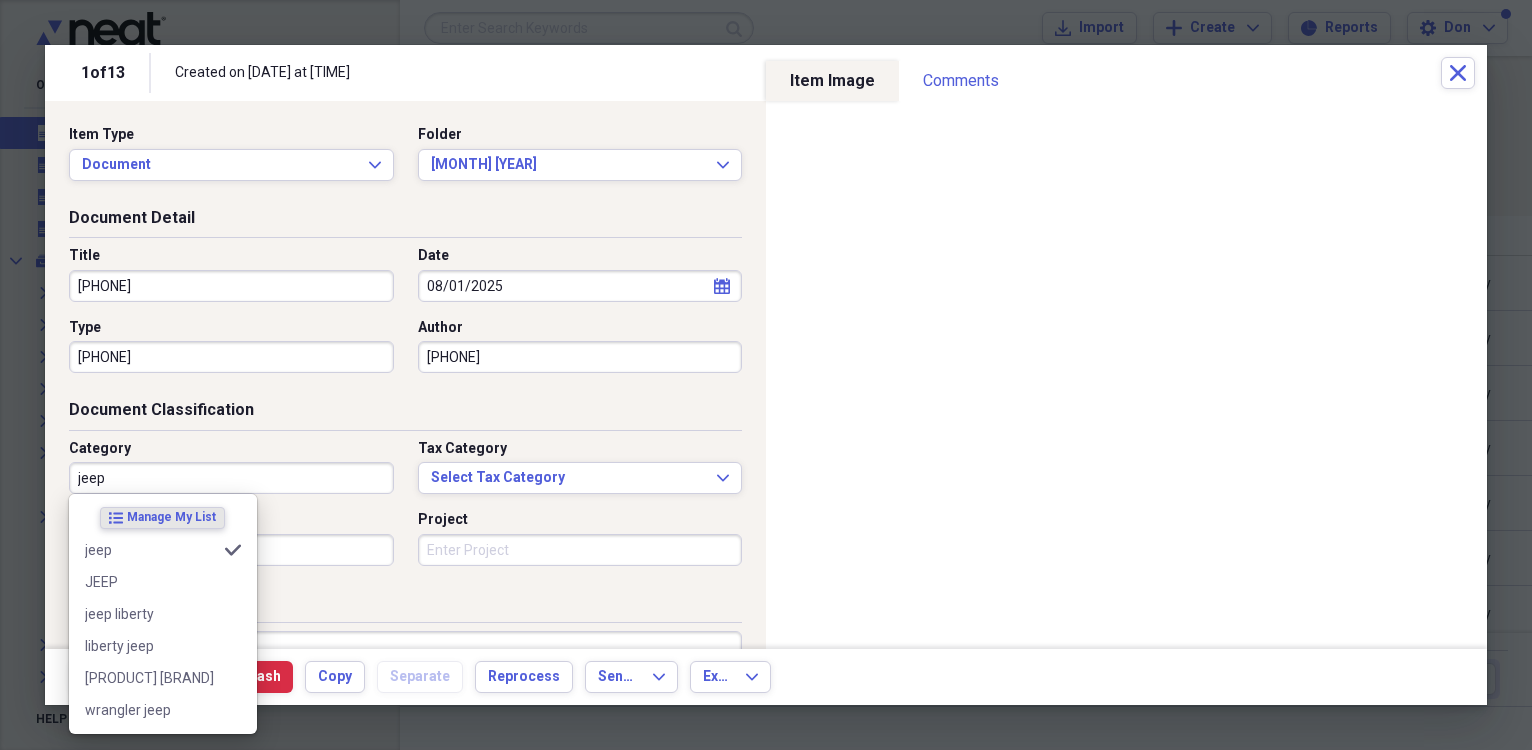 type on "jeep" 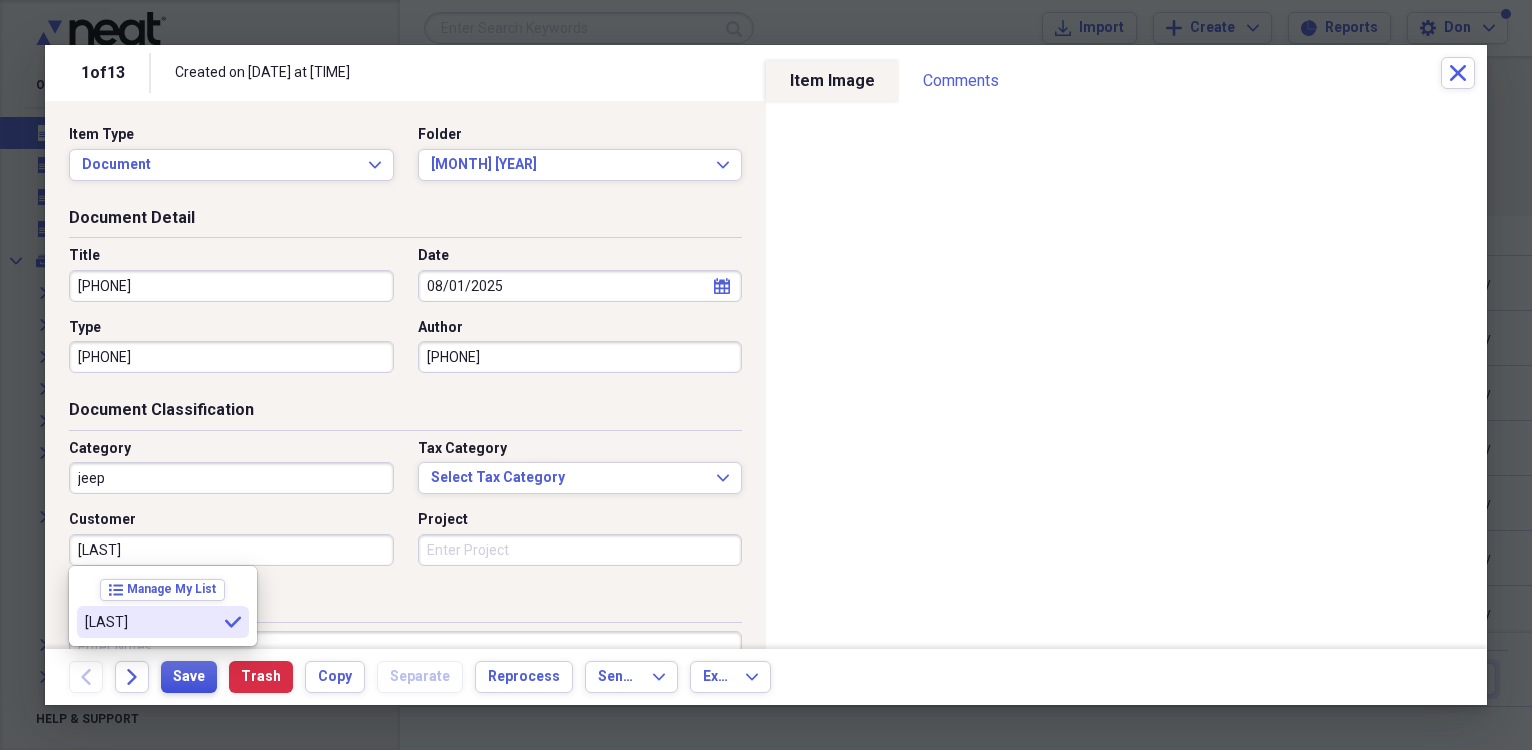 type on "[LAST]" 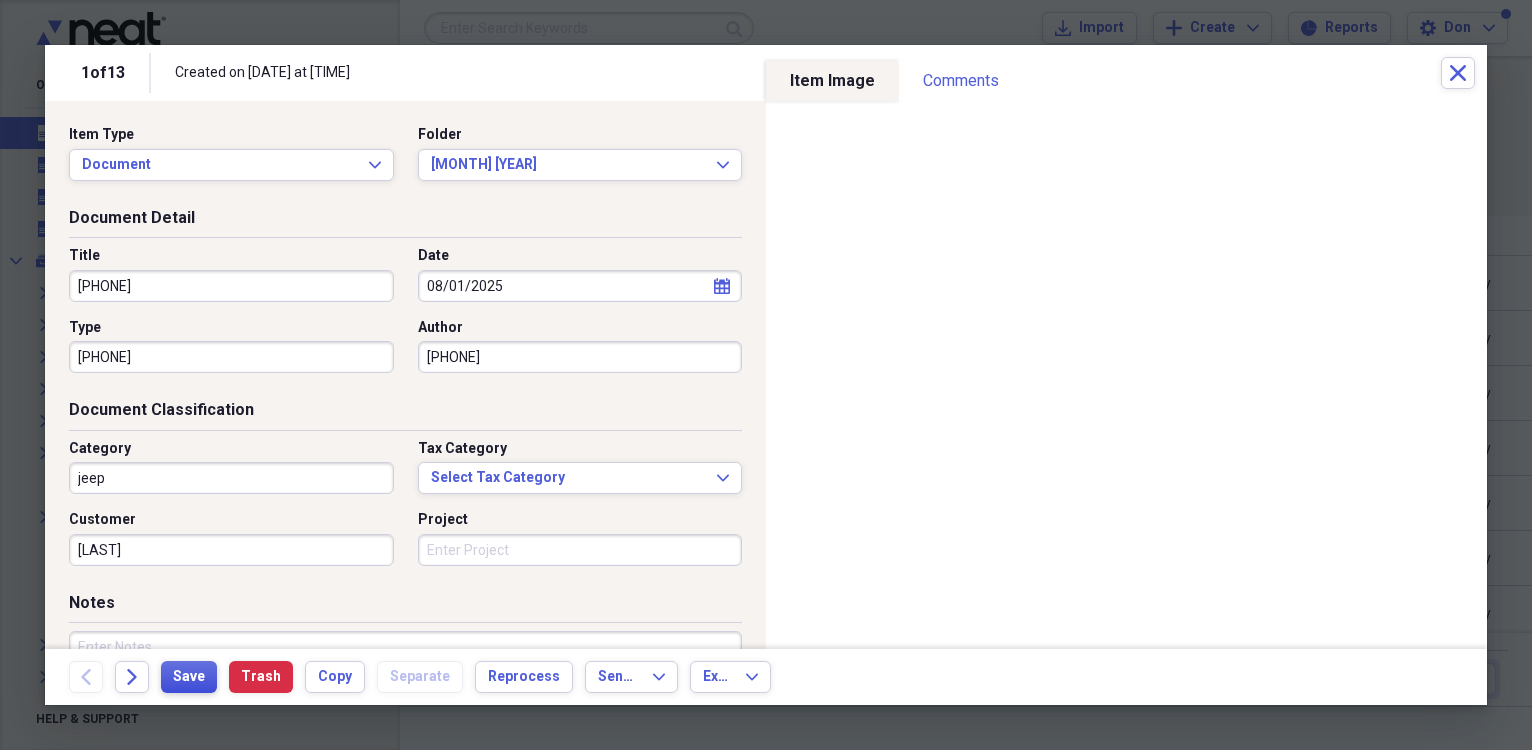 click on "Save" at bounding box center (189, 677) 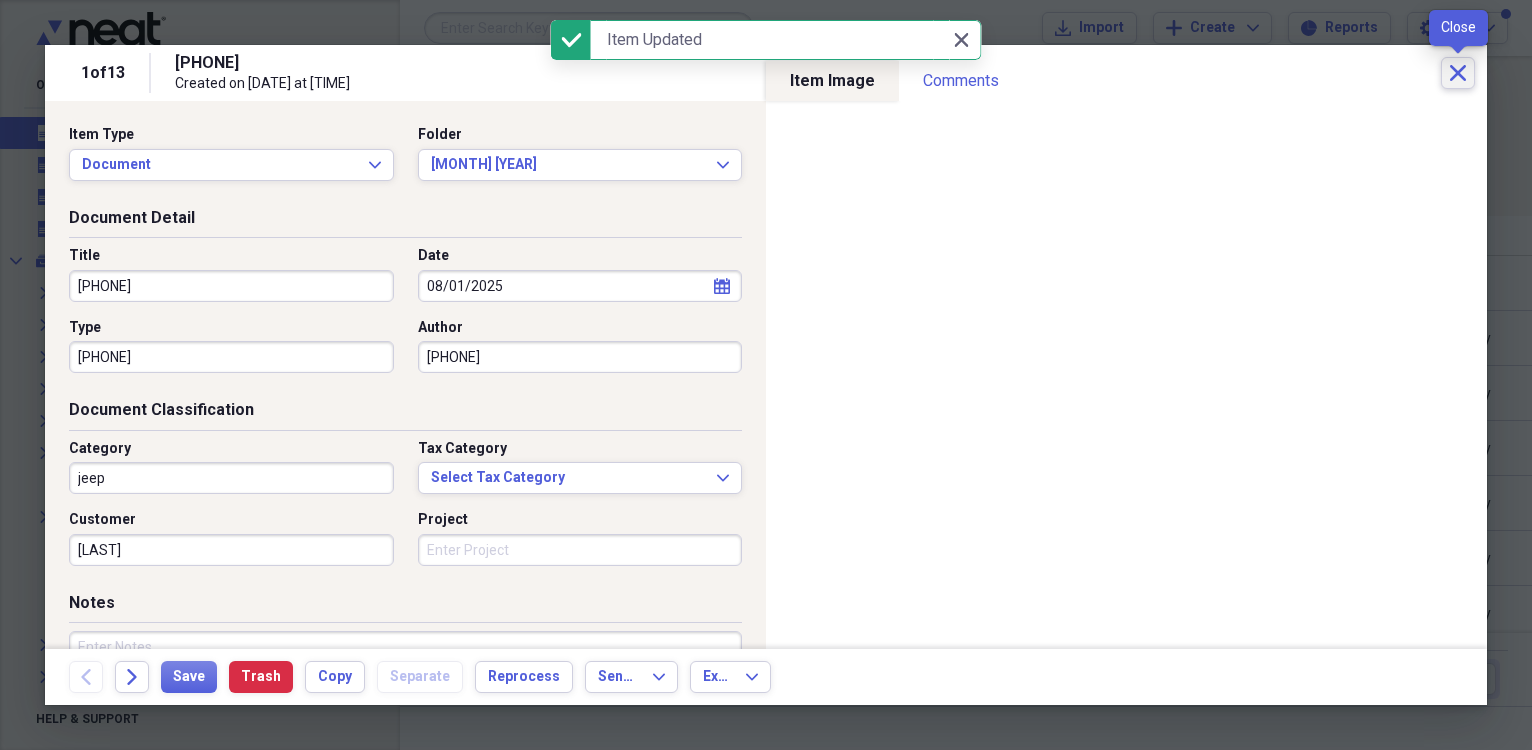 click on "Close" 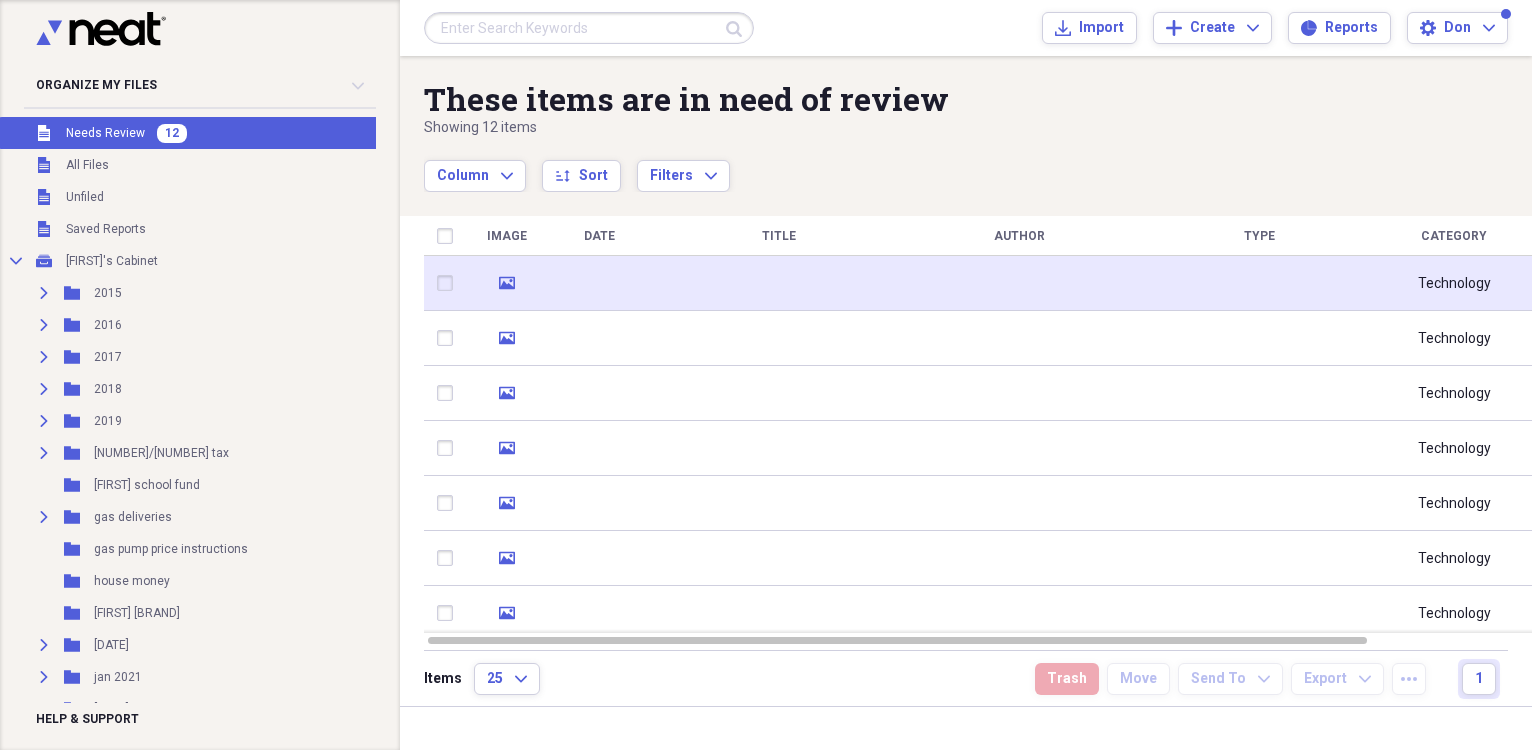 click at bounding box center (599, 283) 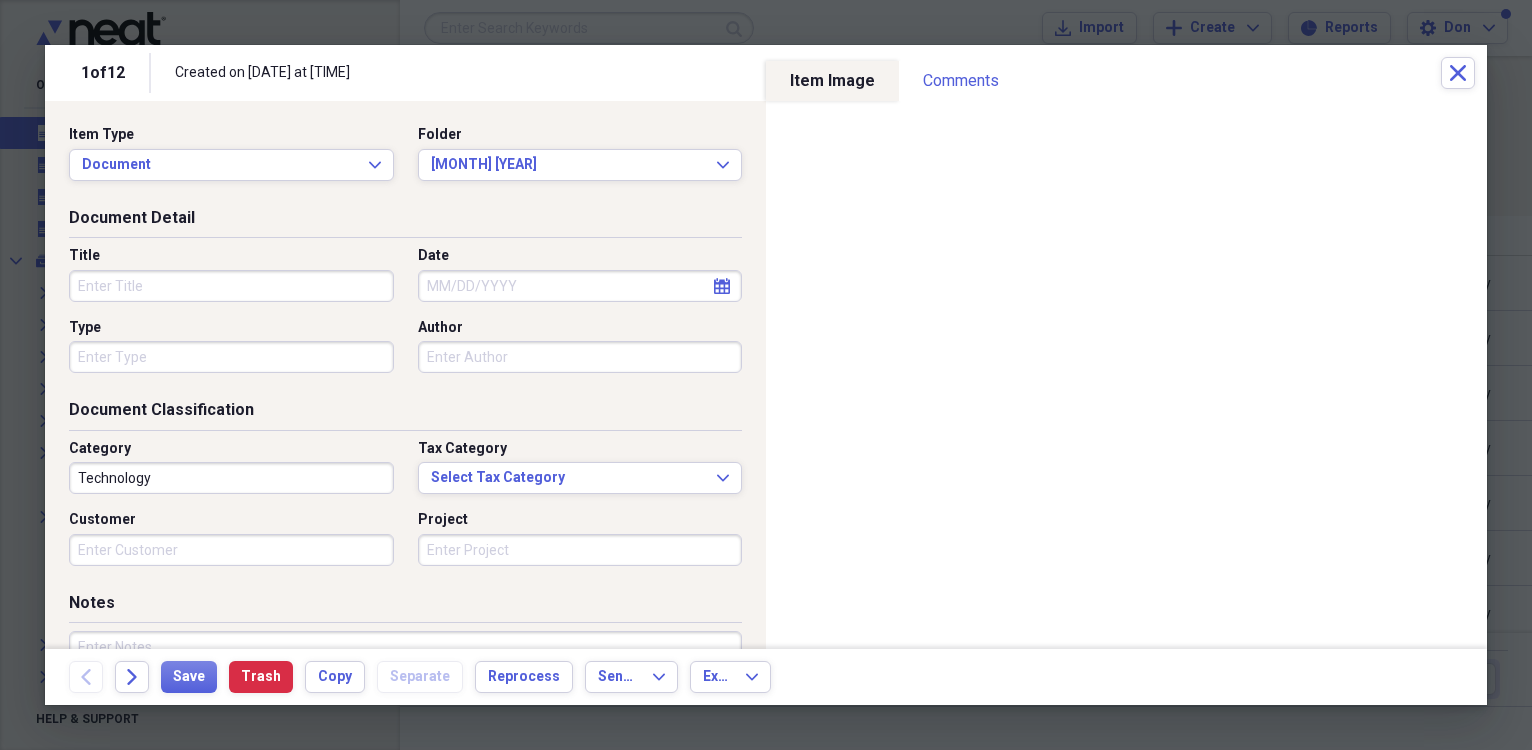 click on "Date" at bounding box center (580, 286) 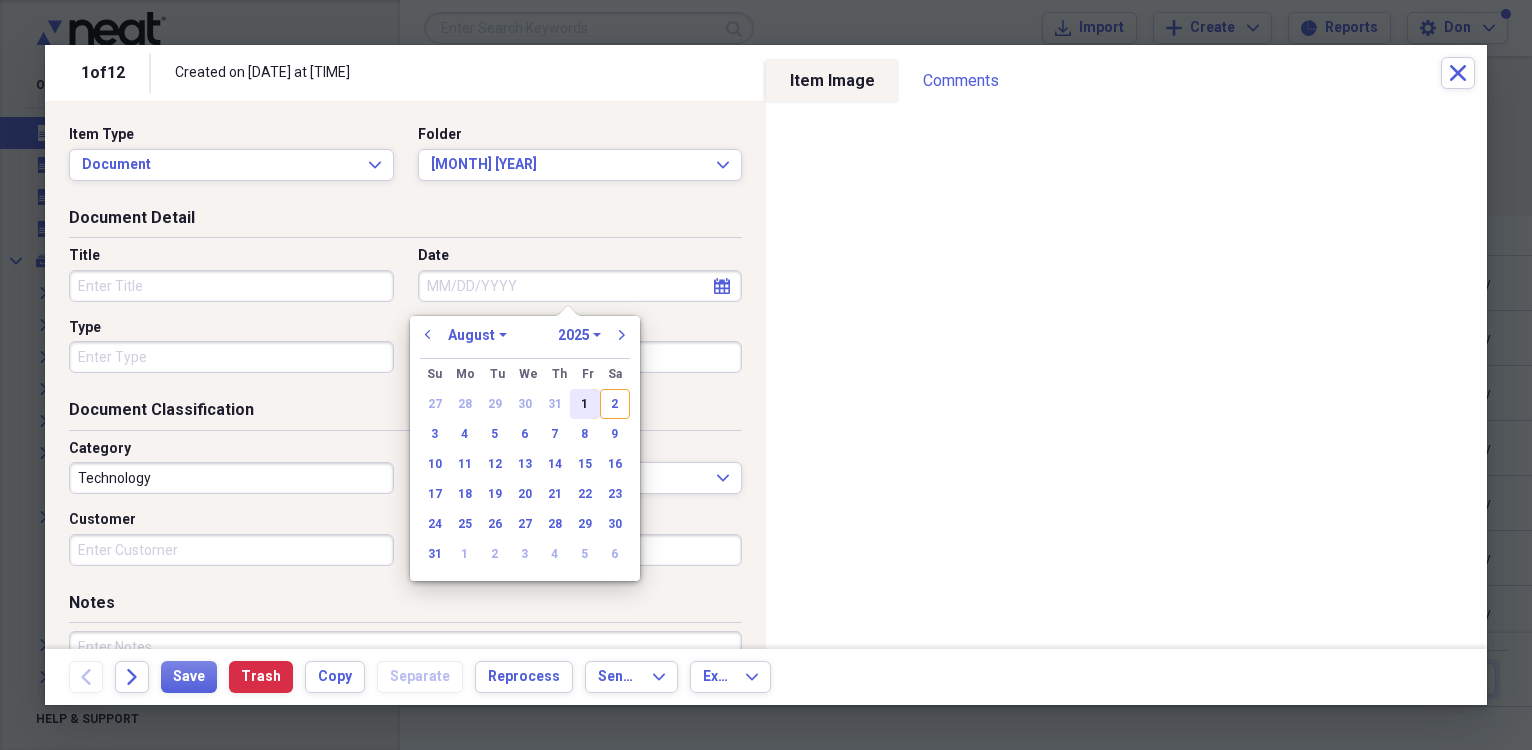 click on "1" at bounding box center (585, 404) 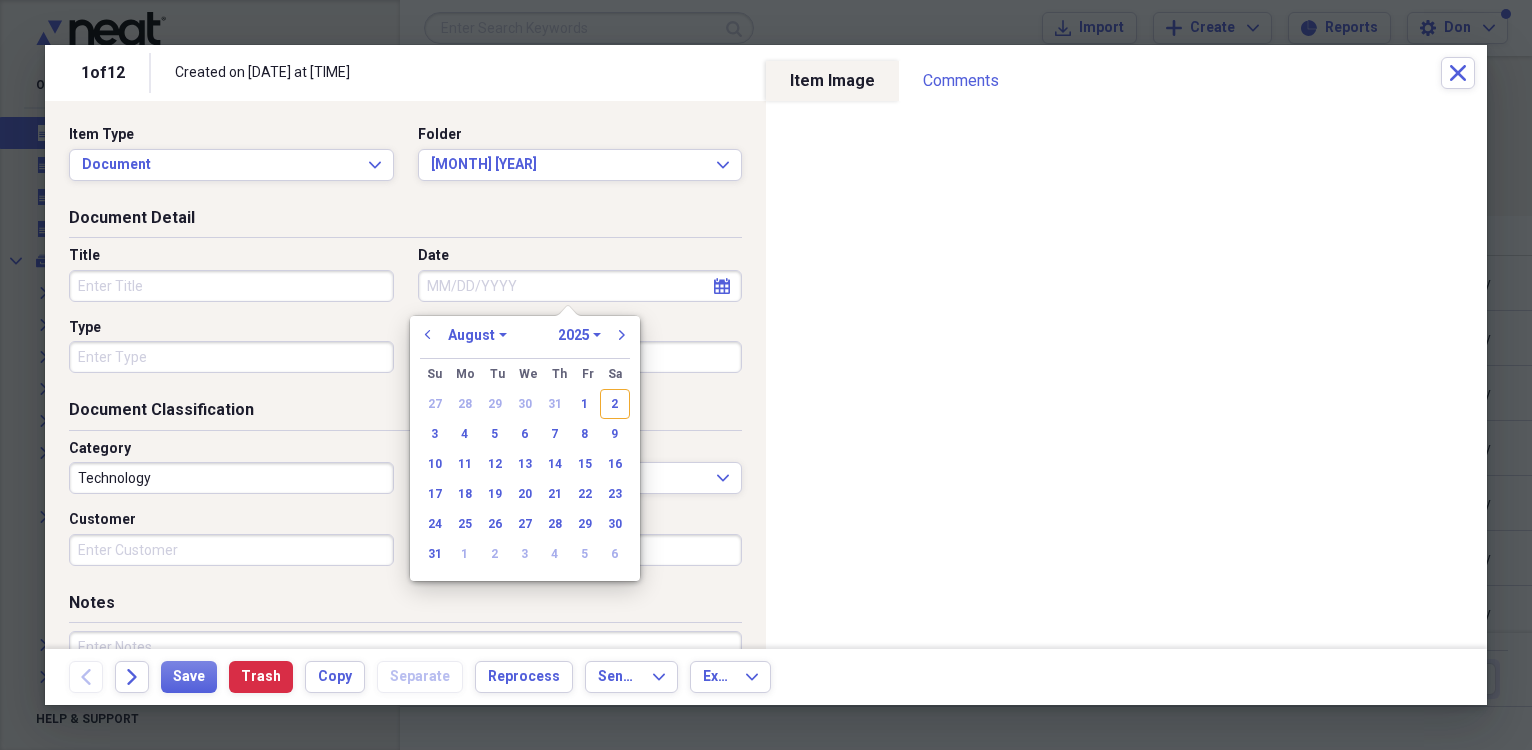 type on "08/01/2025" 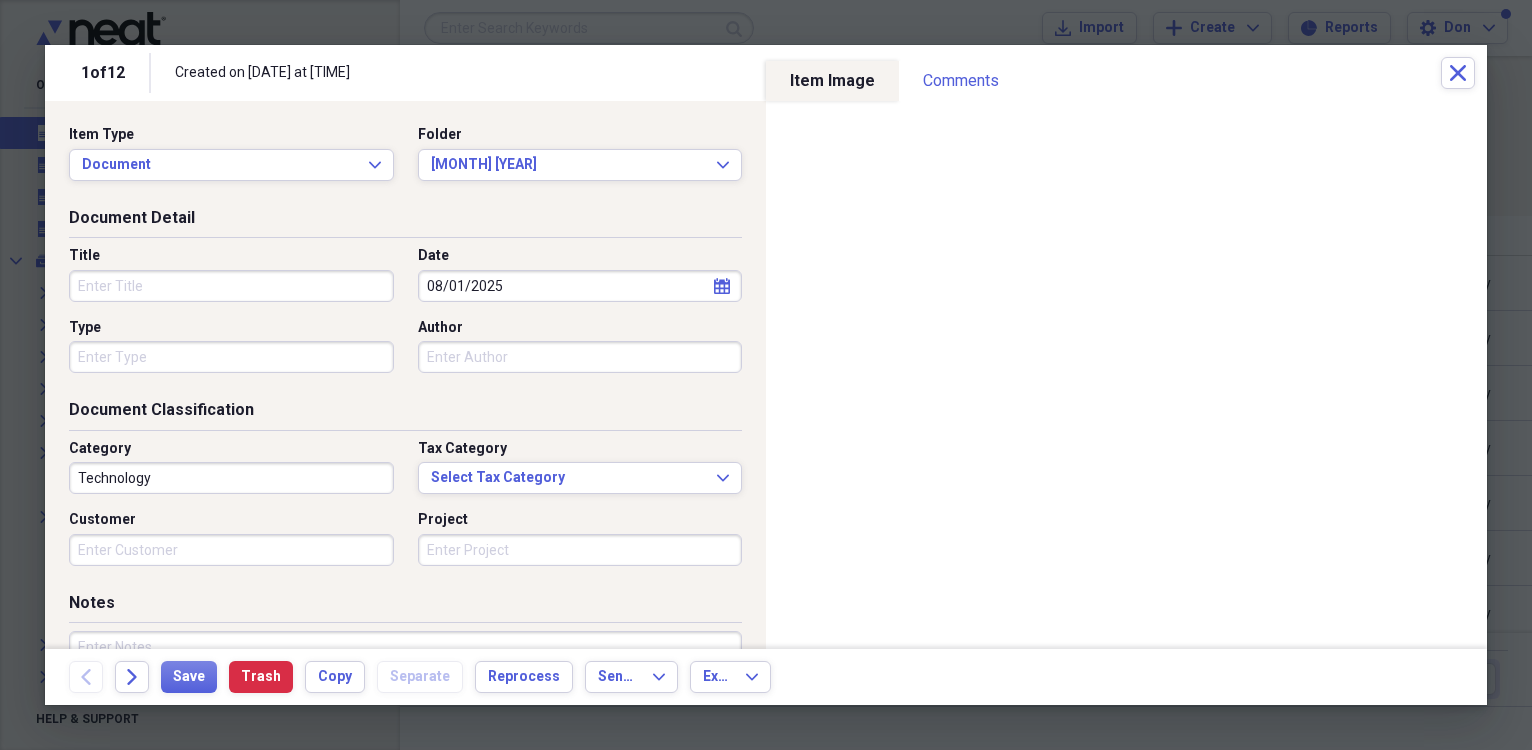 click on "Title" at bounding box center [231, 286] 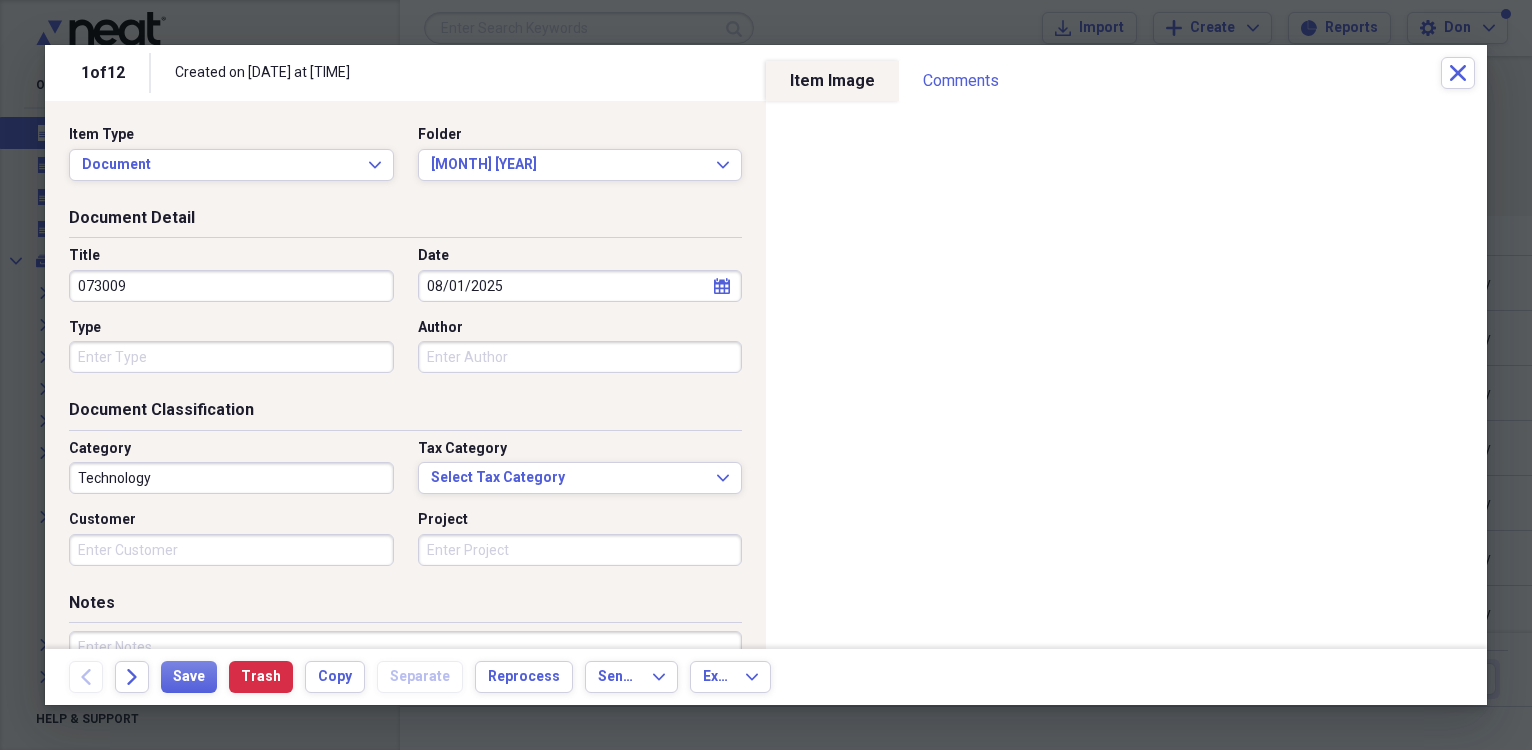 type on "073009" 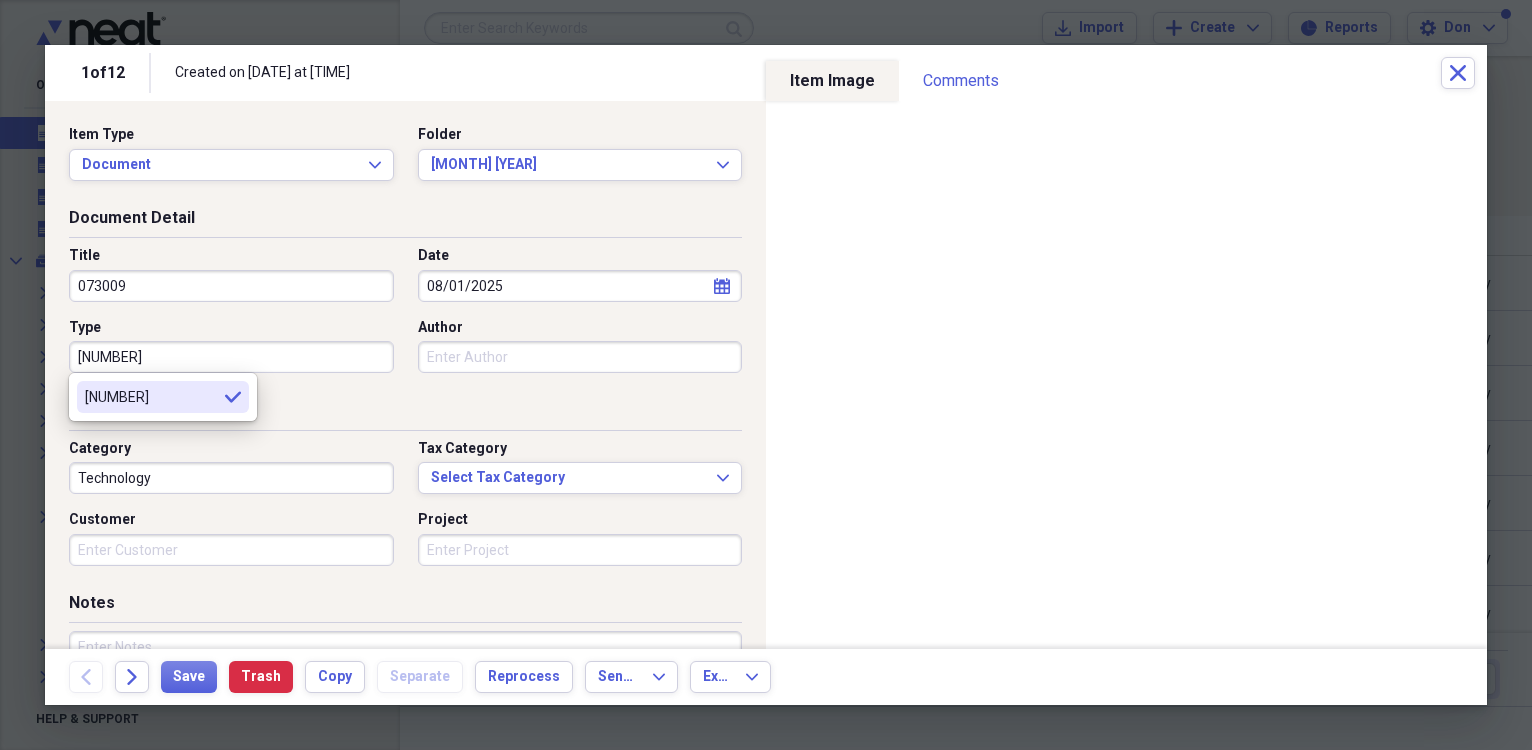 type on "[NUMBER]" 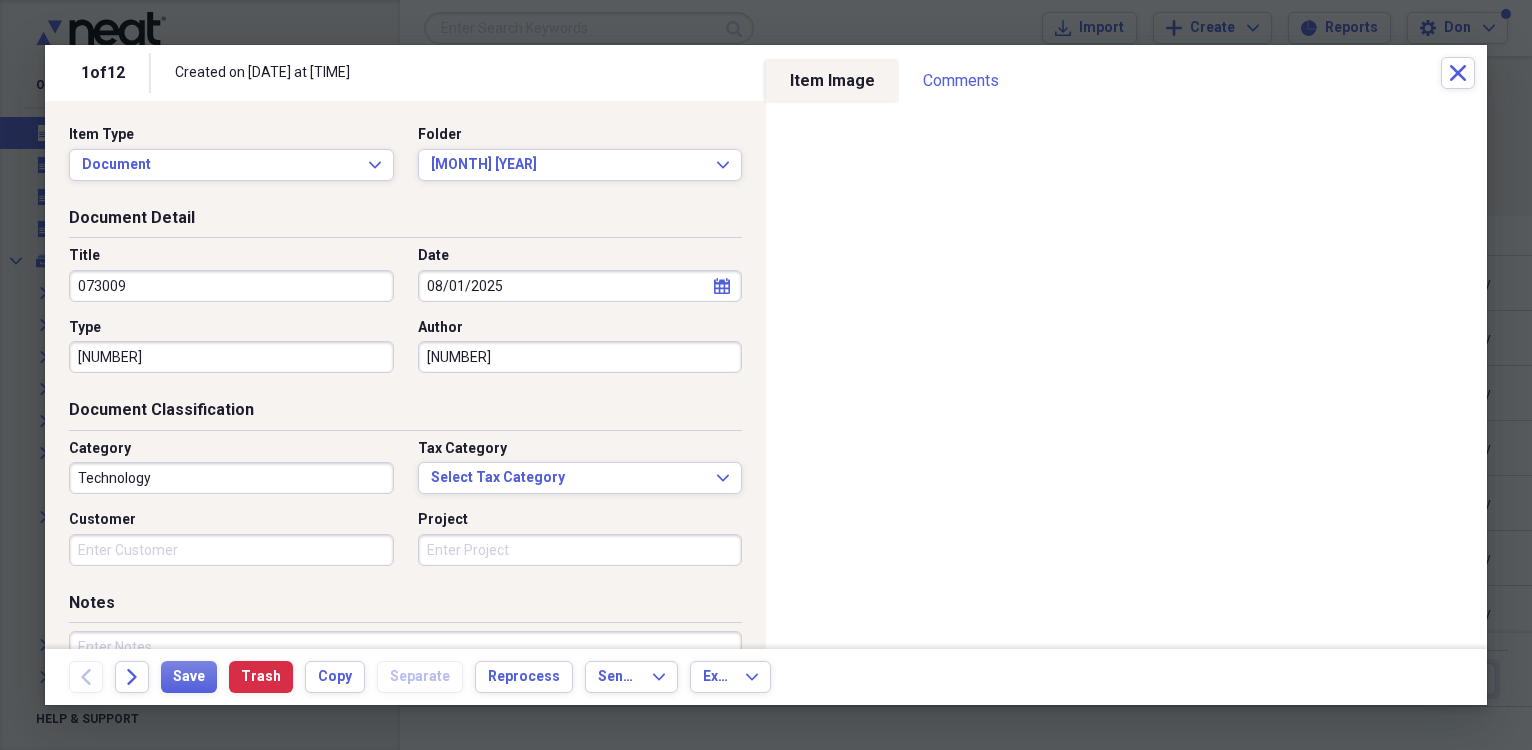 type on "[NUMBER]" 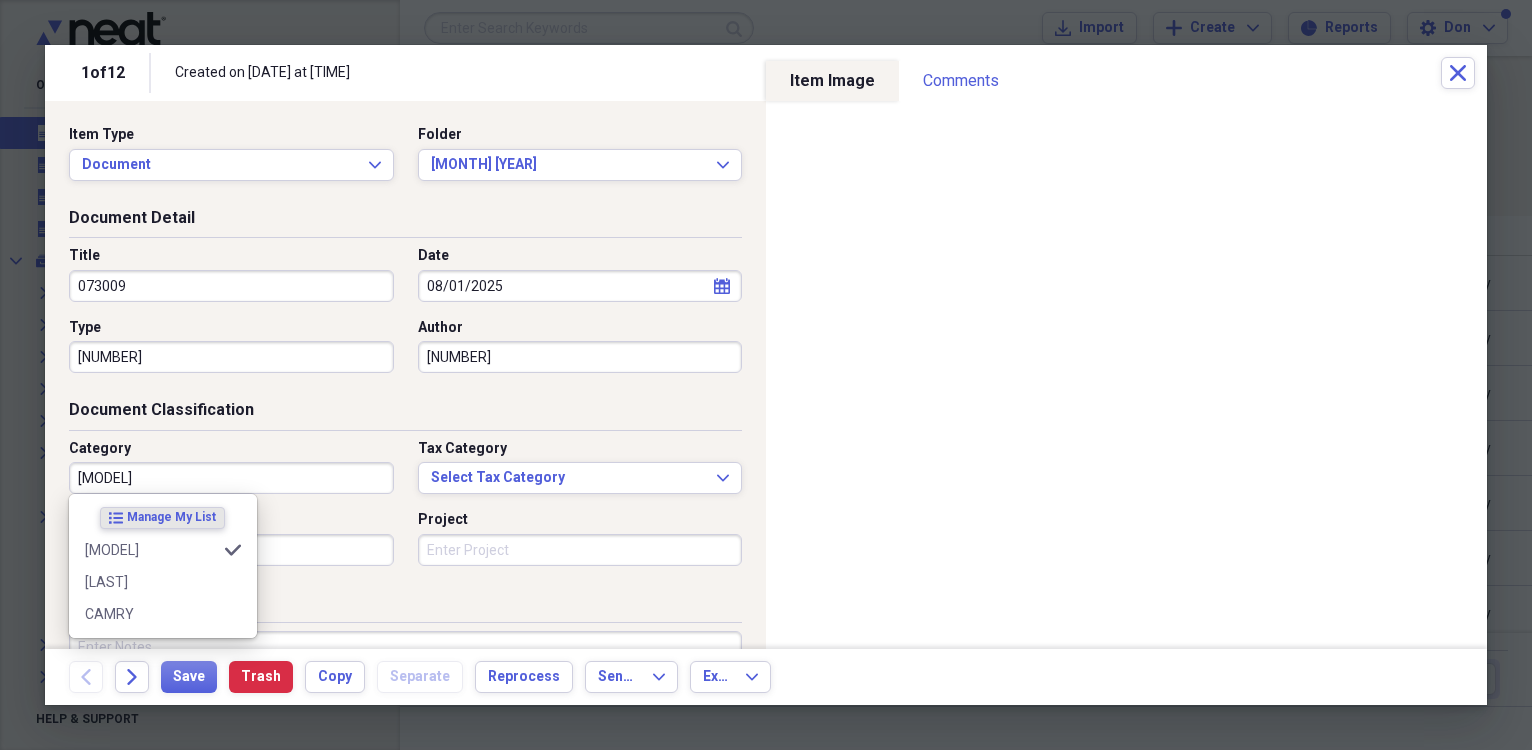 type on "[MODEL]" 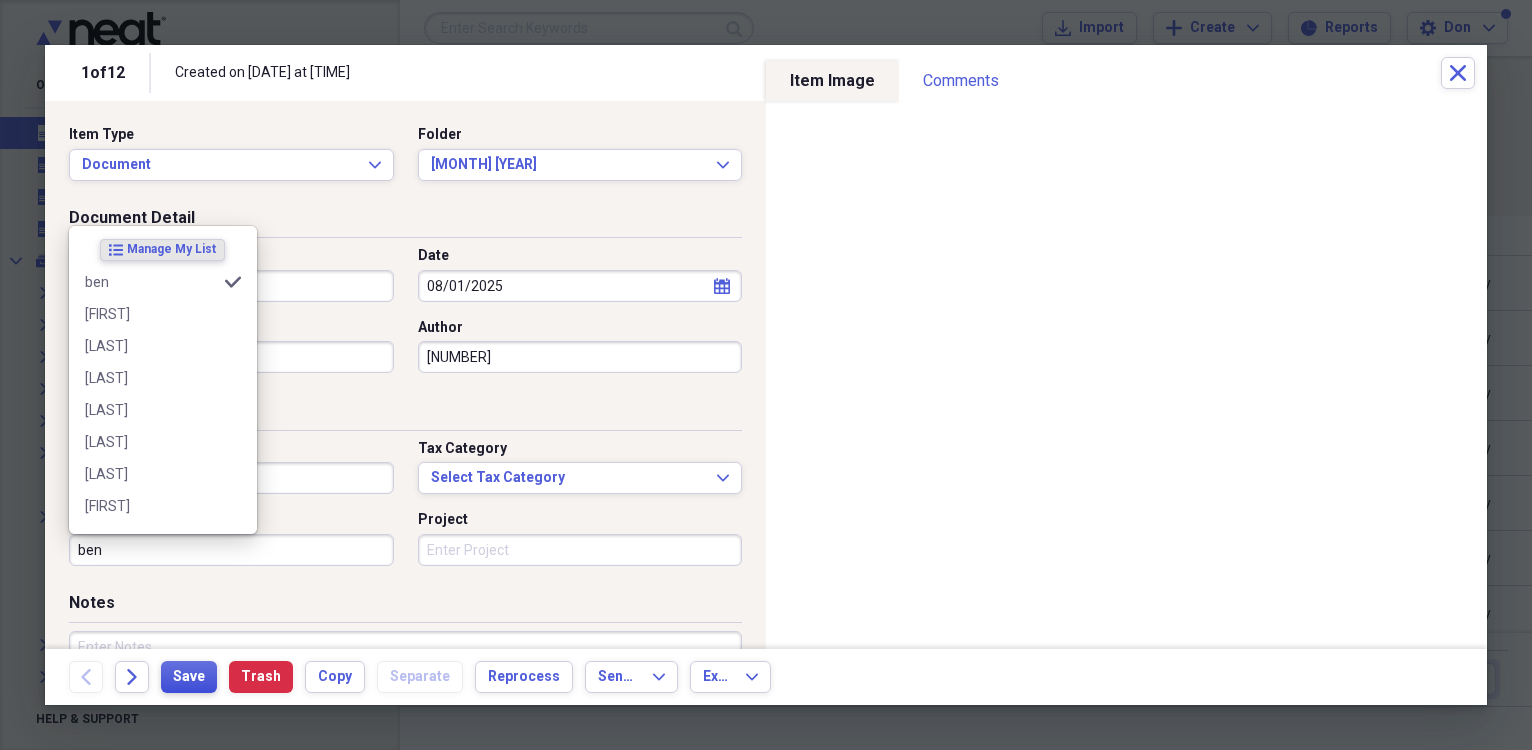 type on "ben" 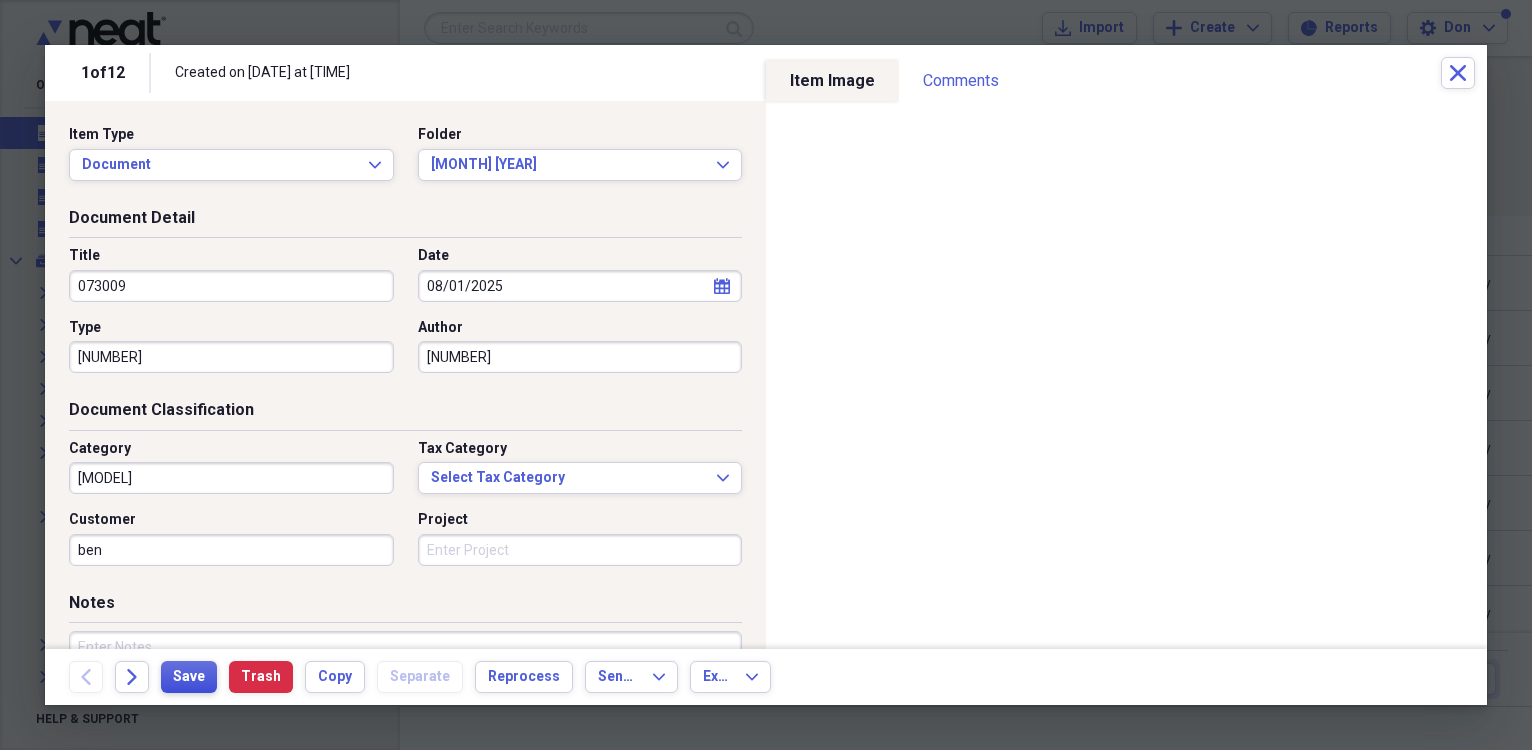 click on "Save" at bounding box center [189, 677] 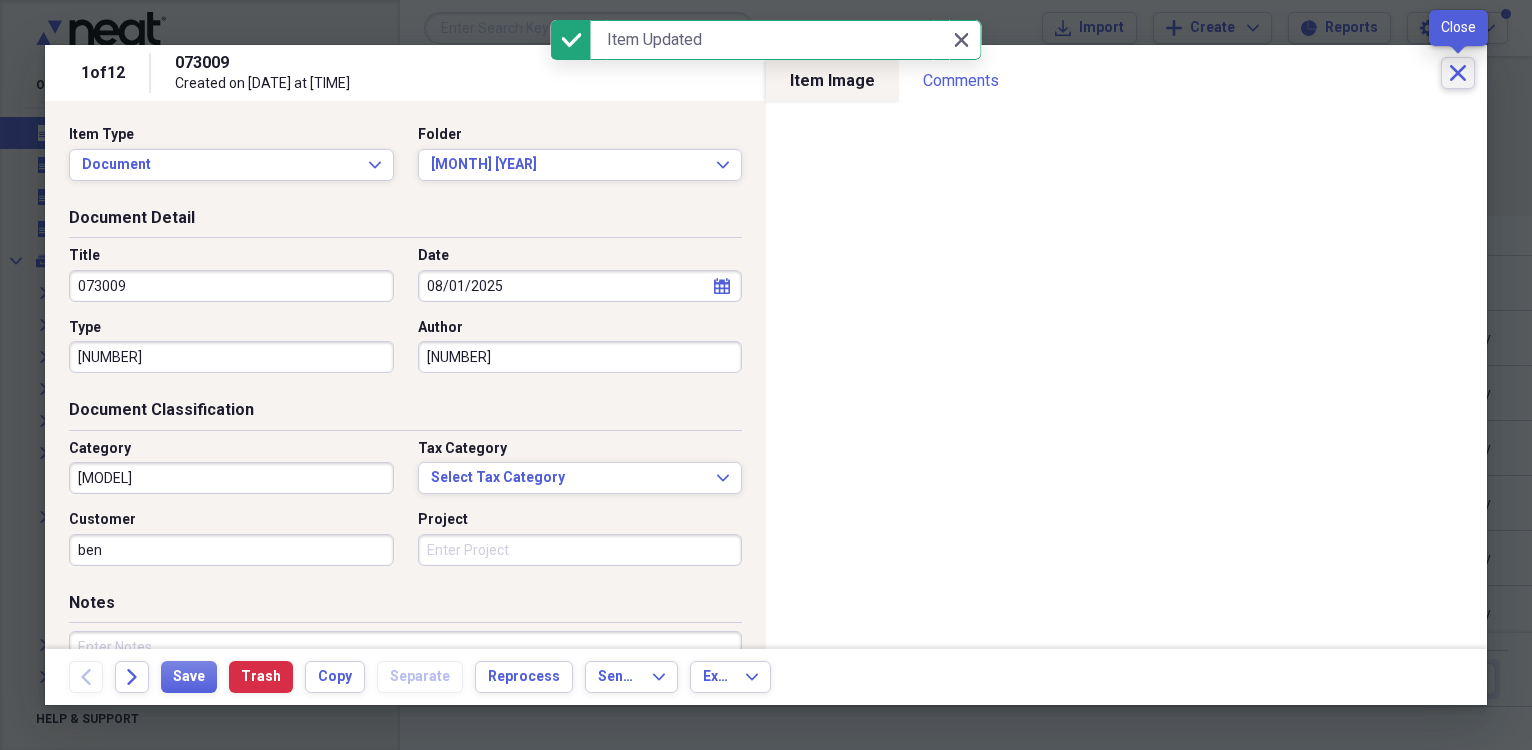 click on "Close" at bounding box center (1458, 73) 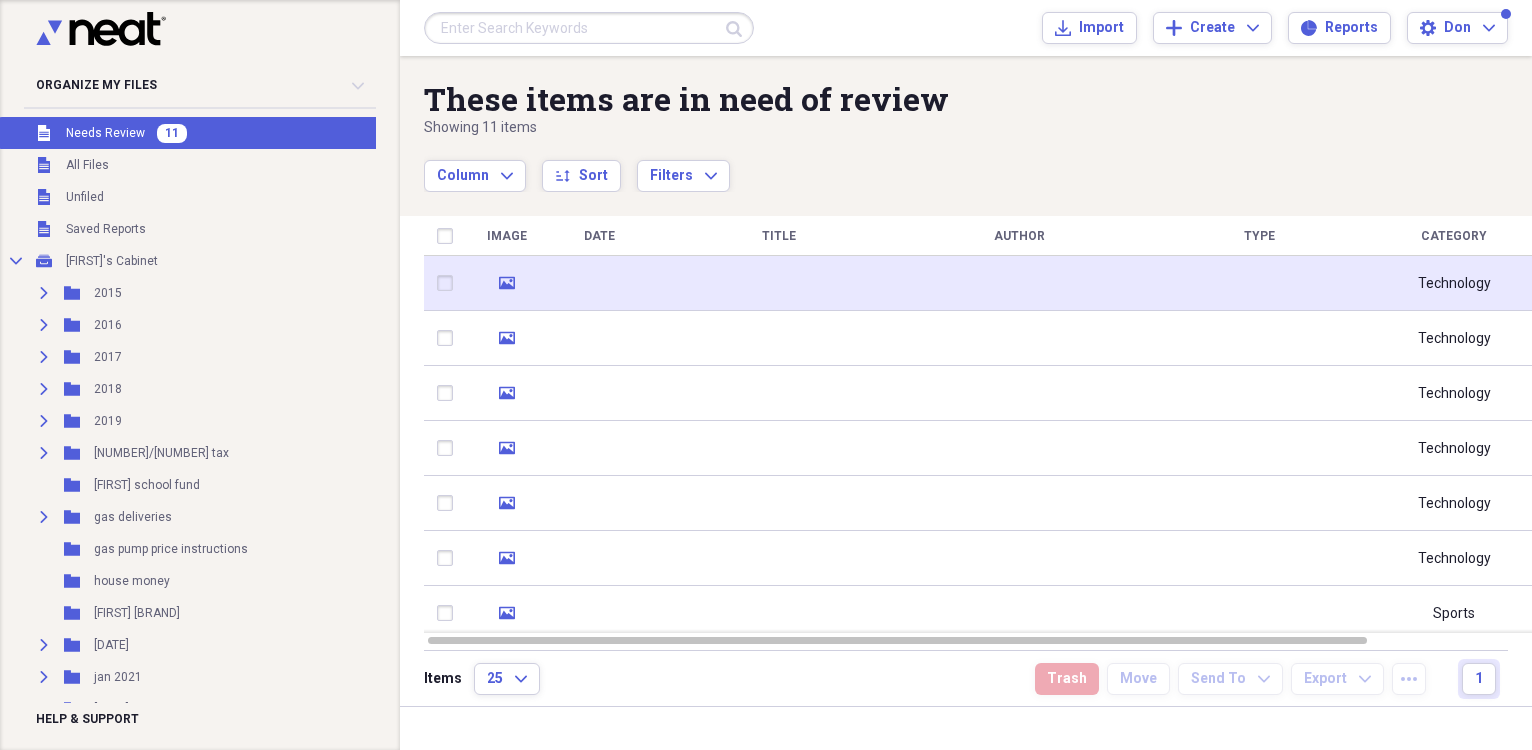 click at bounding box center (599, 283) 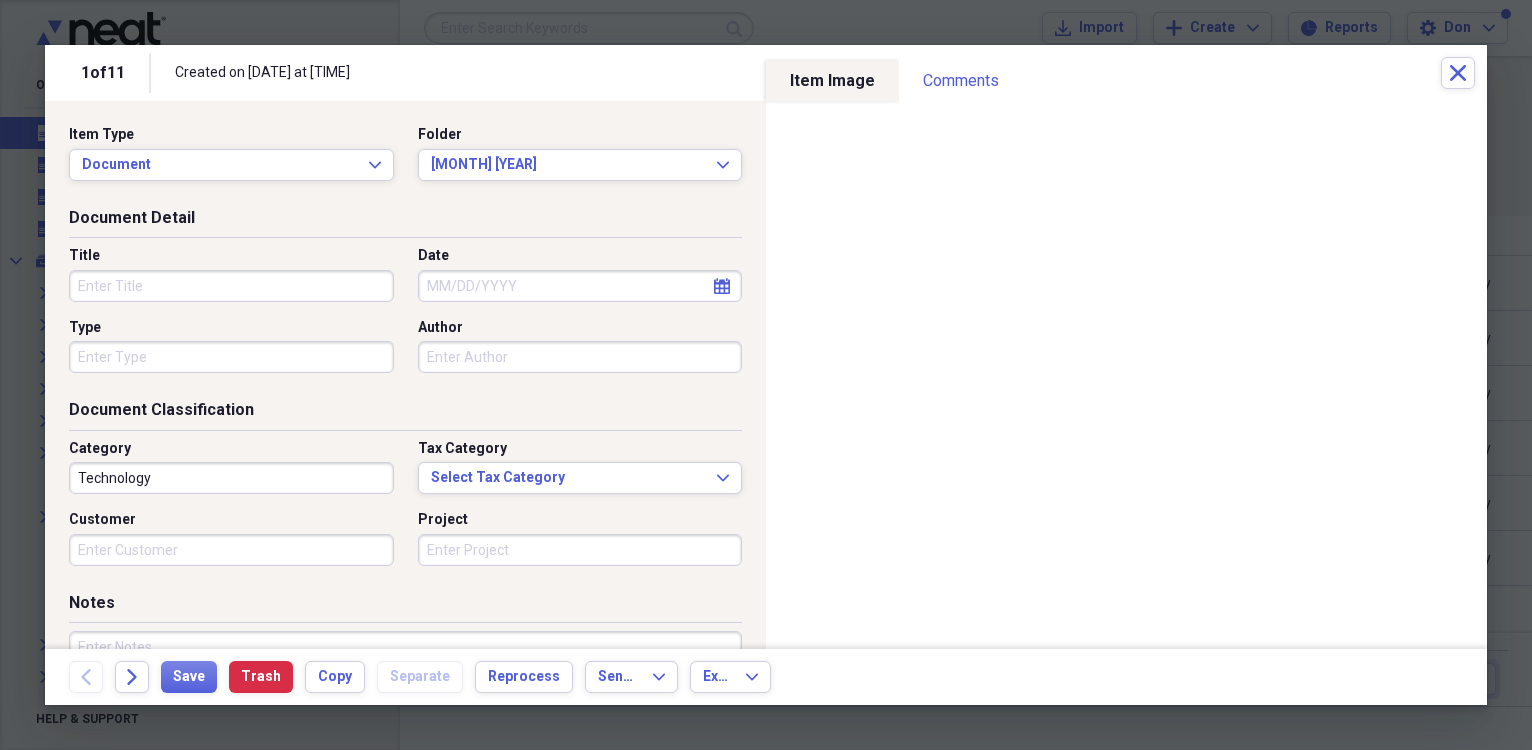 click on "Date" at bounding box center [580, 286] 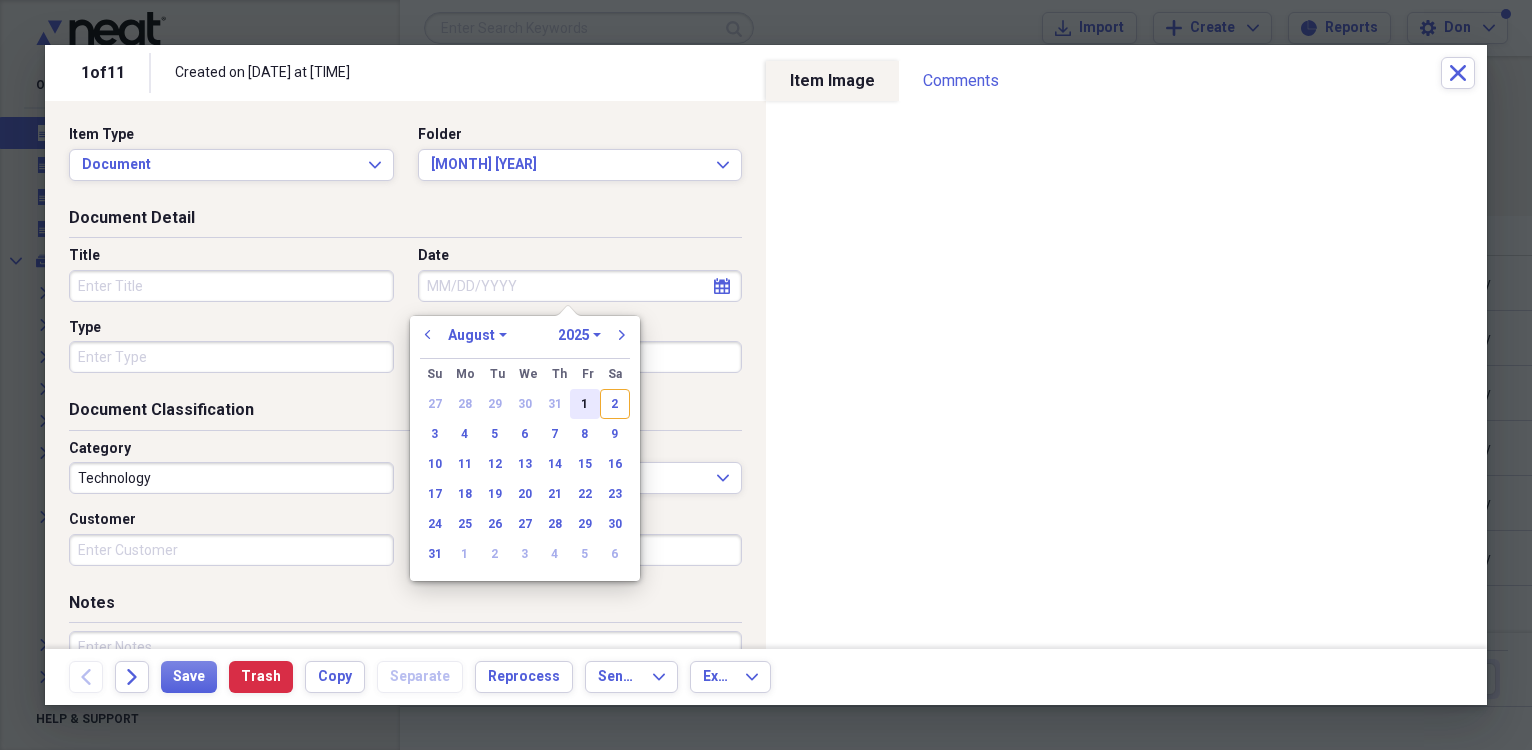 click on "1" at bounding box center [585, 404] 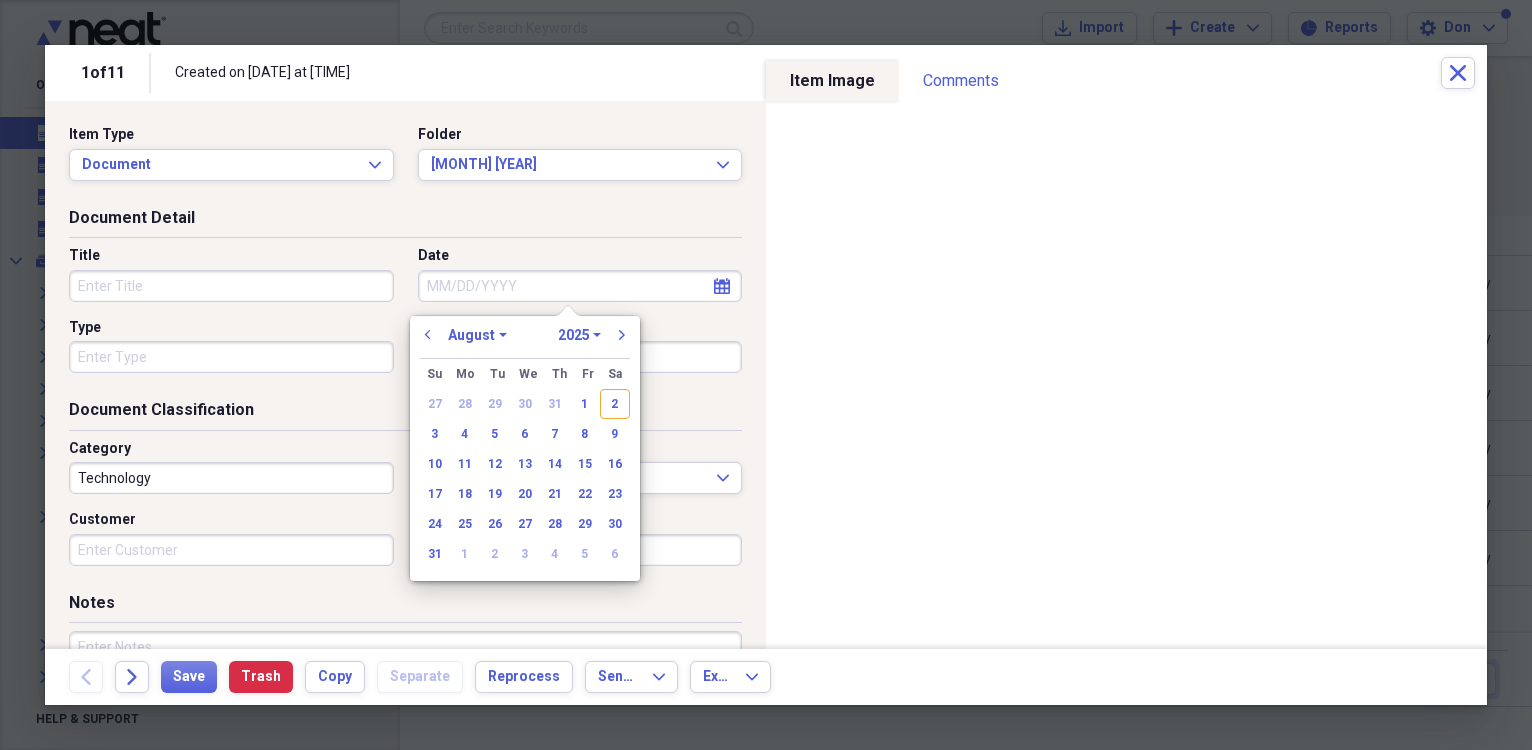 type on "08/01/2025" 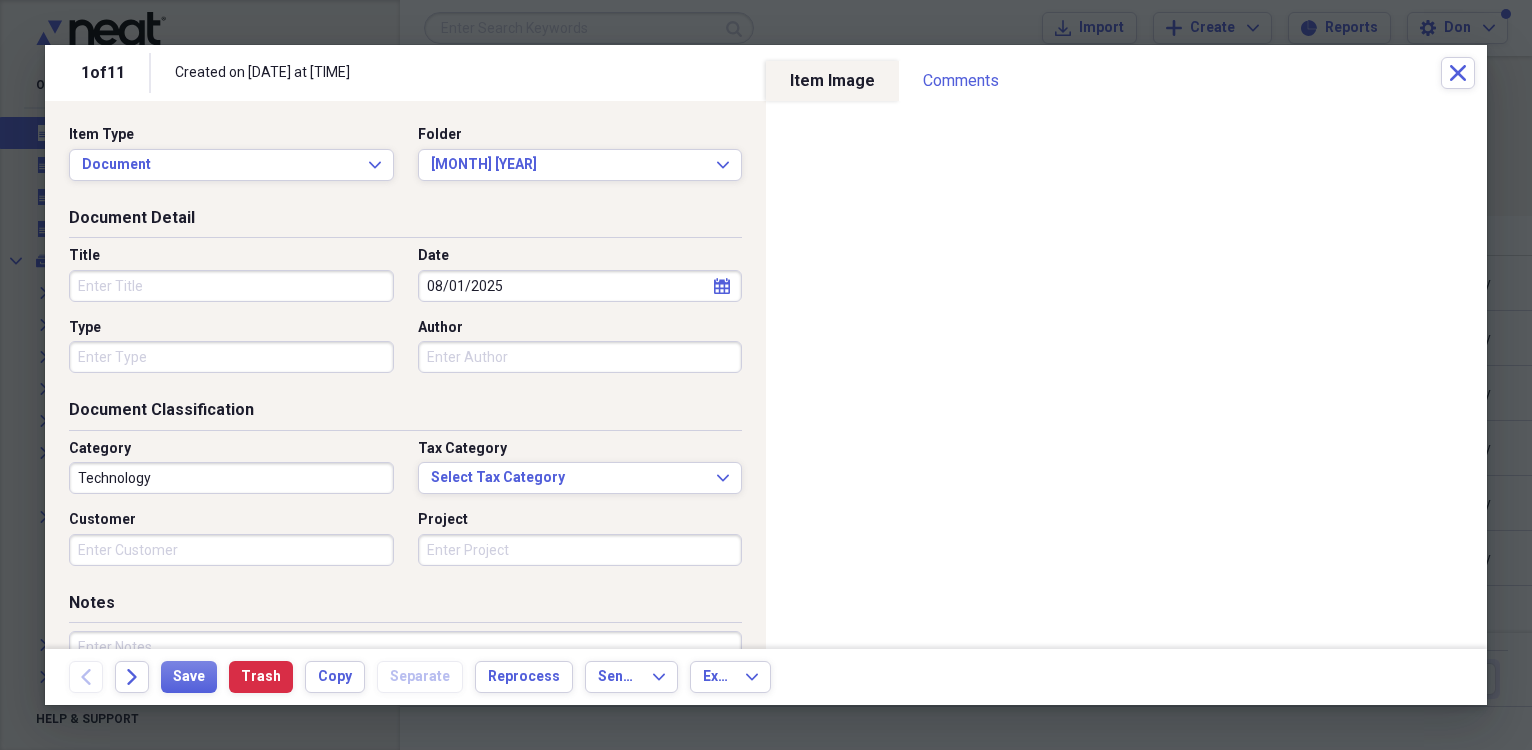 click on "Title" at bounding box center [231, 286] 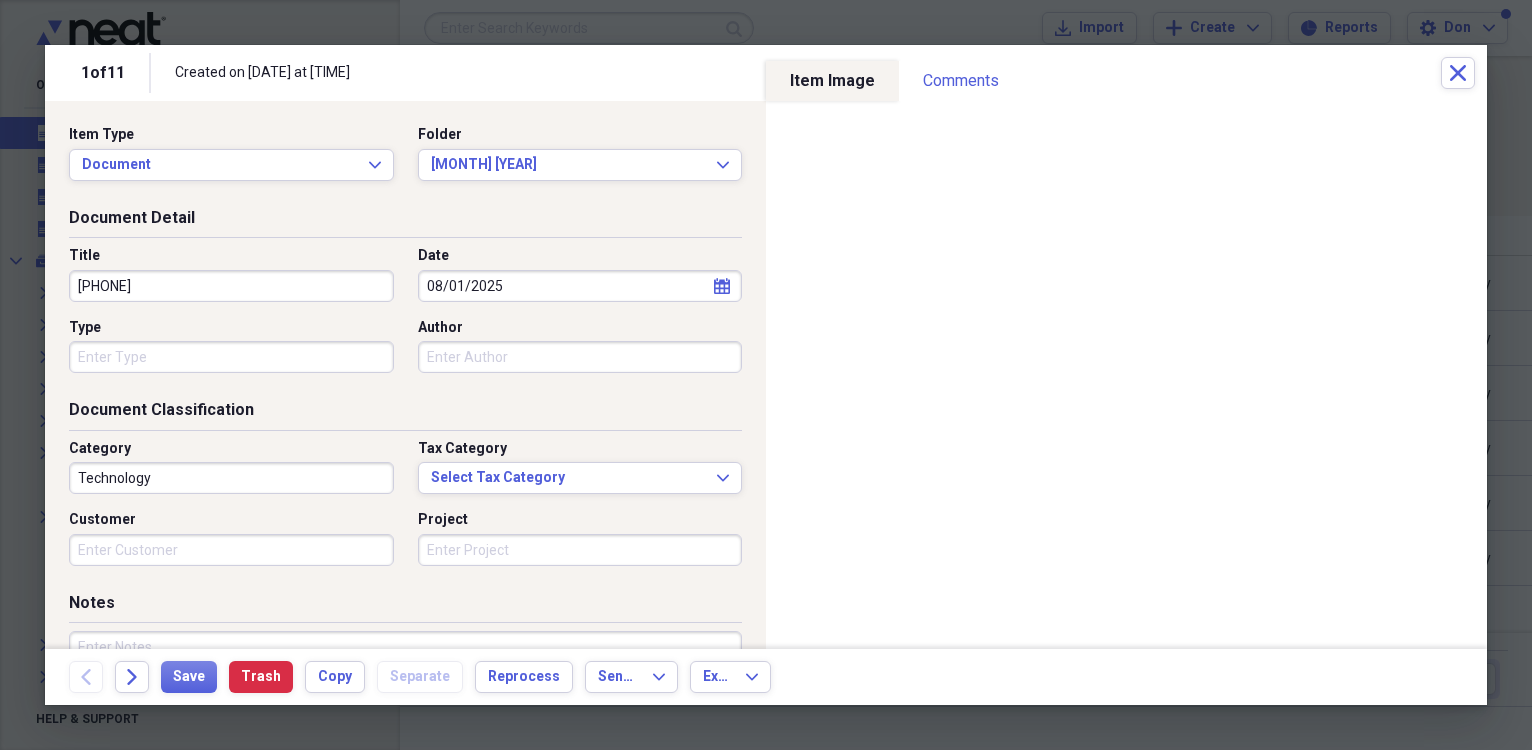 type on "[PHONE]" 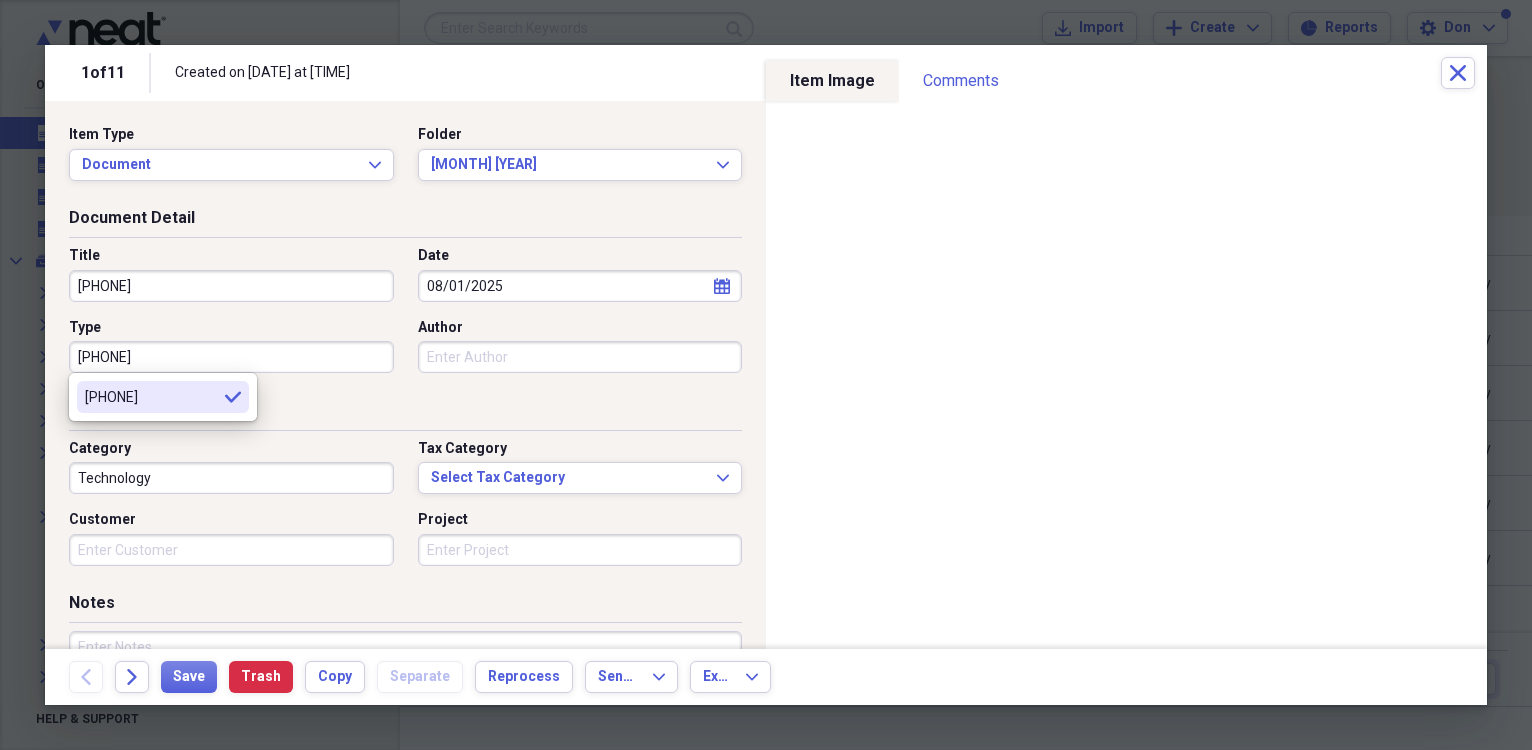 type on "[PHONE]" 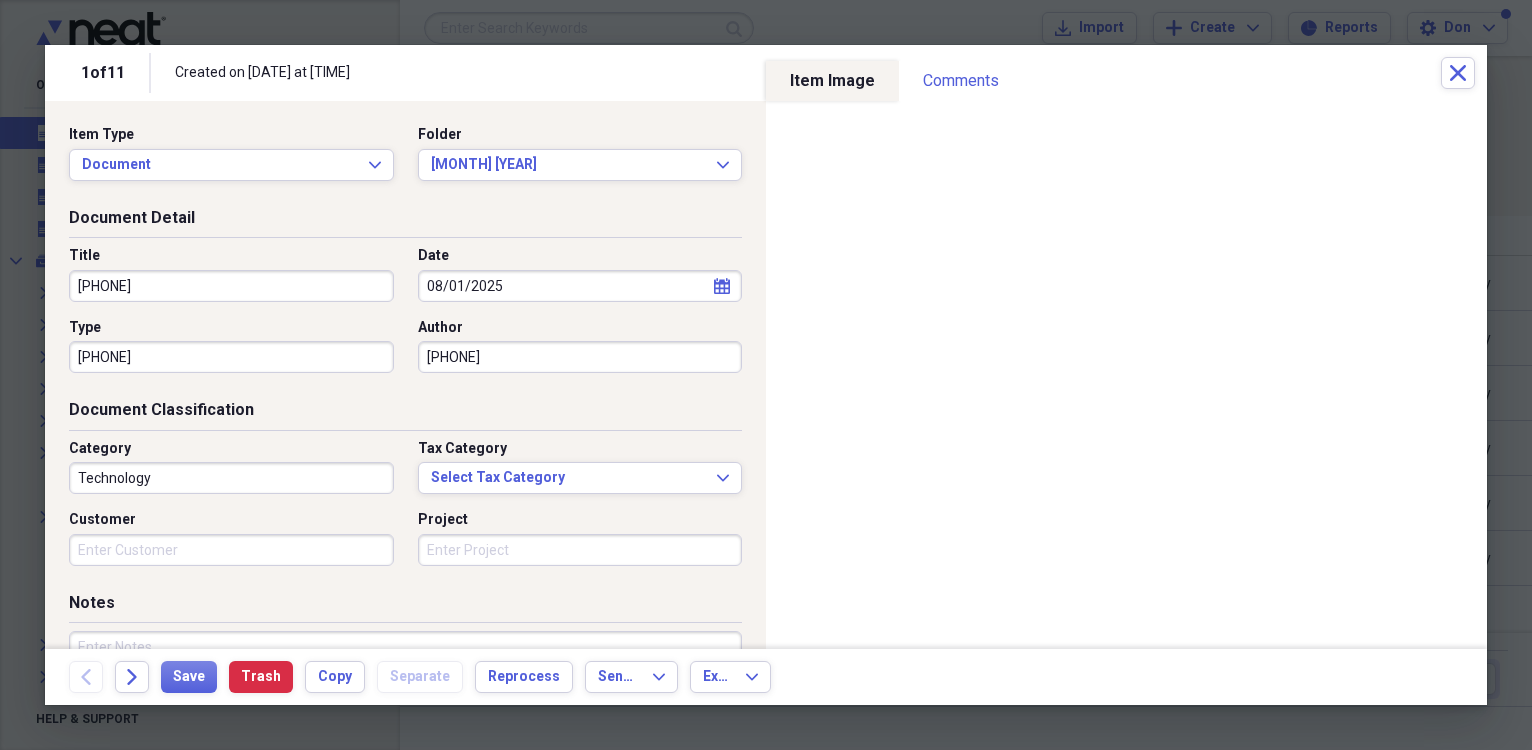 type on "[PHONE]" 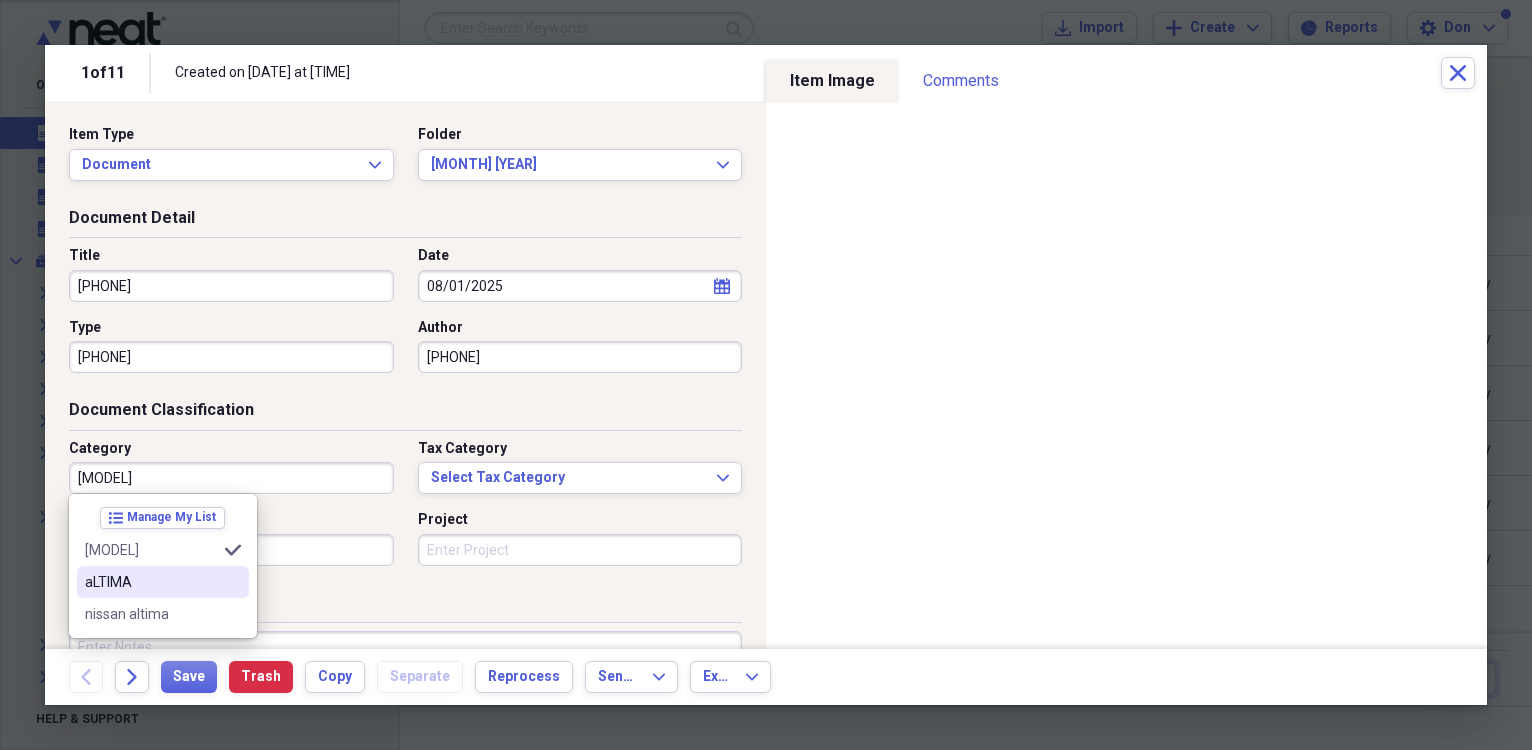 type on "[MODEL]" 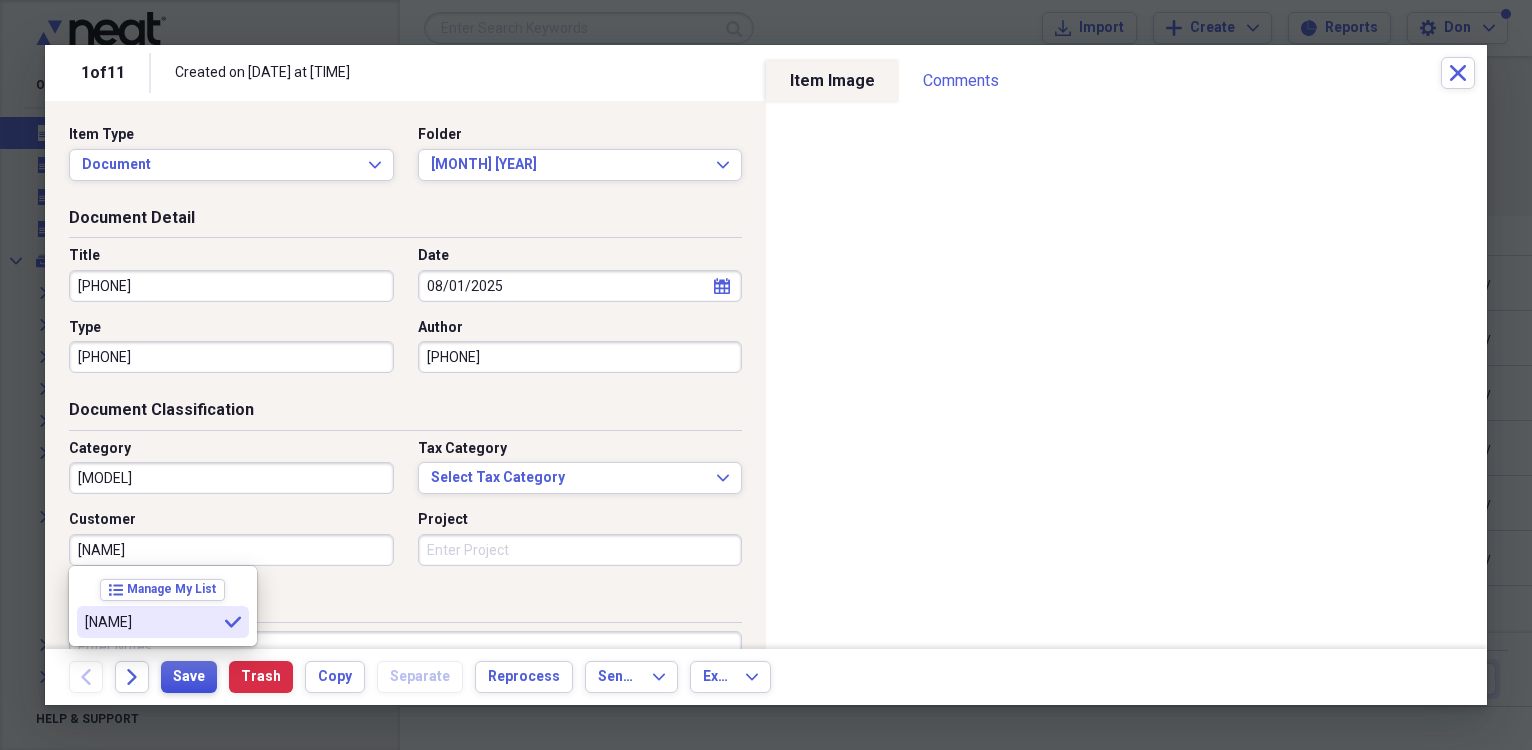 type on "[NAME]" 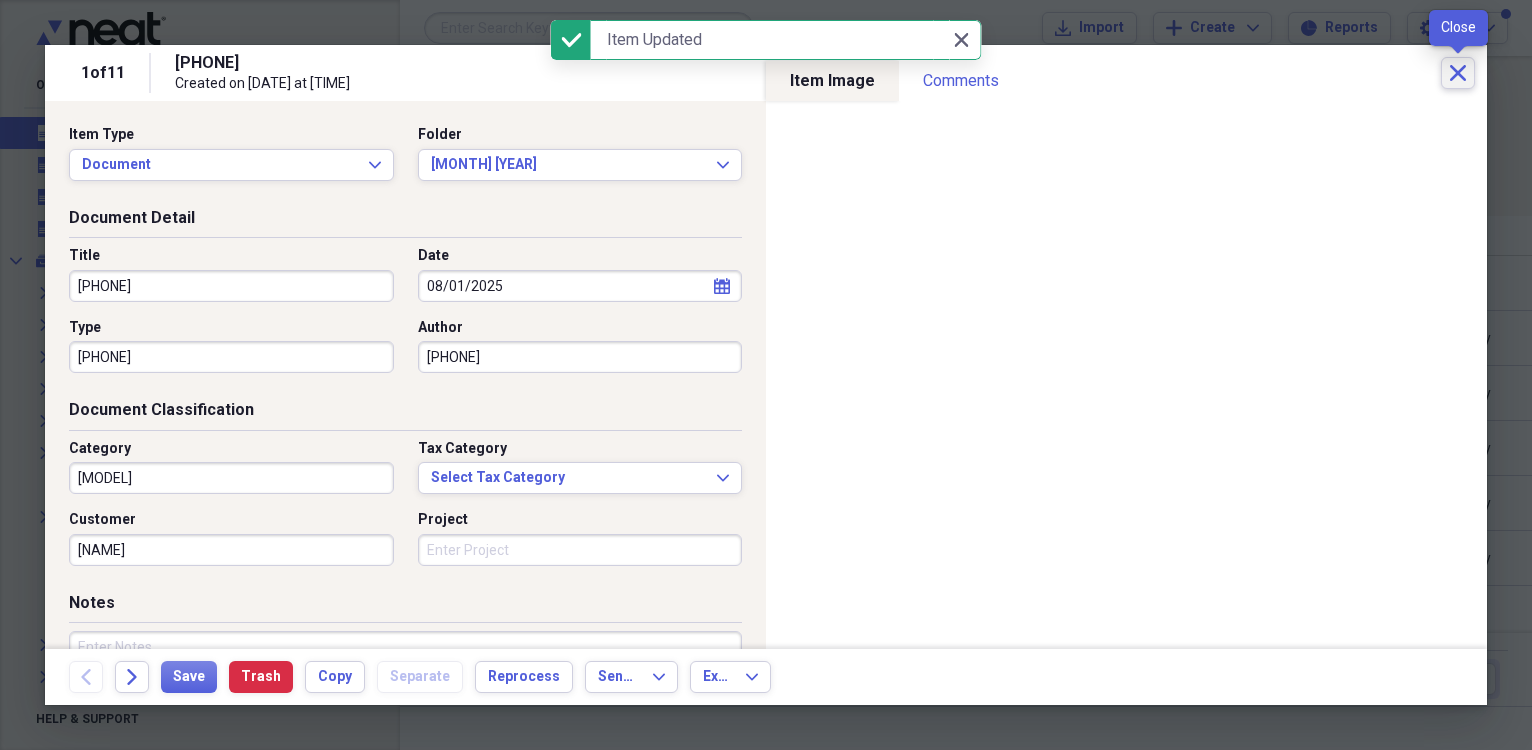 click on "Close" 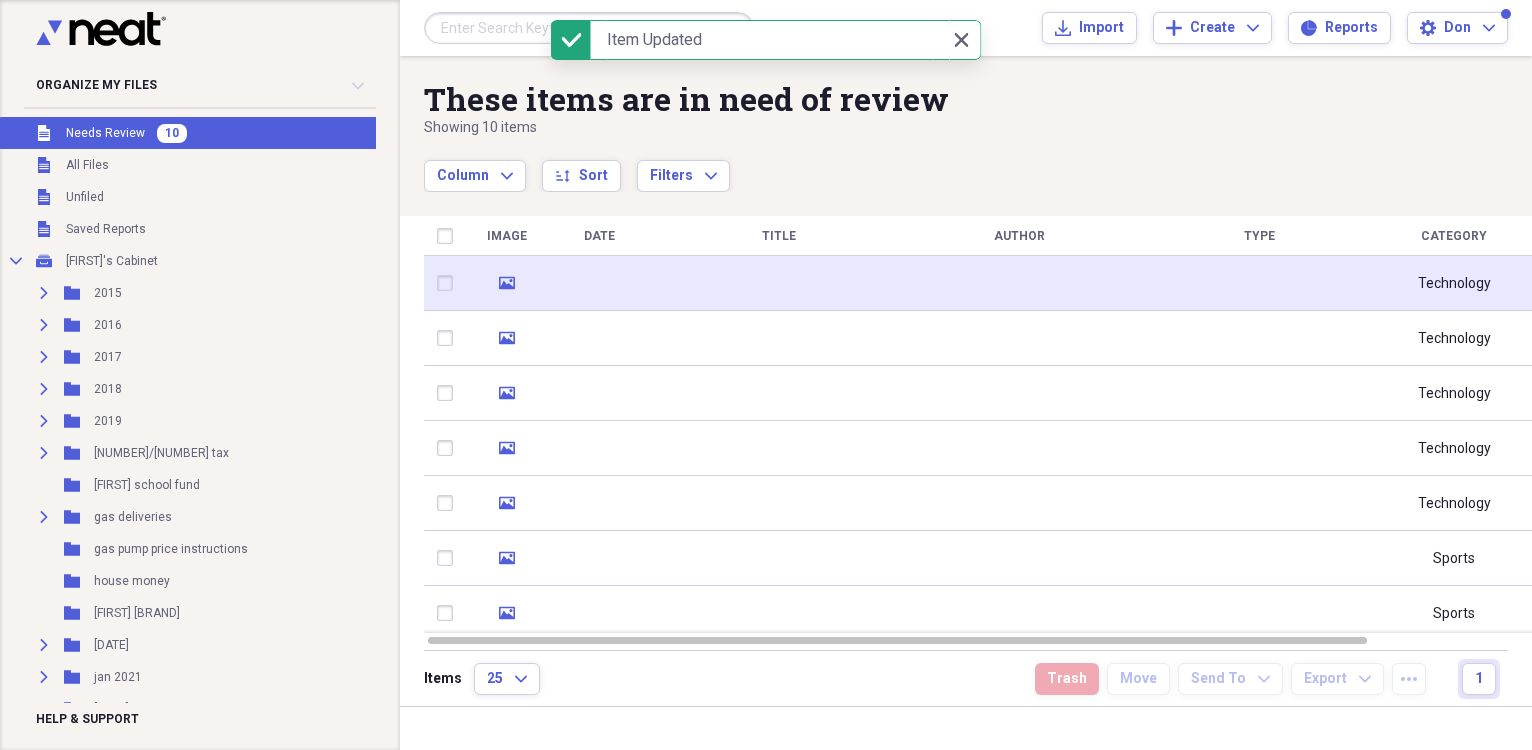 click at bounding box center [779, 283] 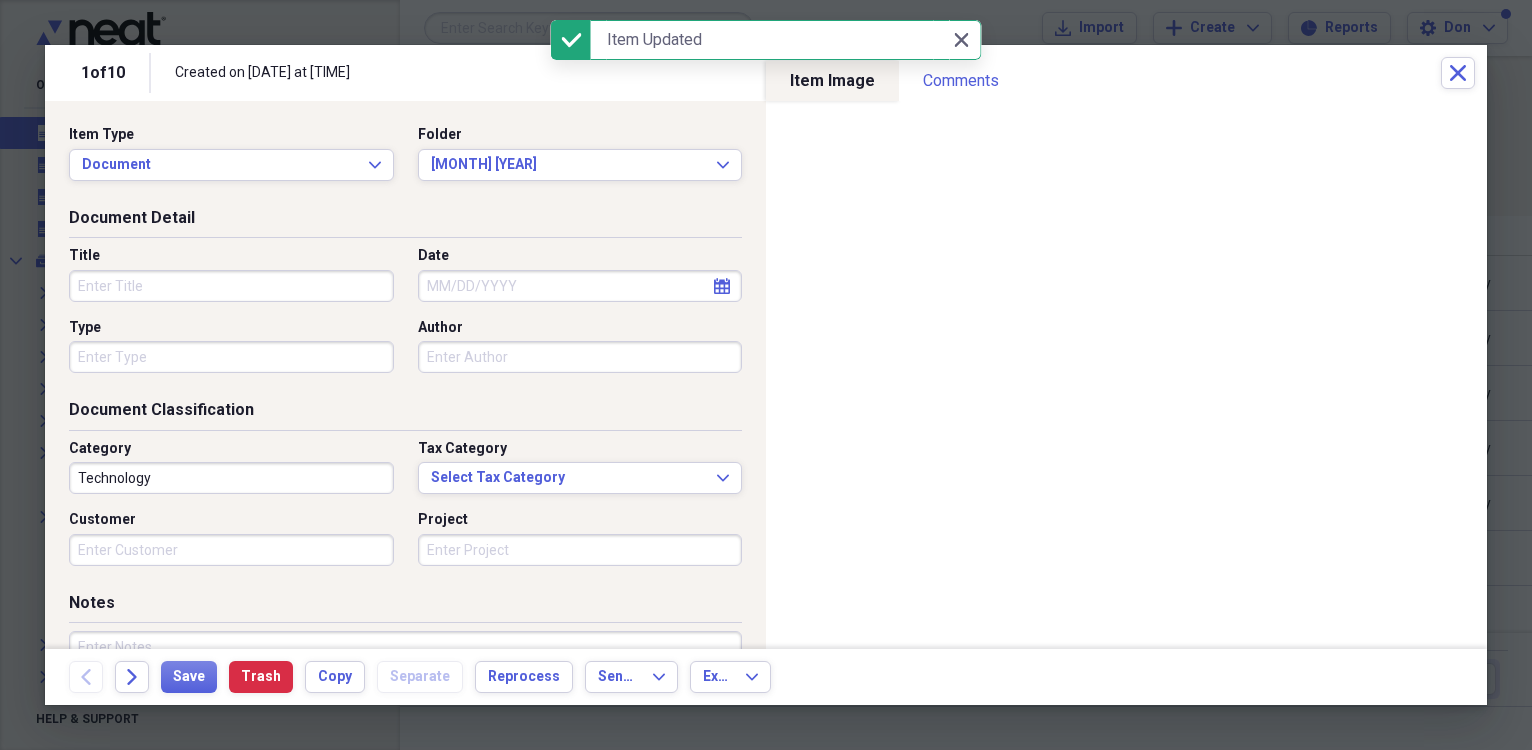 click on "Date" at bounding box center (580, 286) 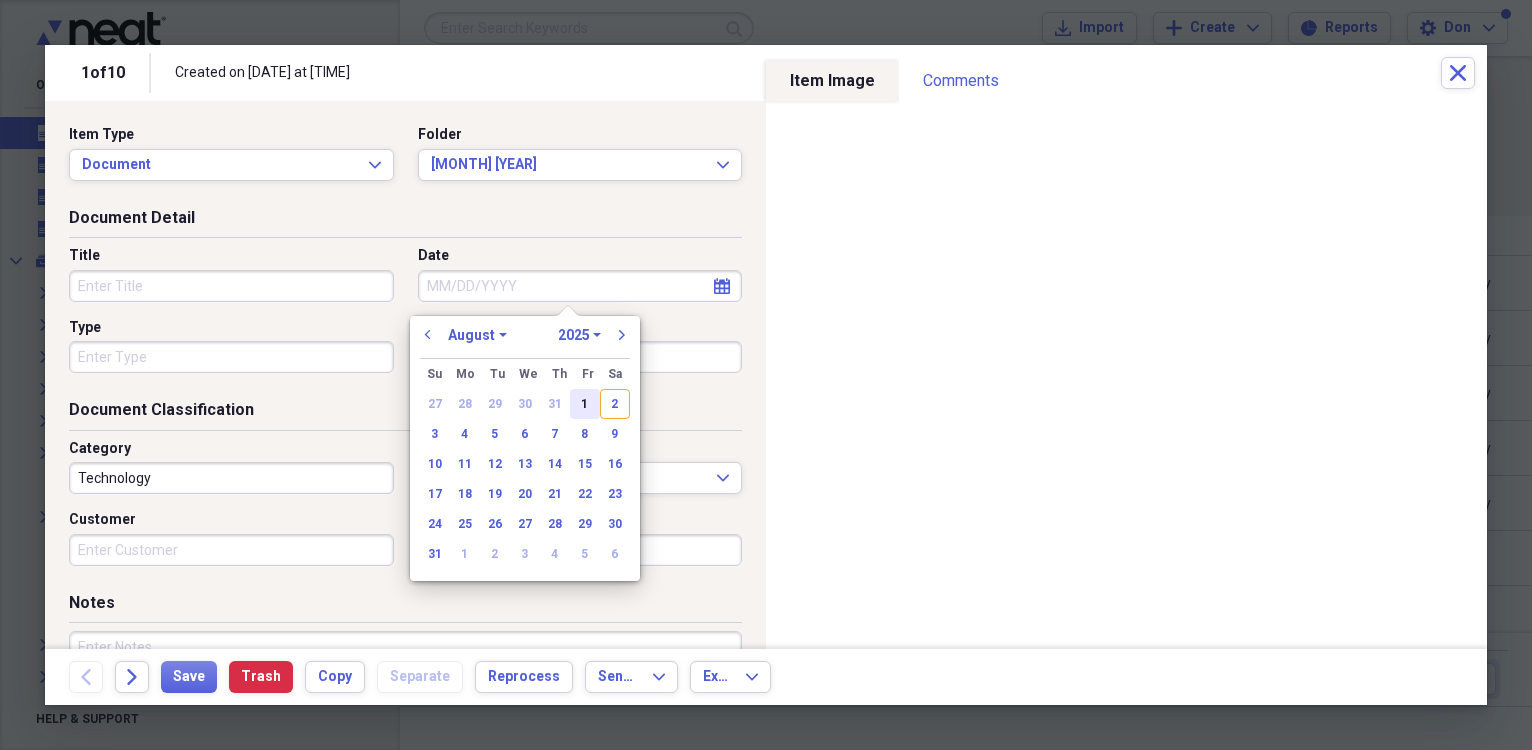 click on "1" at bounding box center (585, 404) 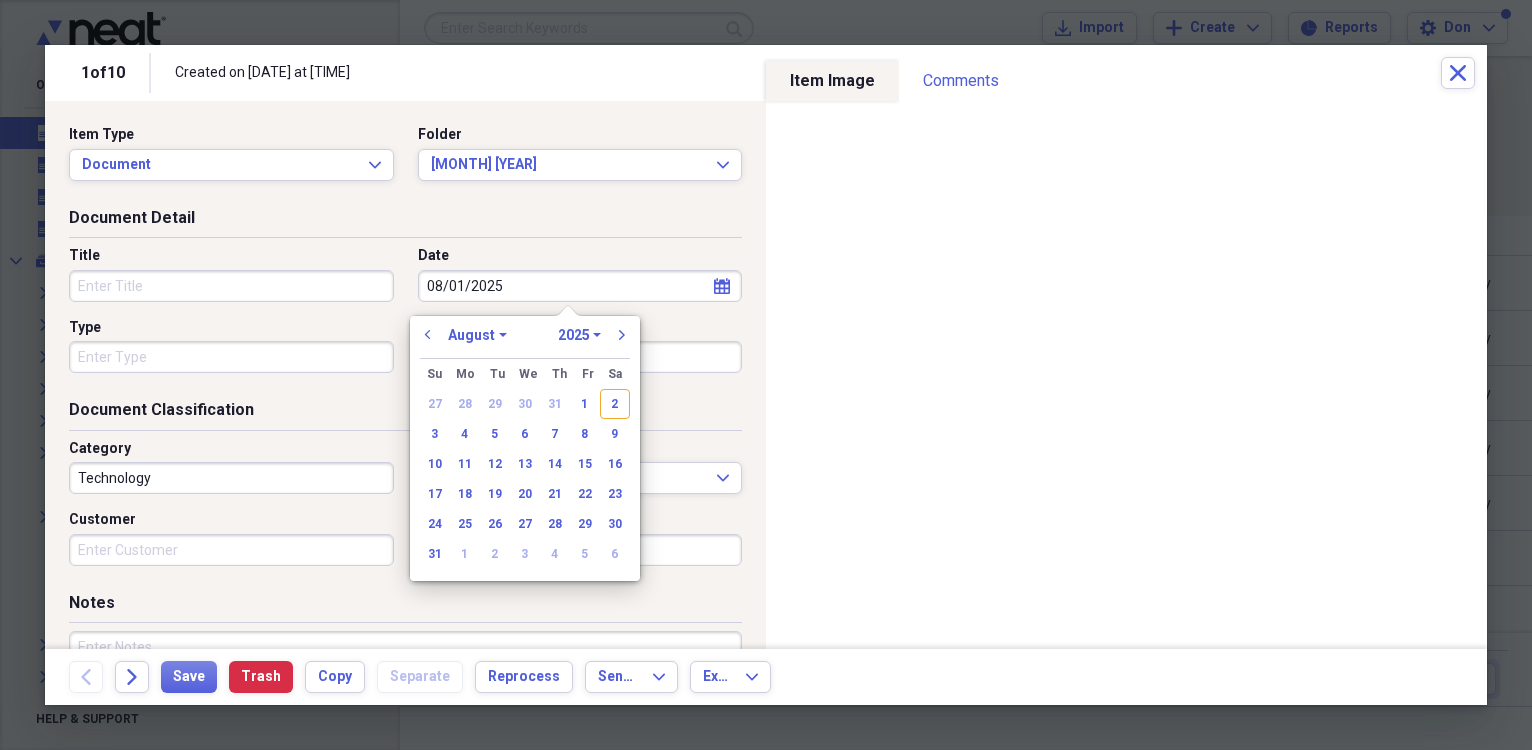 type on "08/01/2025" 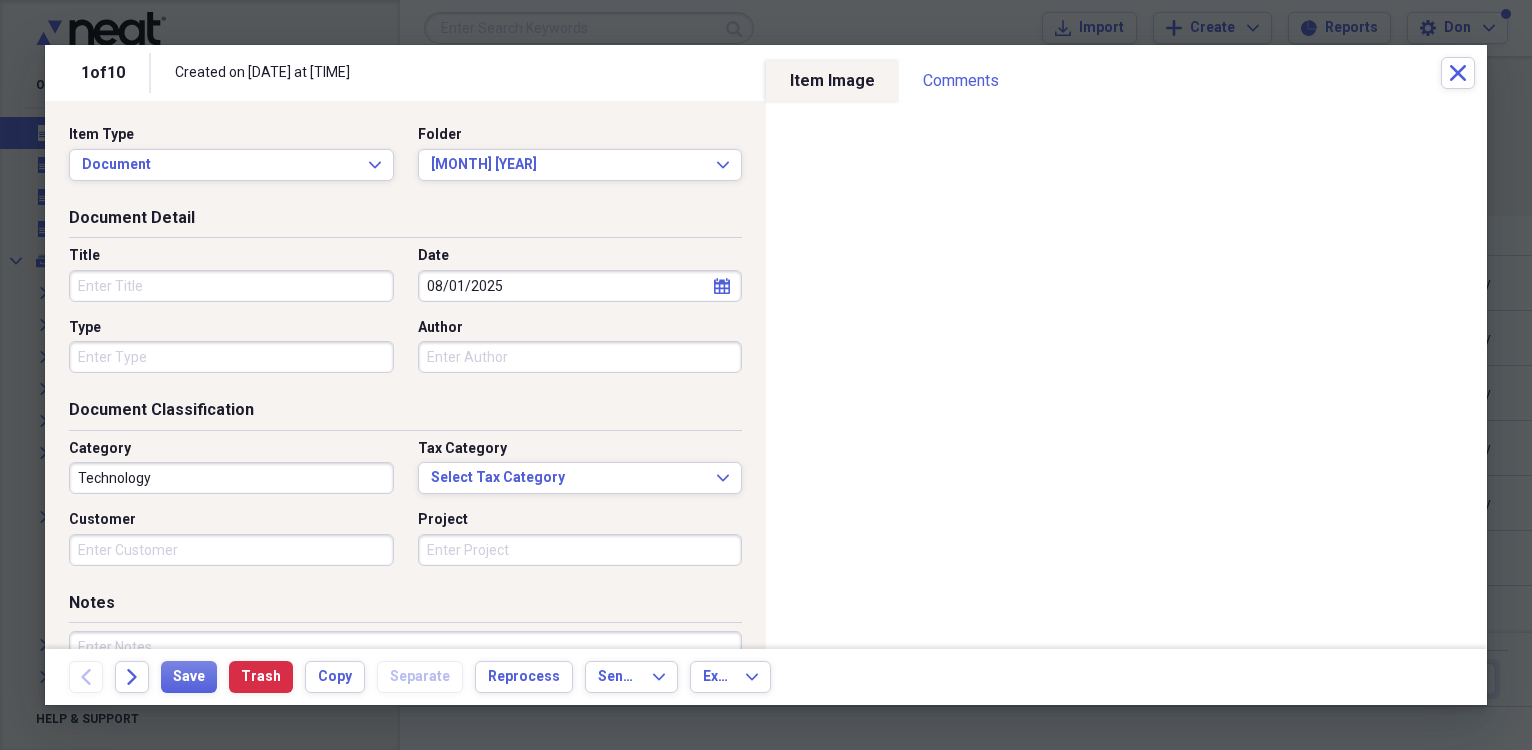 click on "Title" at bounding box center [231, 286] 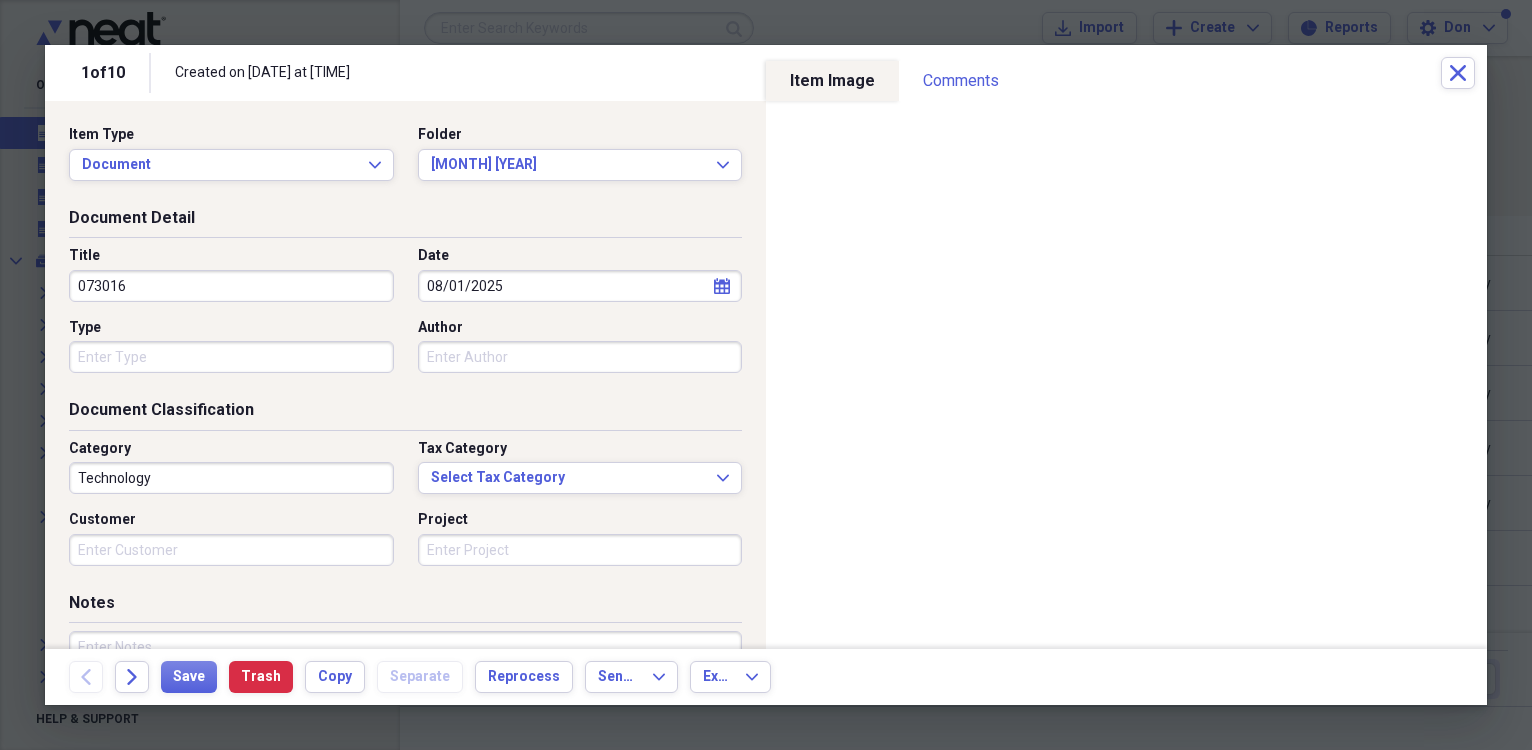 type on "073016" 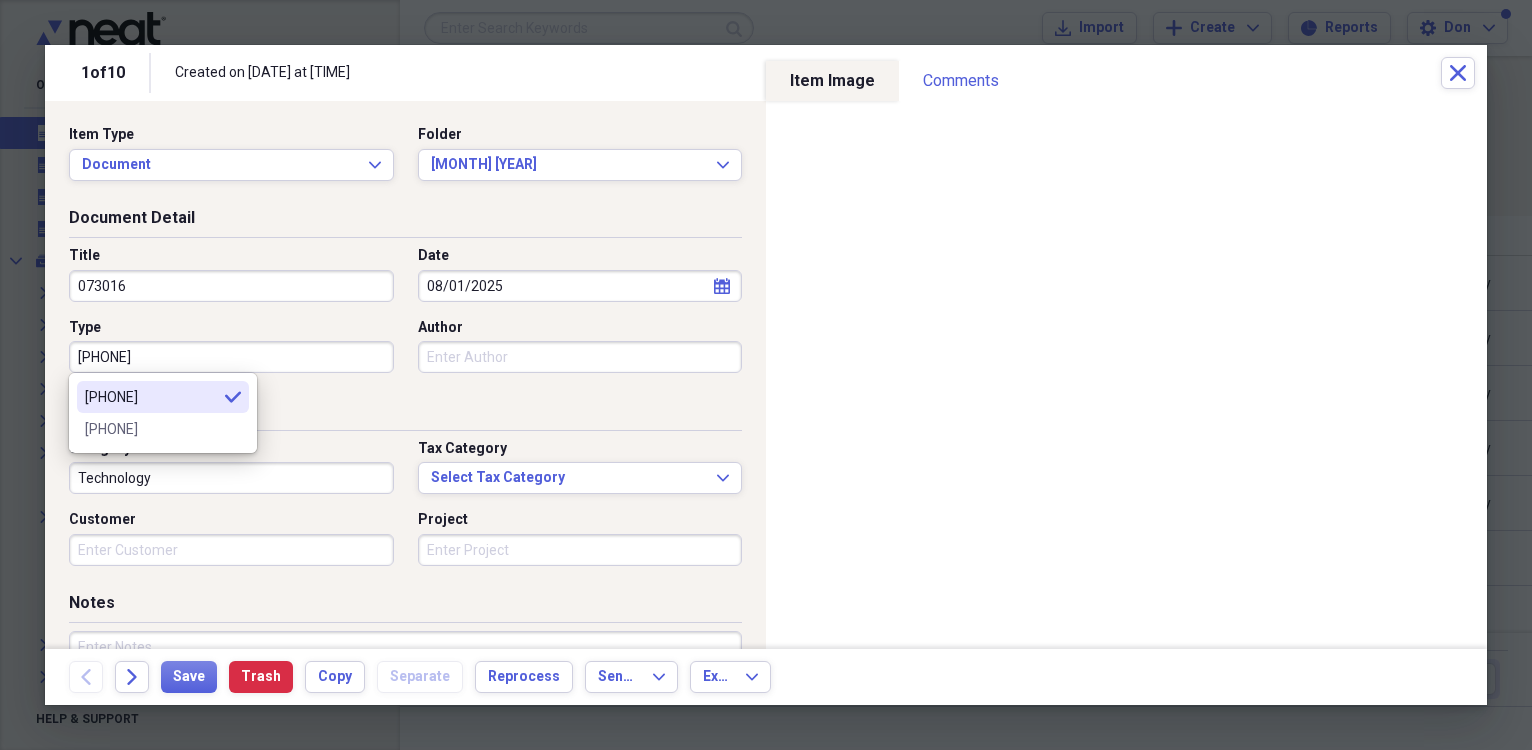 type on "[PHONE]" 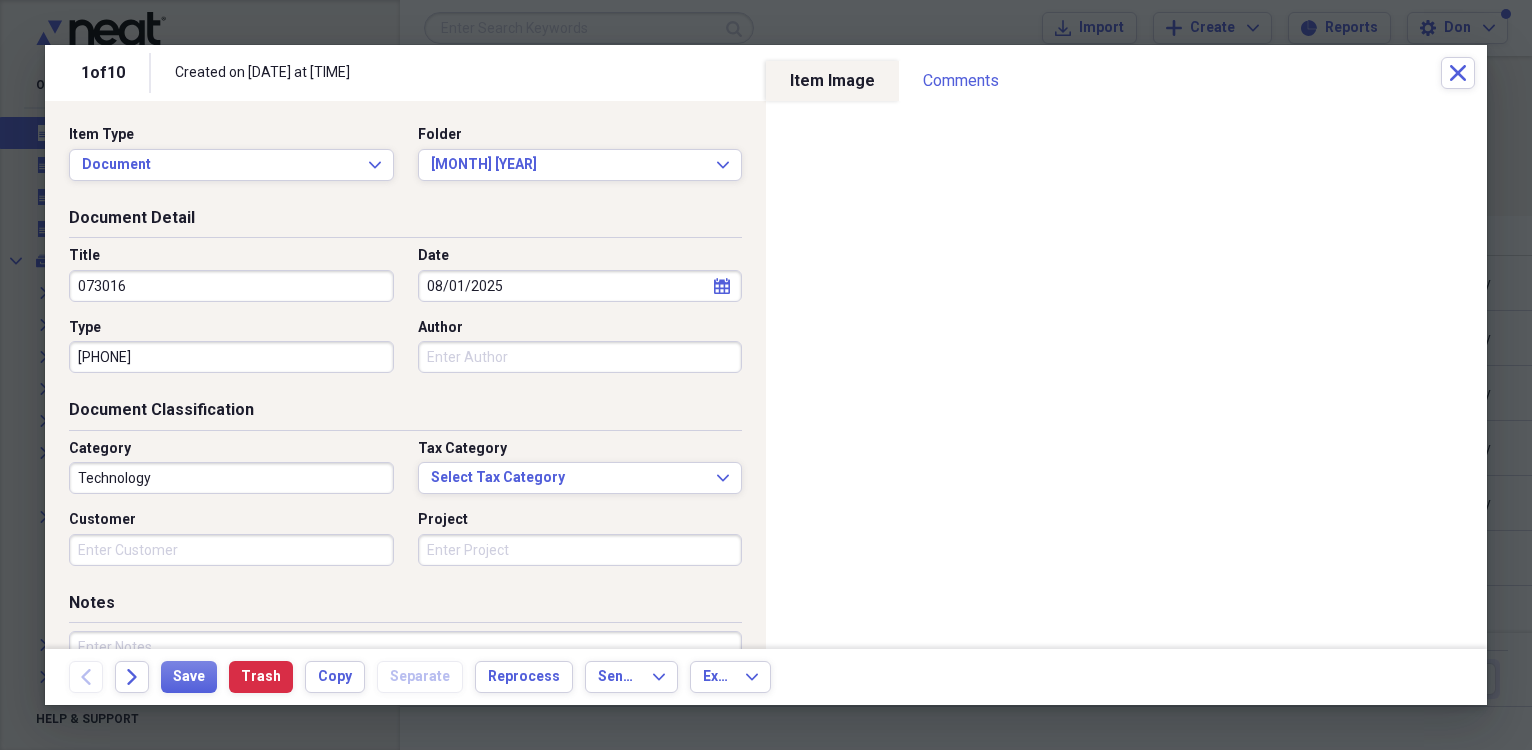 click on "Author" at bounding box center [580, 357] 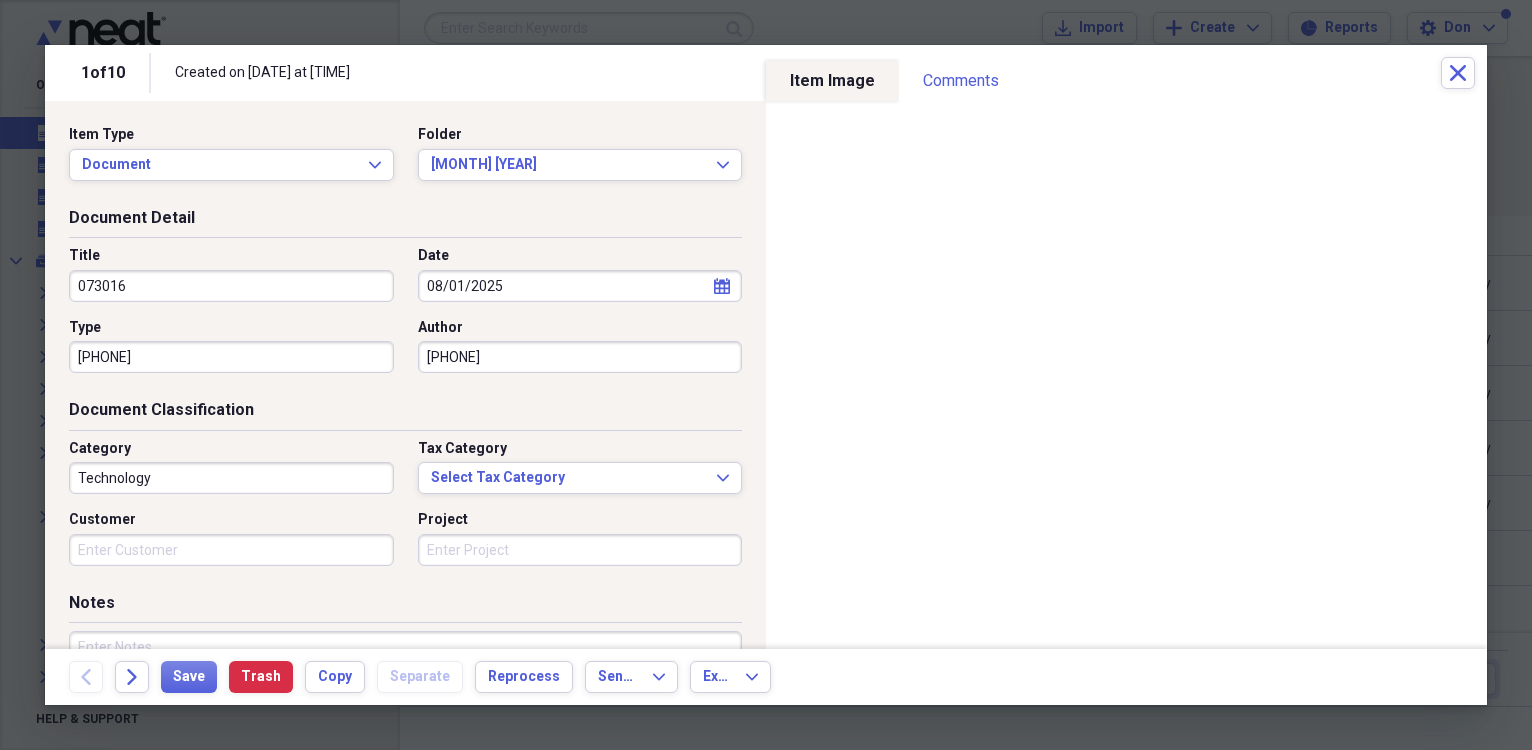 type on "[PHONE]" 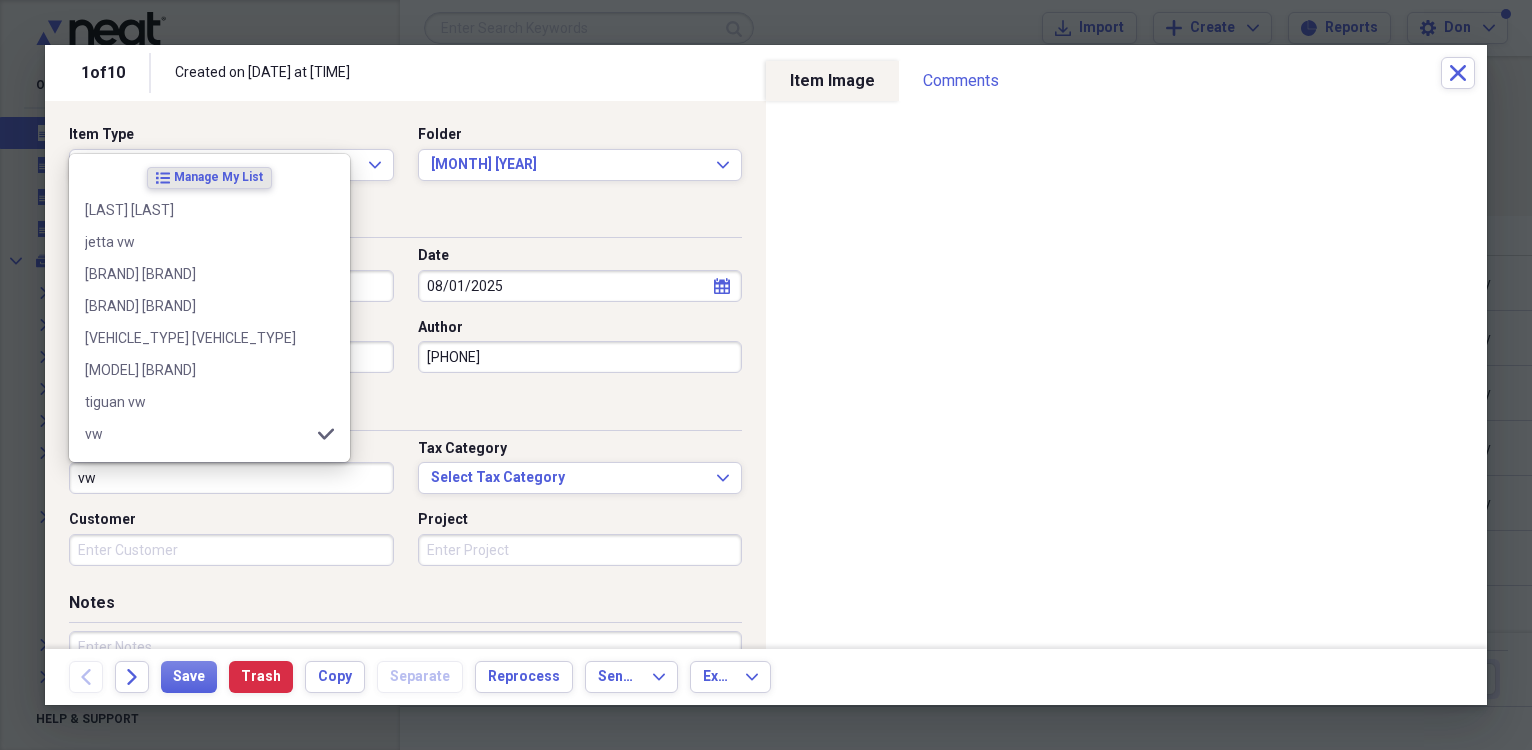 type on "vw" 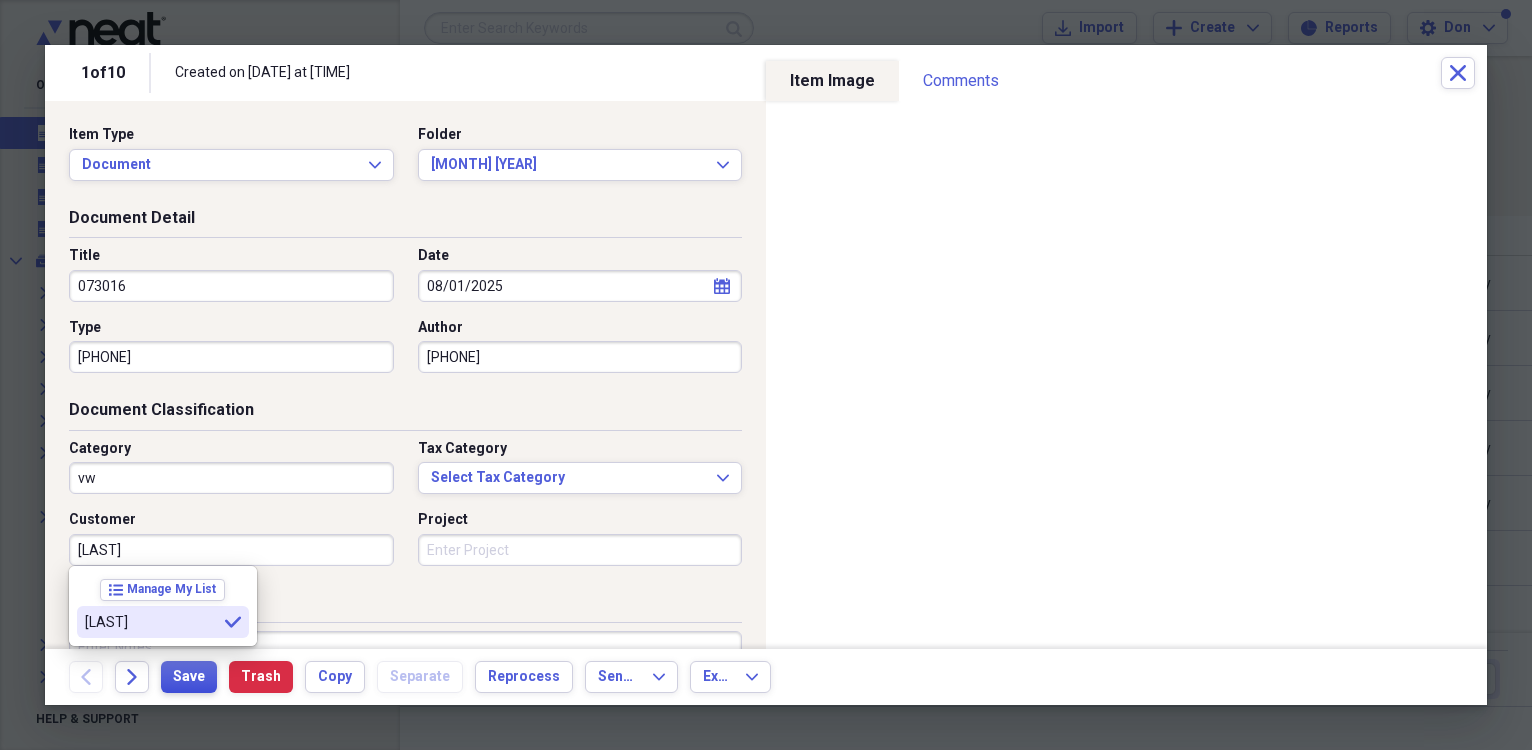 type on "[LAST]" 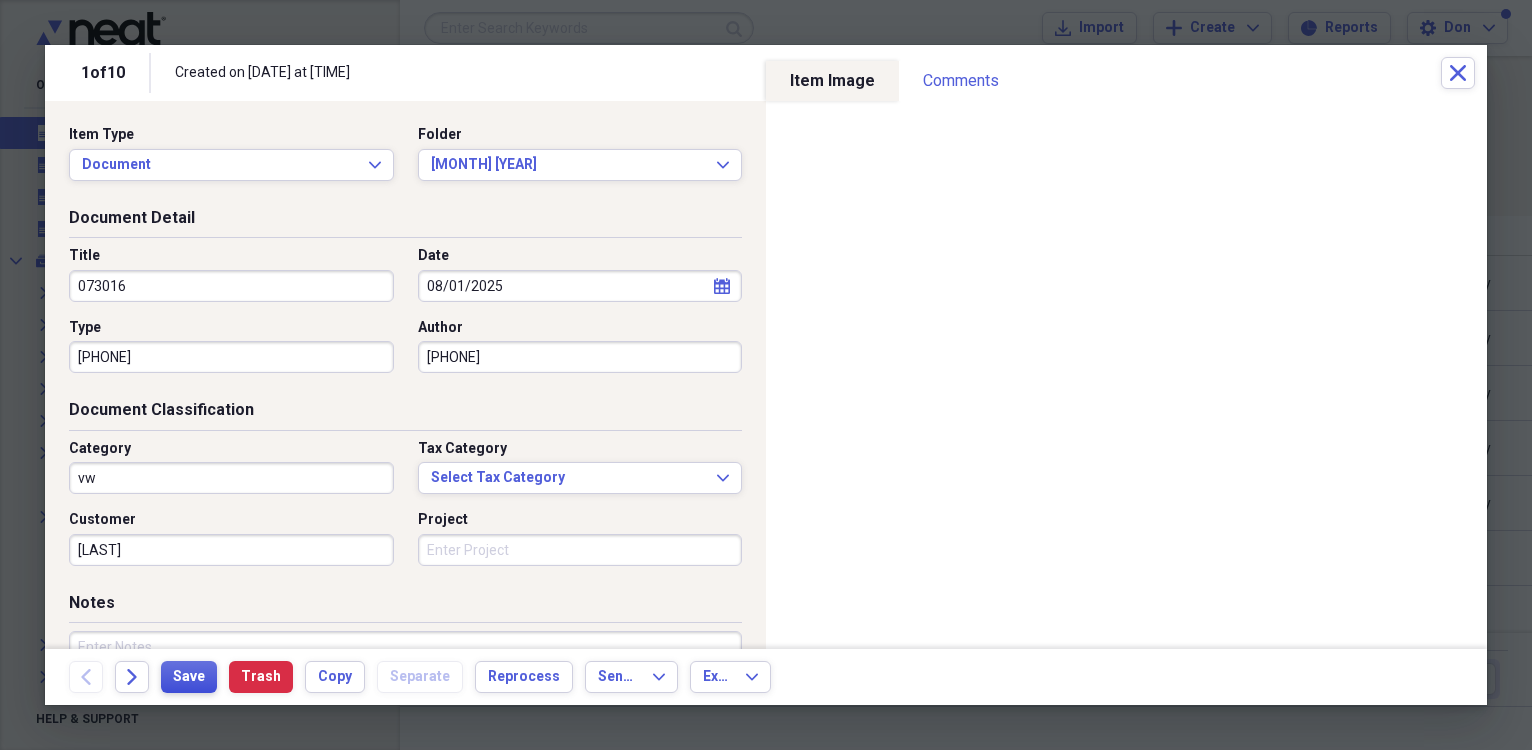 click on "Save" at bounding box center [189, 677] 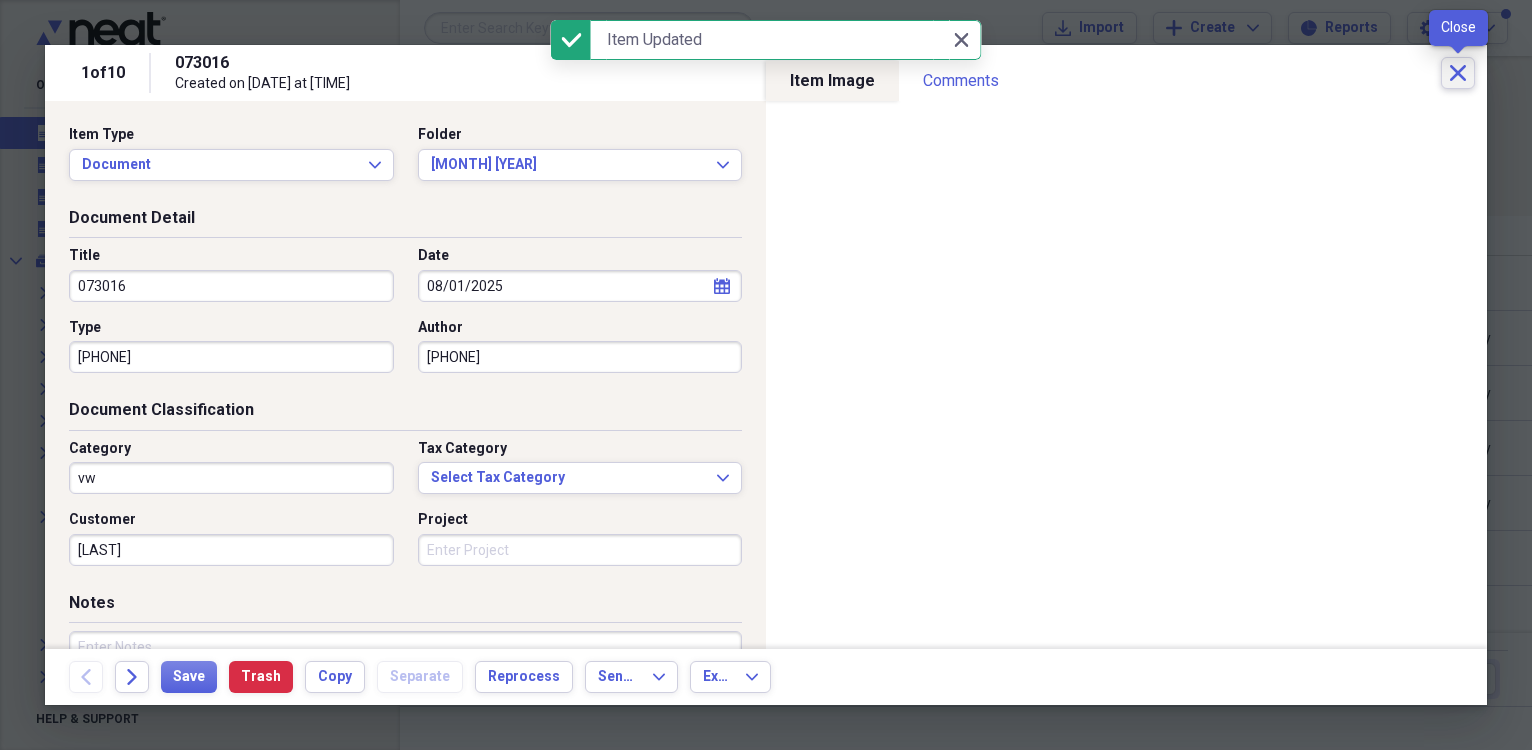click 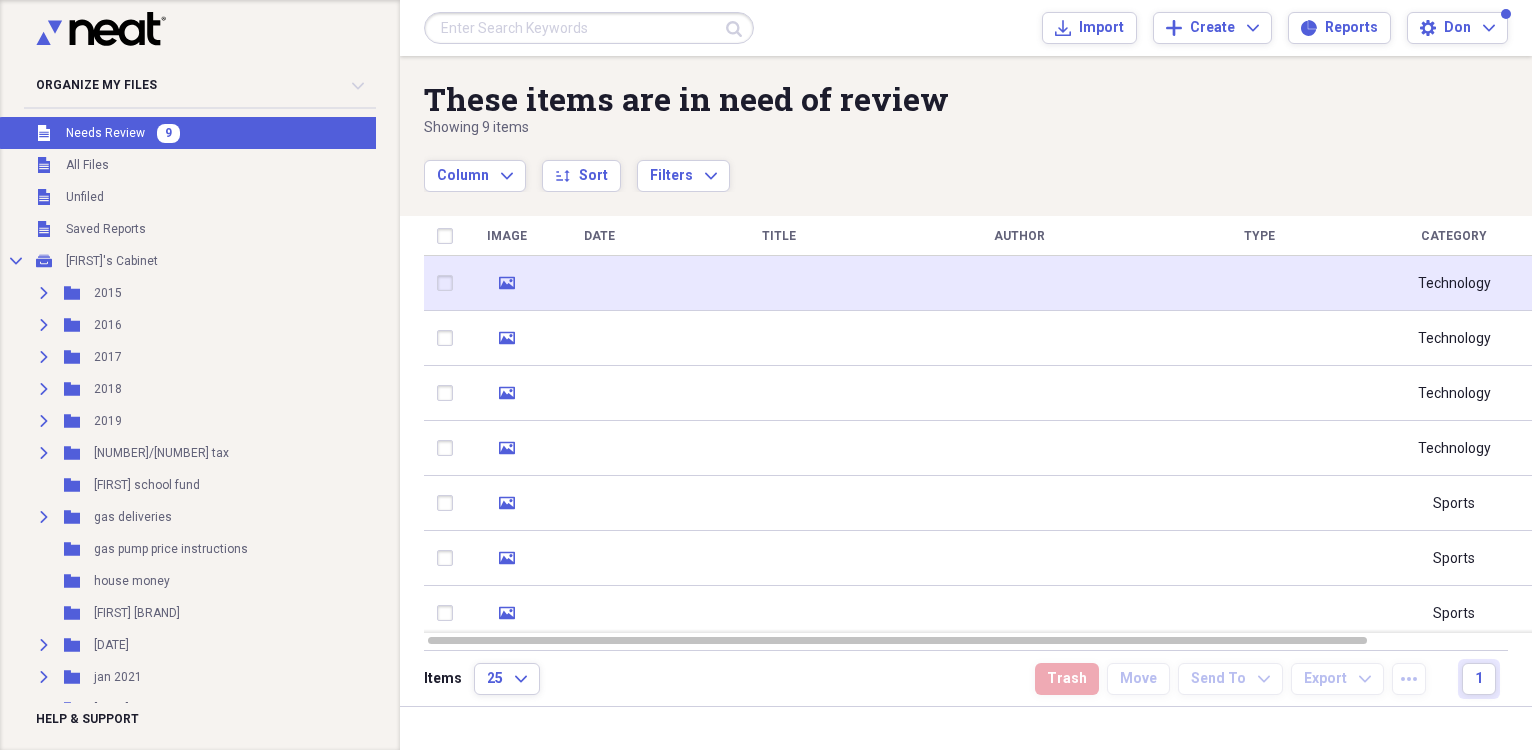 click at bounding box center (779, 283) 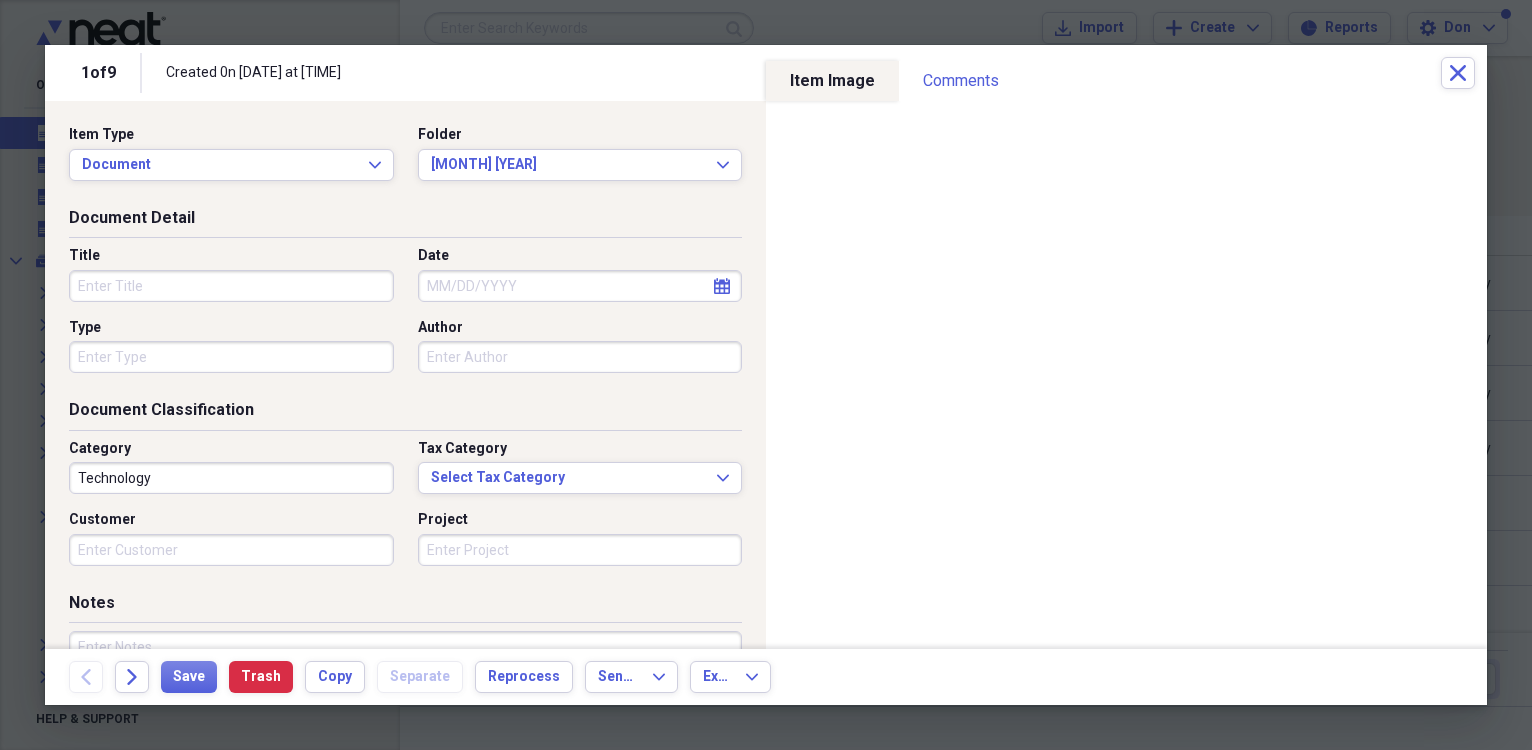 click on "Date" at bounding box center [580, 286] 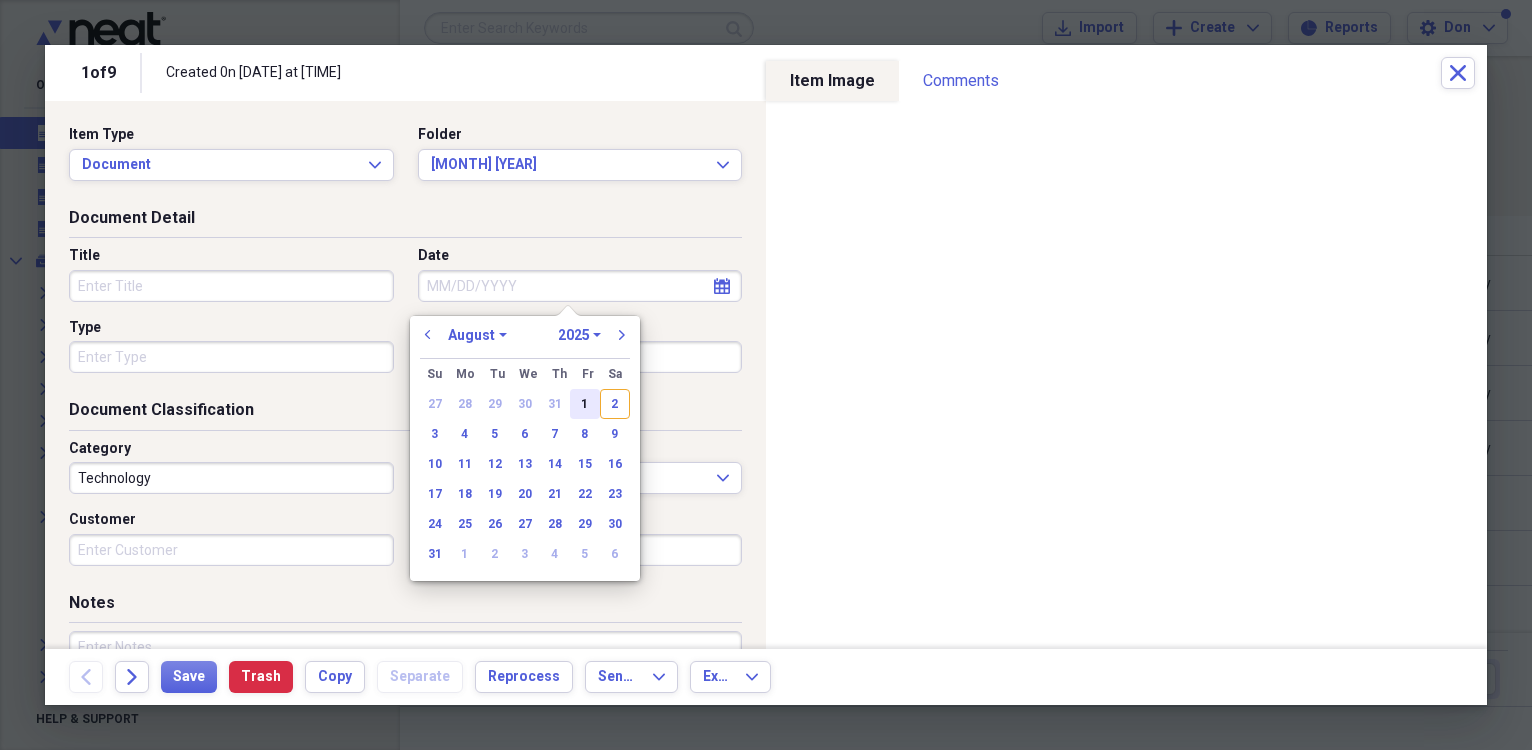 click on "1" at bounding box center [585, 404] 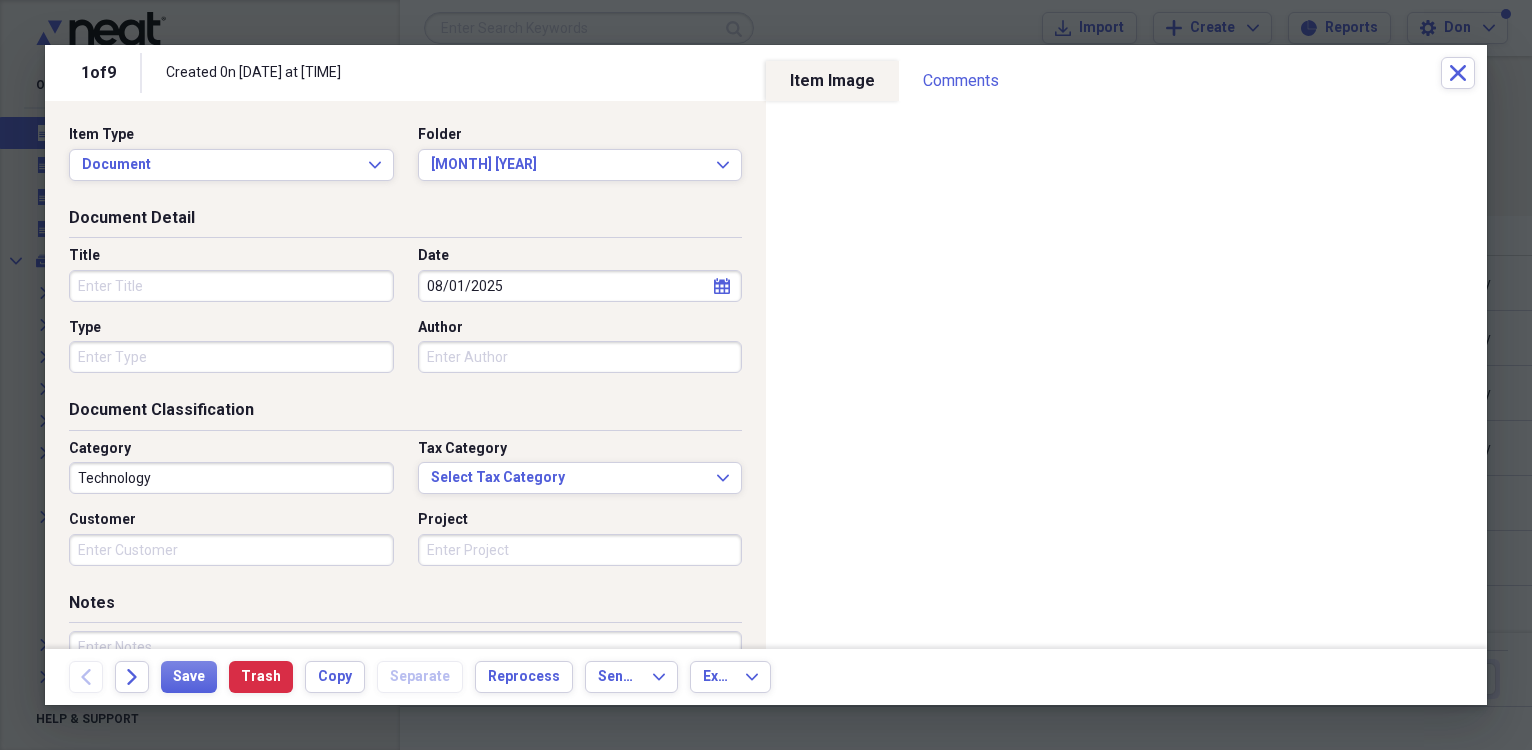 click on "Title" at bounding box center [231, 286] 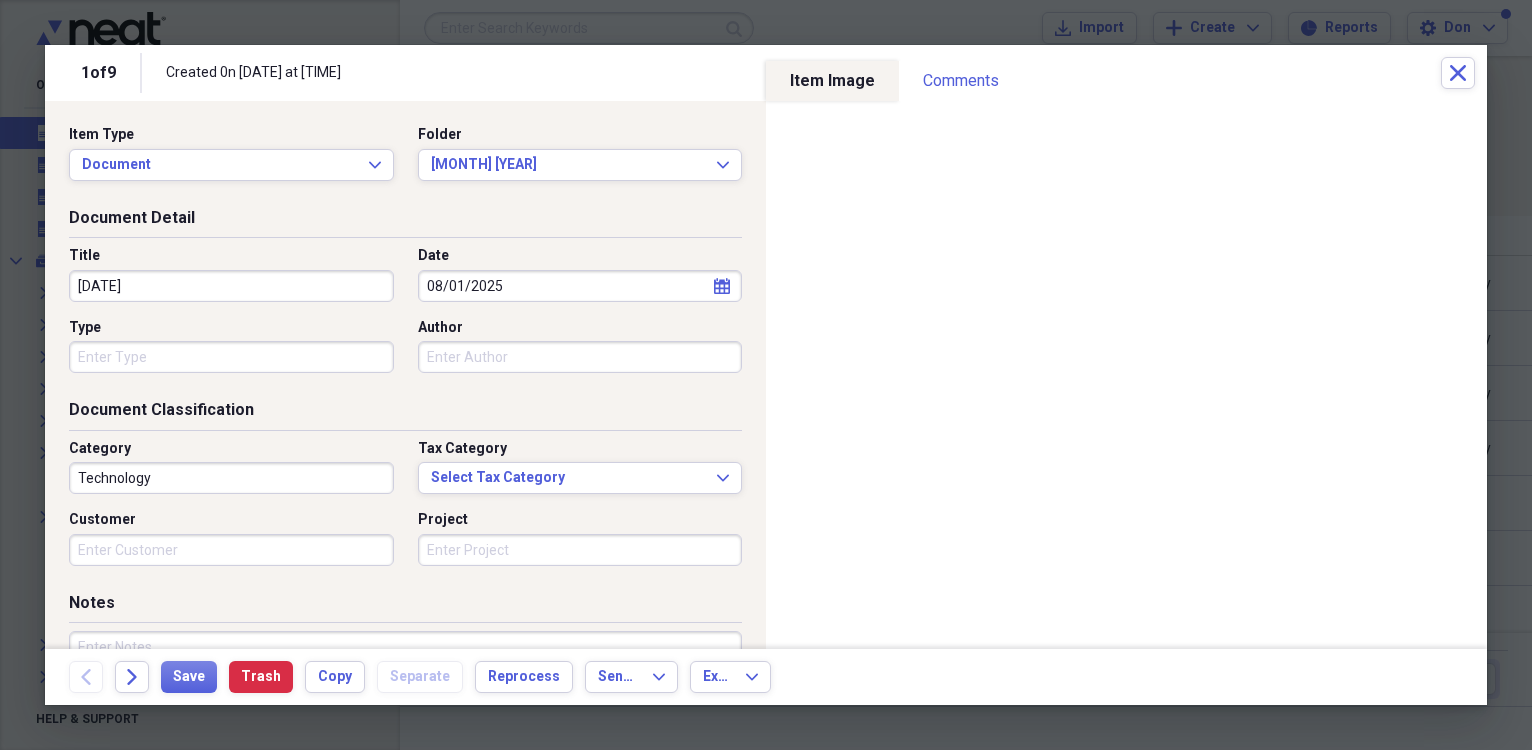 type on "[DATE]" 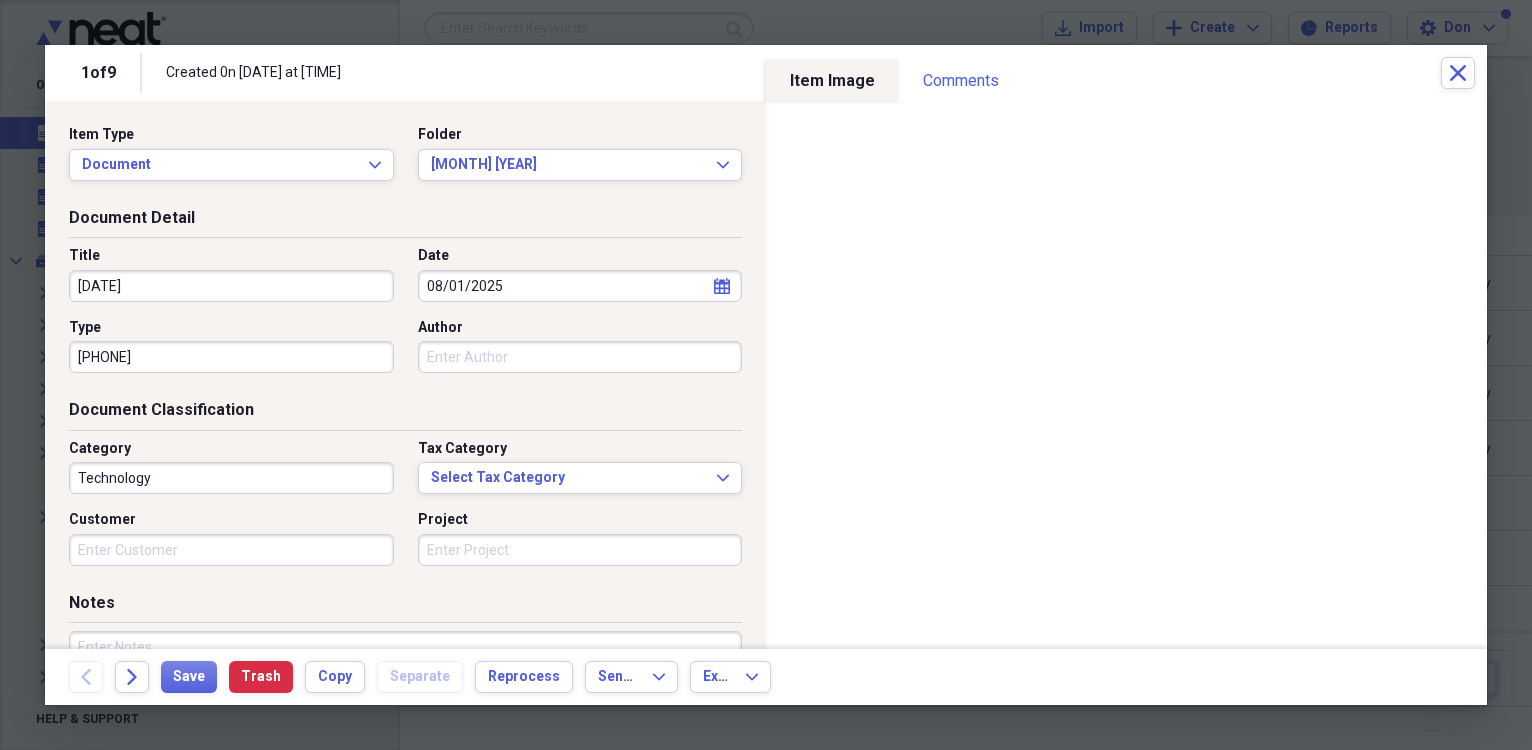 type on "[PHONE]" 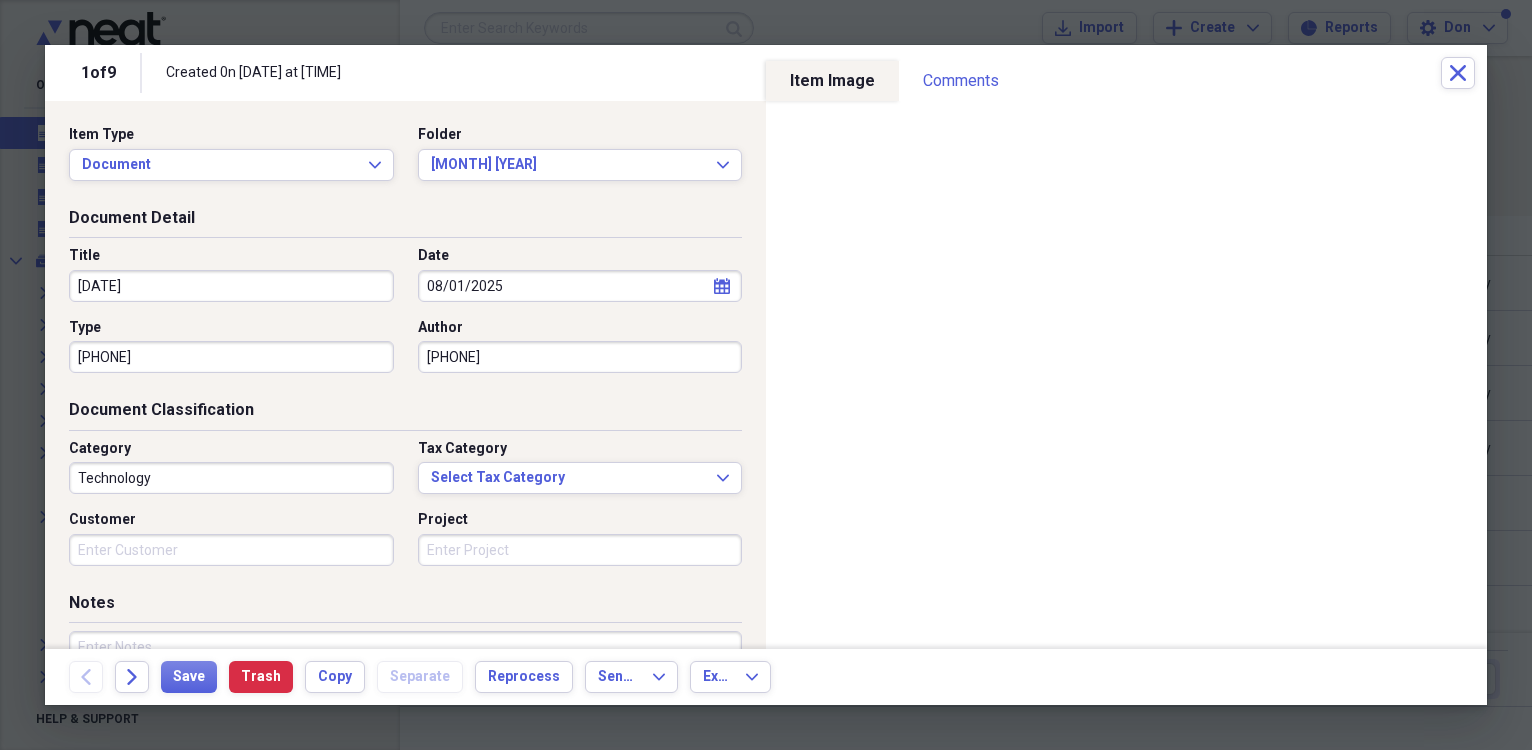 type on "[PHONE]" 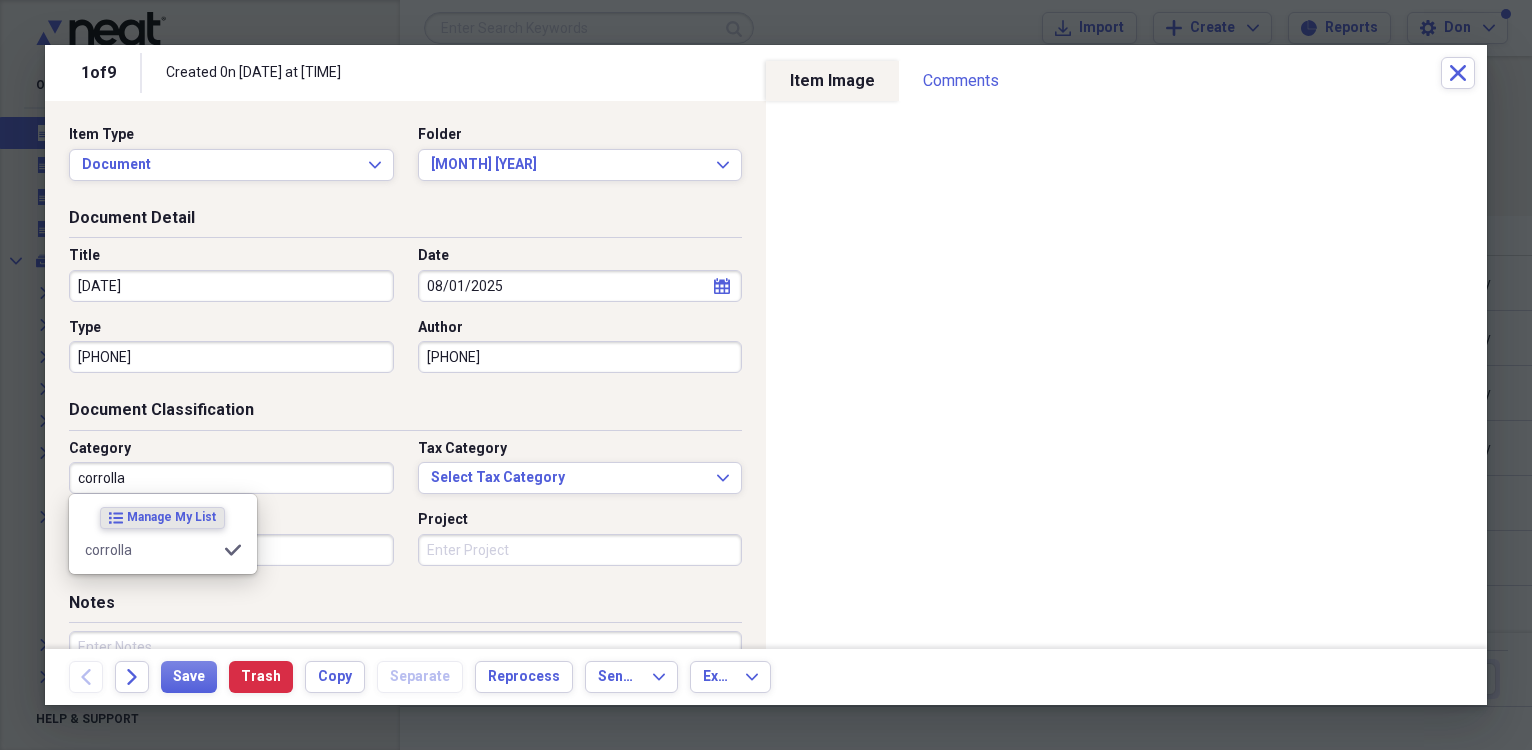 type on "corrolla" 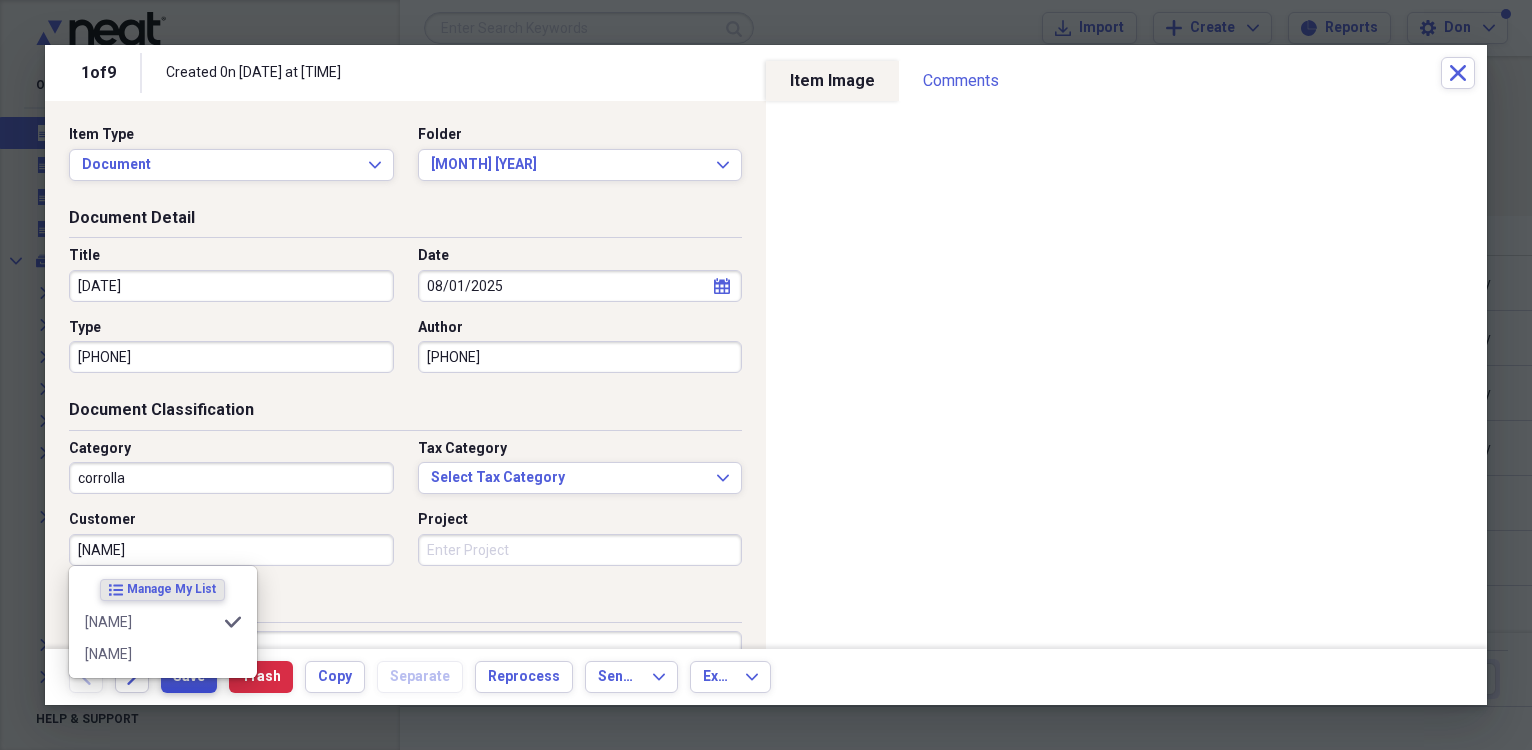 type on "[NAME]" 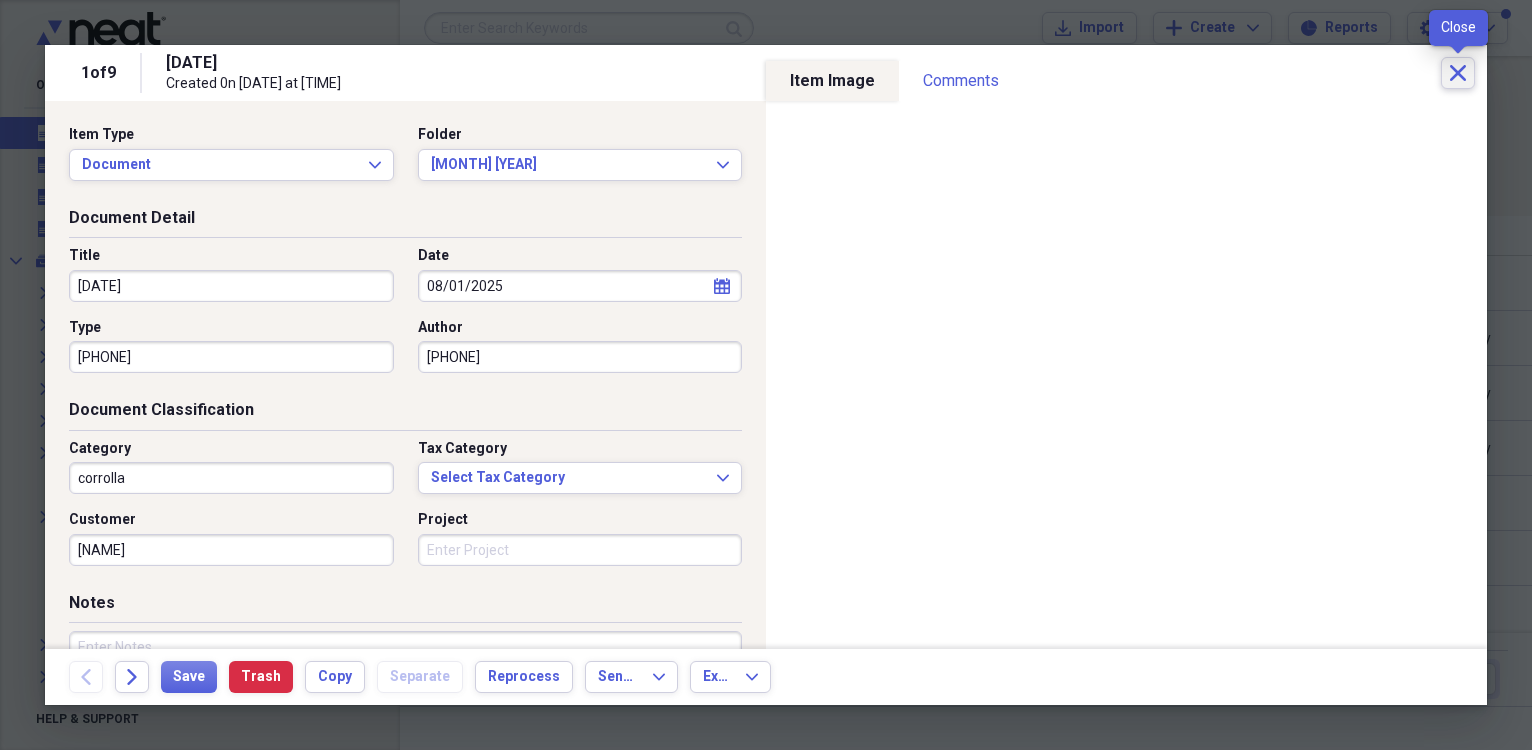 click 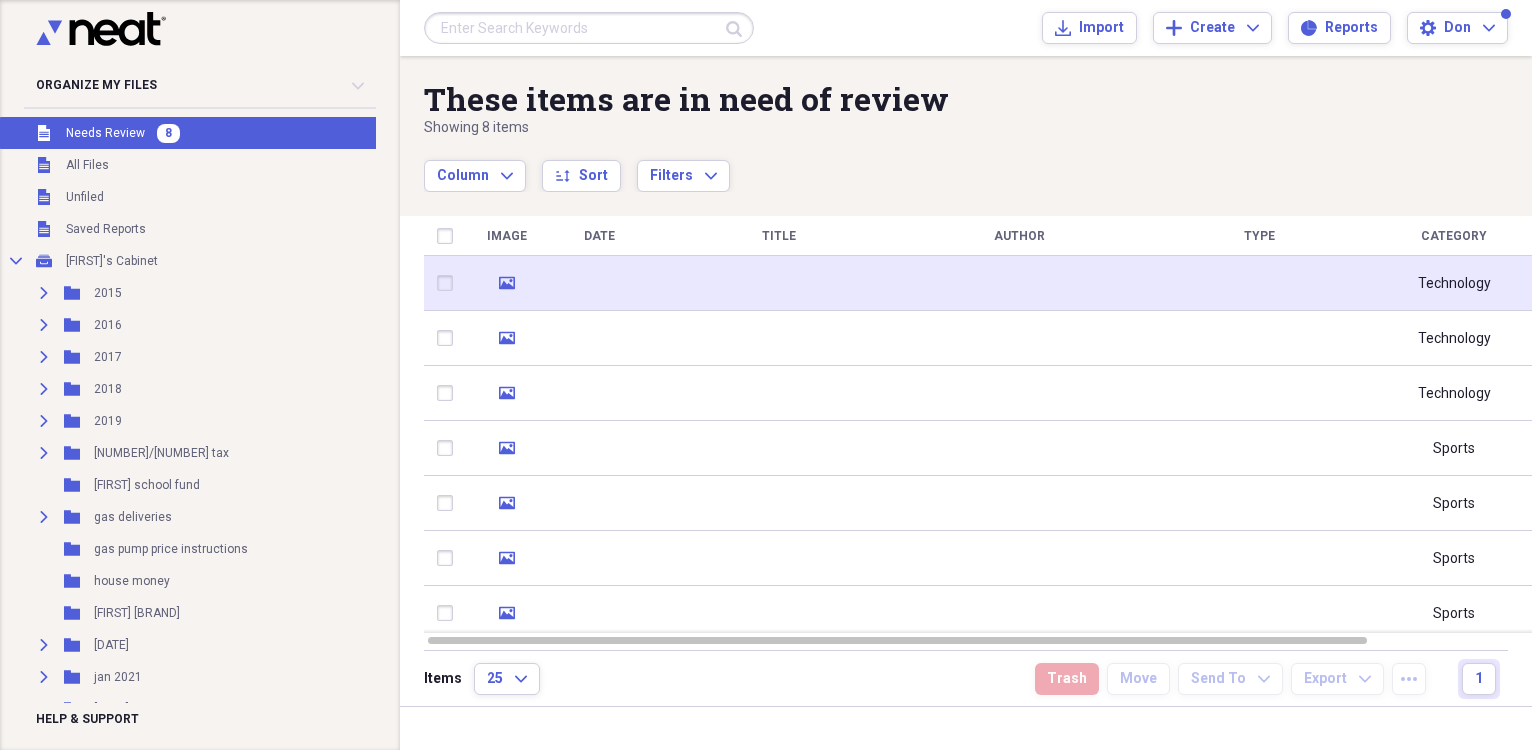 click at bounding box center (599, 283) 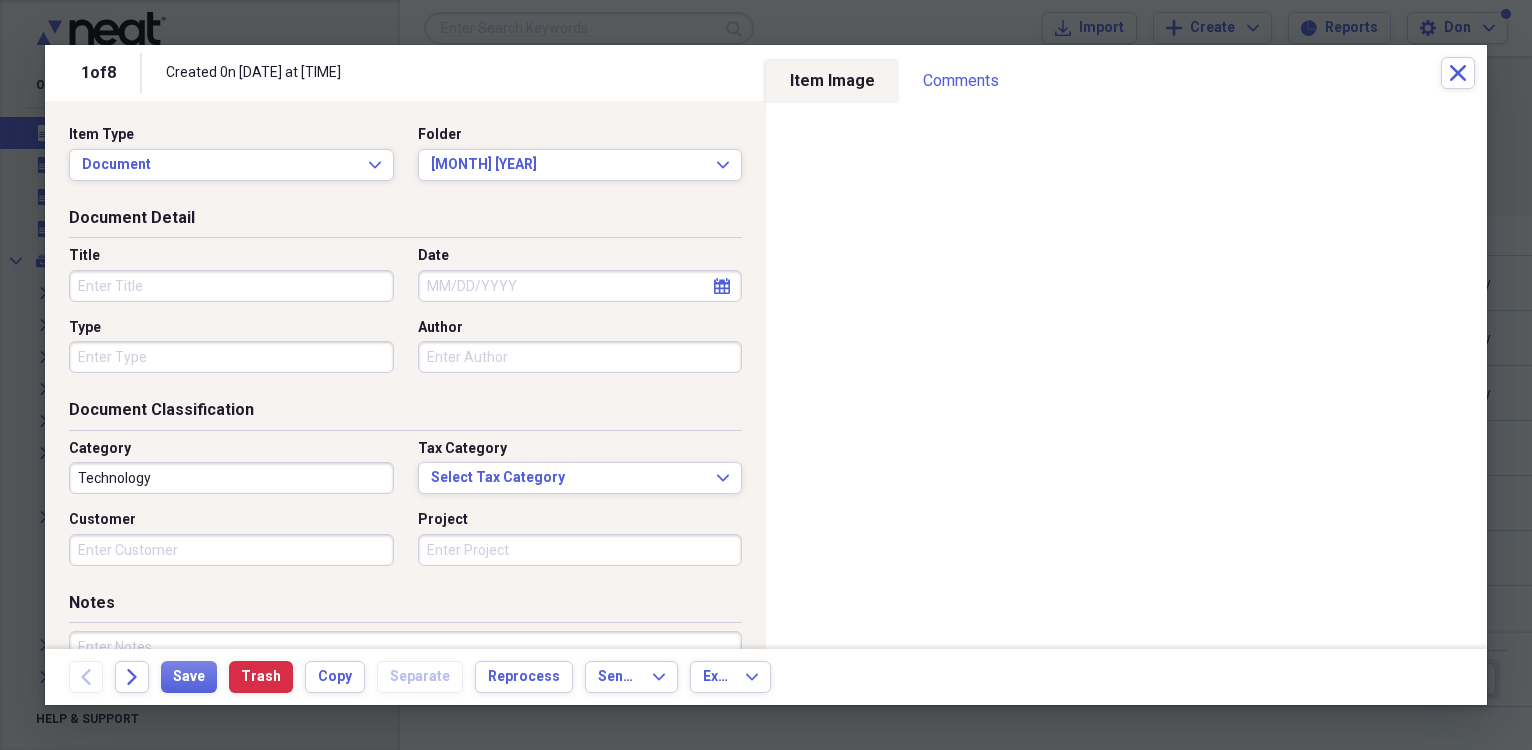 select on "7" 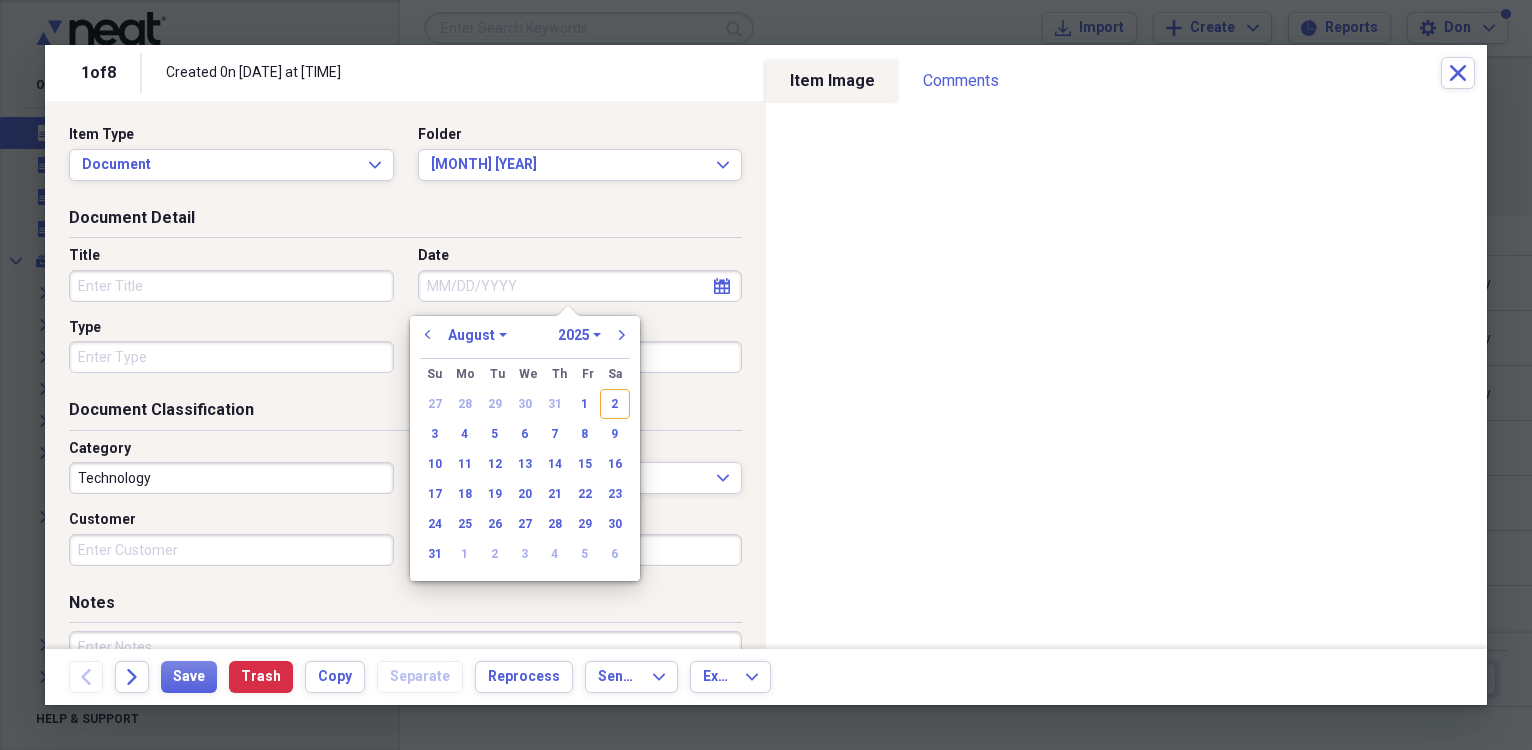 click on "Date" at bounding box center [580, 286] 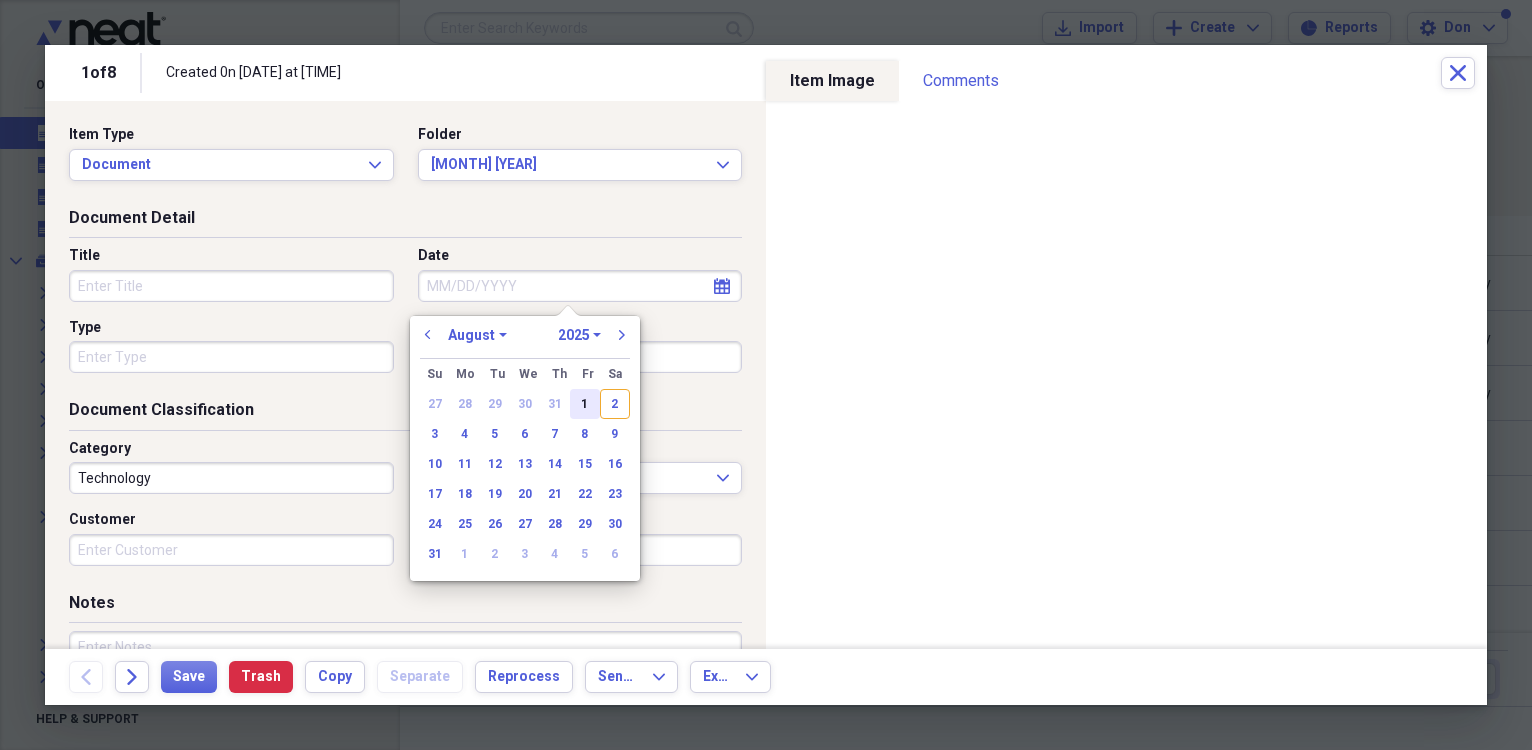 click on "1" at bounding box center (585, 404) 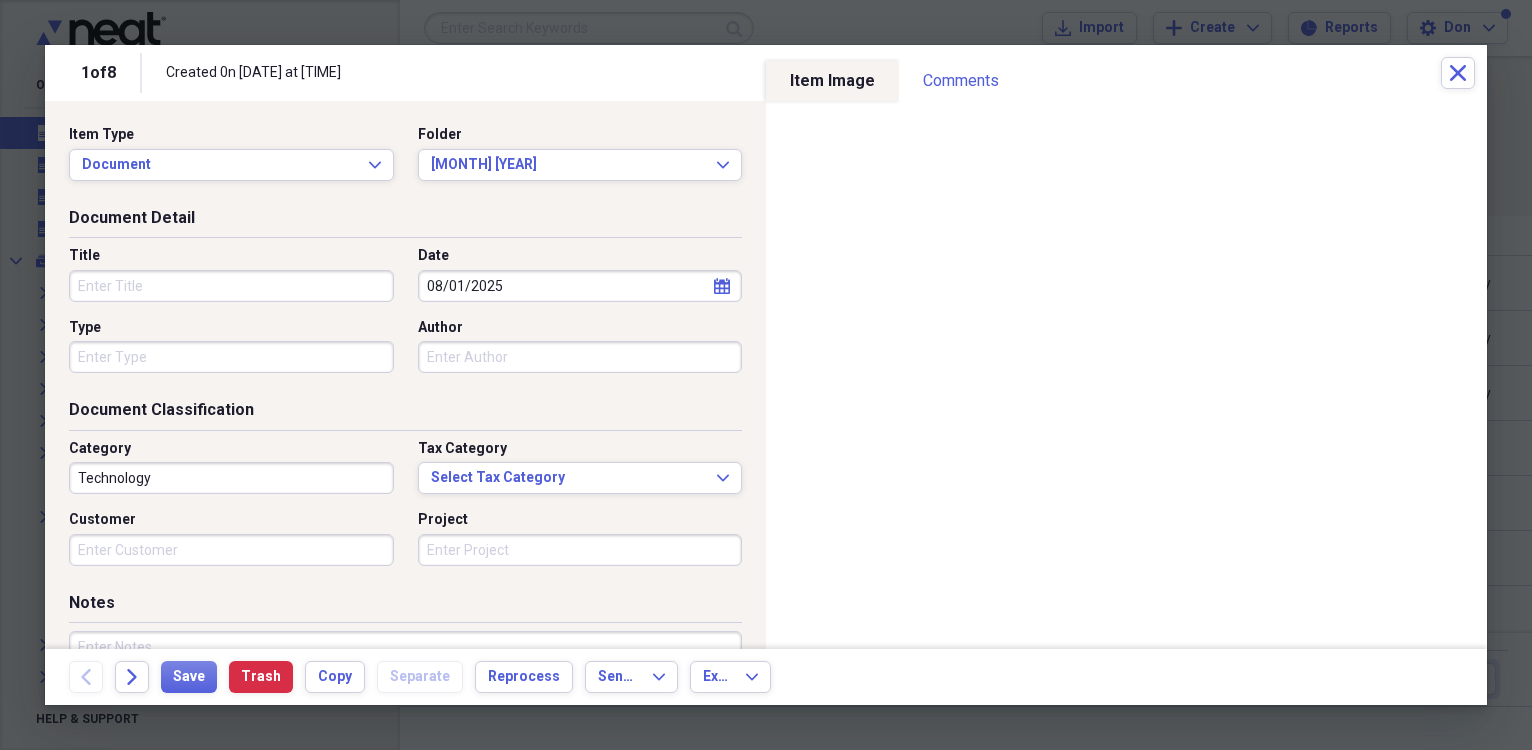drag, startPoint x: 305, startPoint y: 288, endPoint x: 321, endPoint y: 256, distance: 35.77709 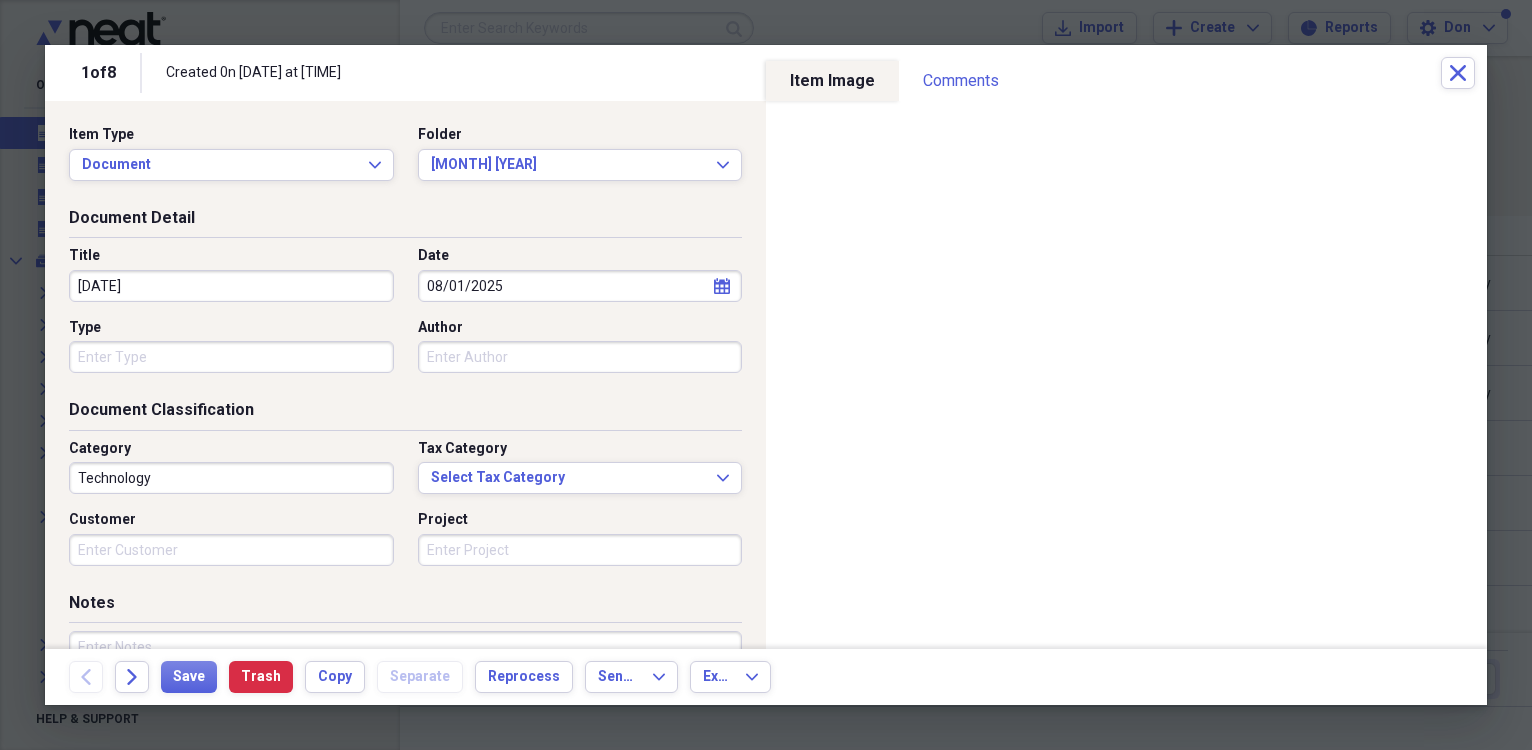 type on "[DATE]" 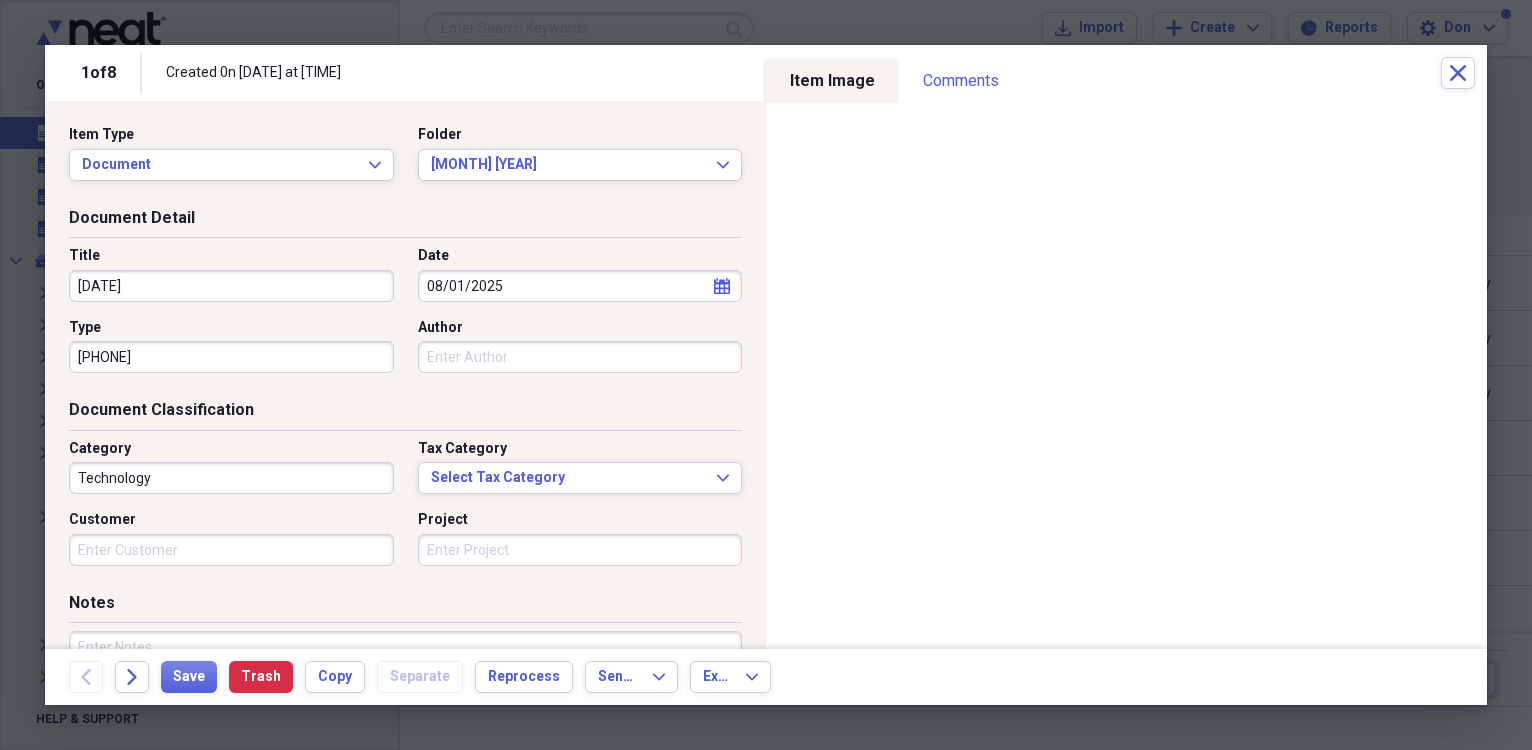 type on "[PHONE]" 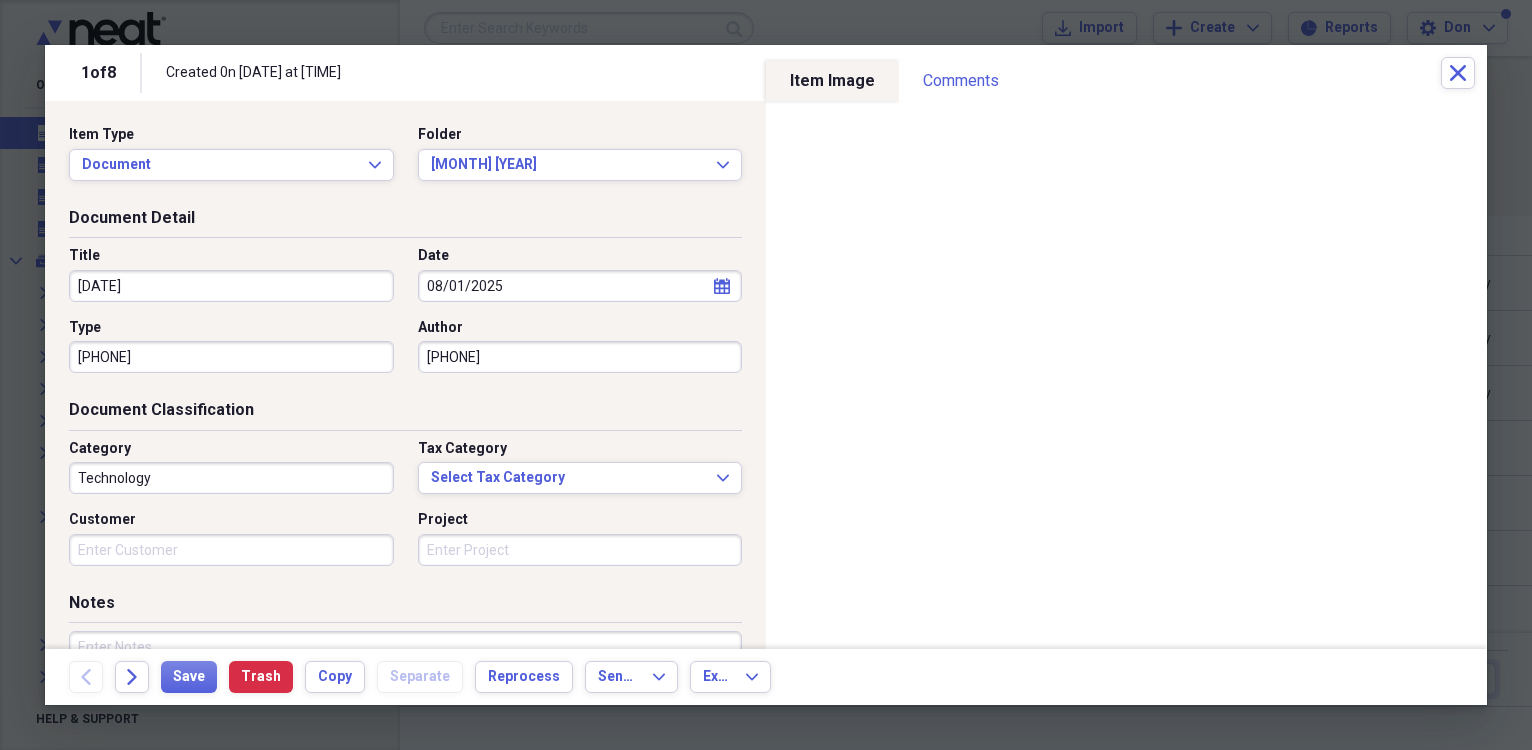 type on "[PHONE]" 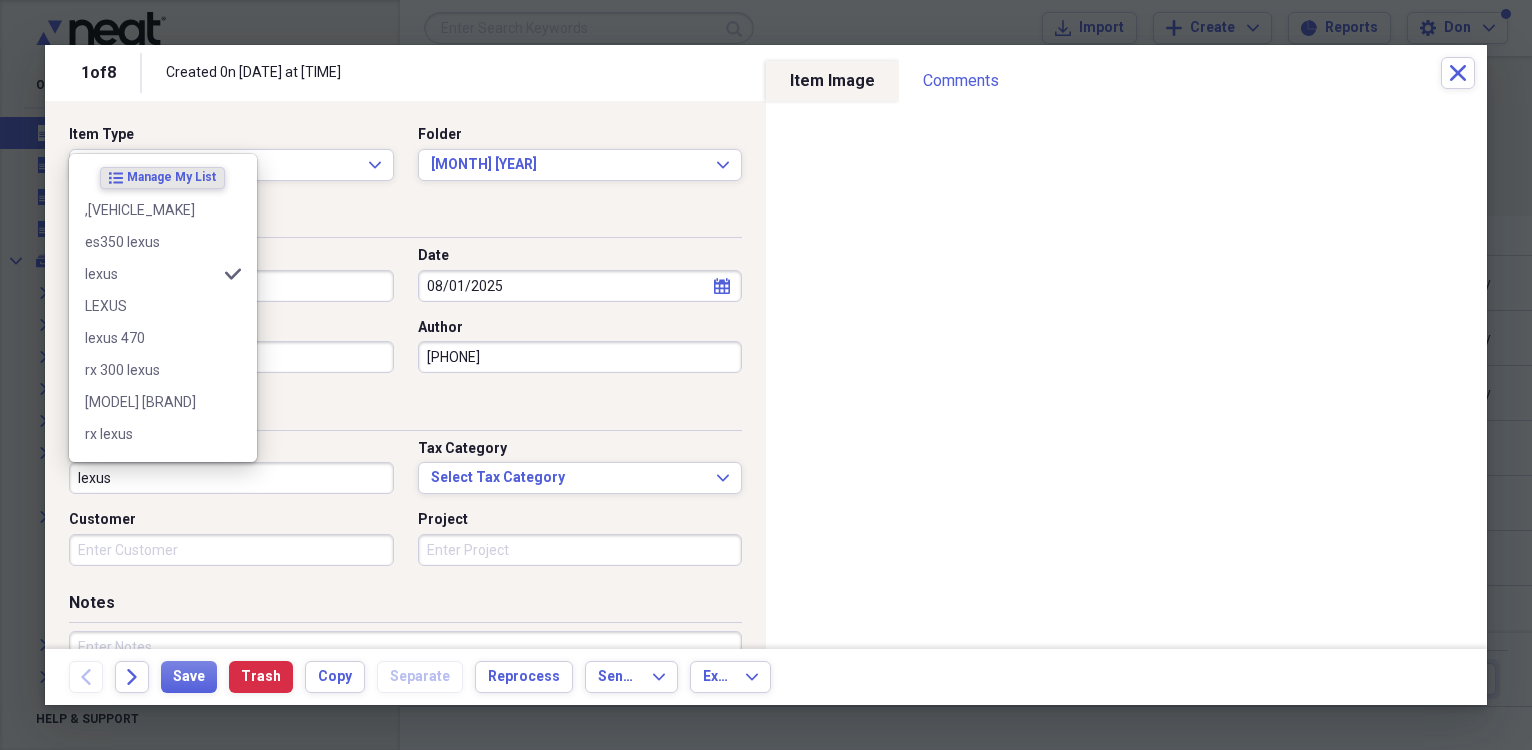 type on "lexus" 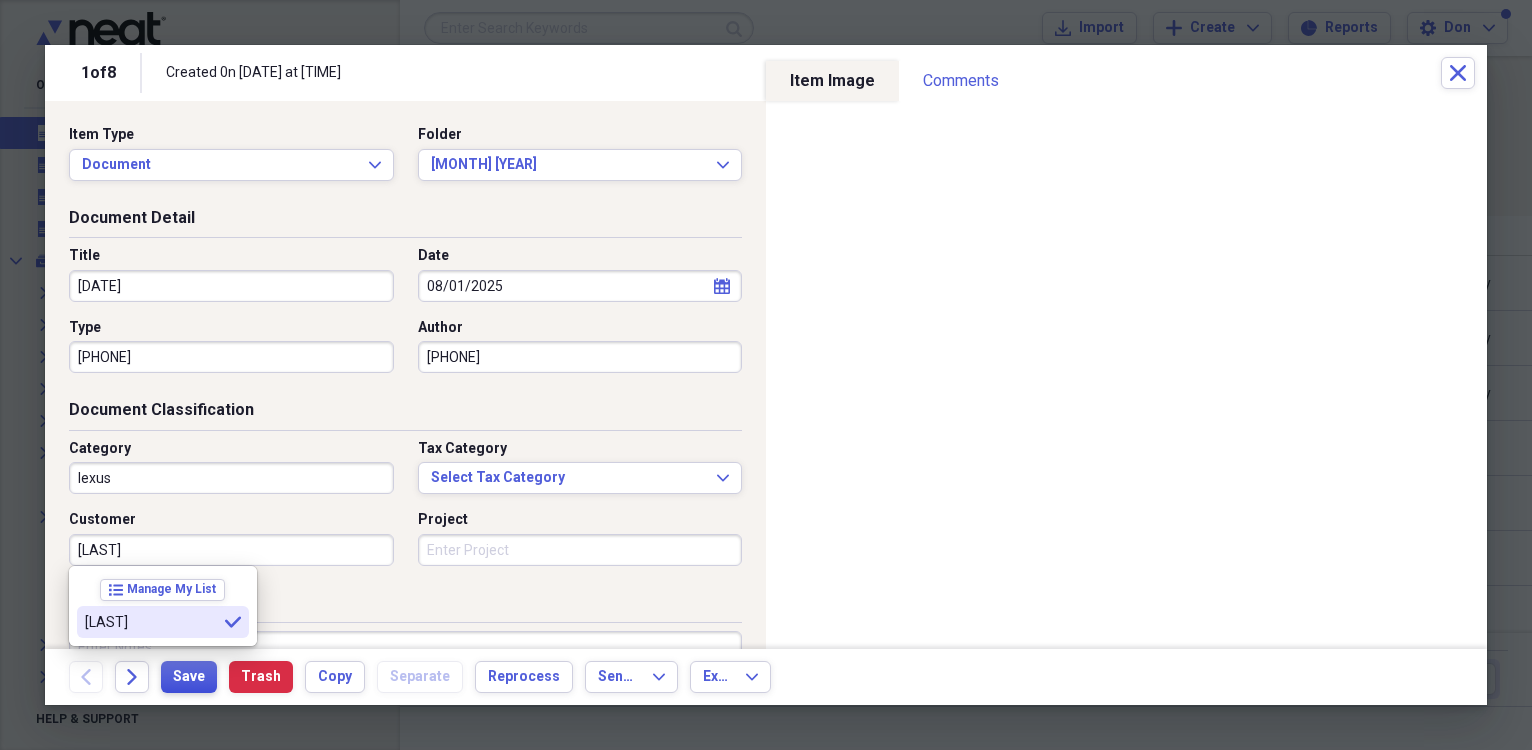 type on "[LAST]" 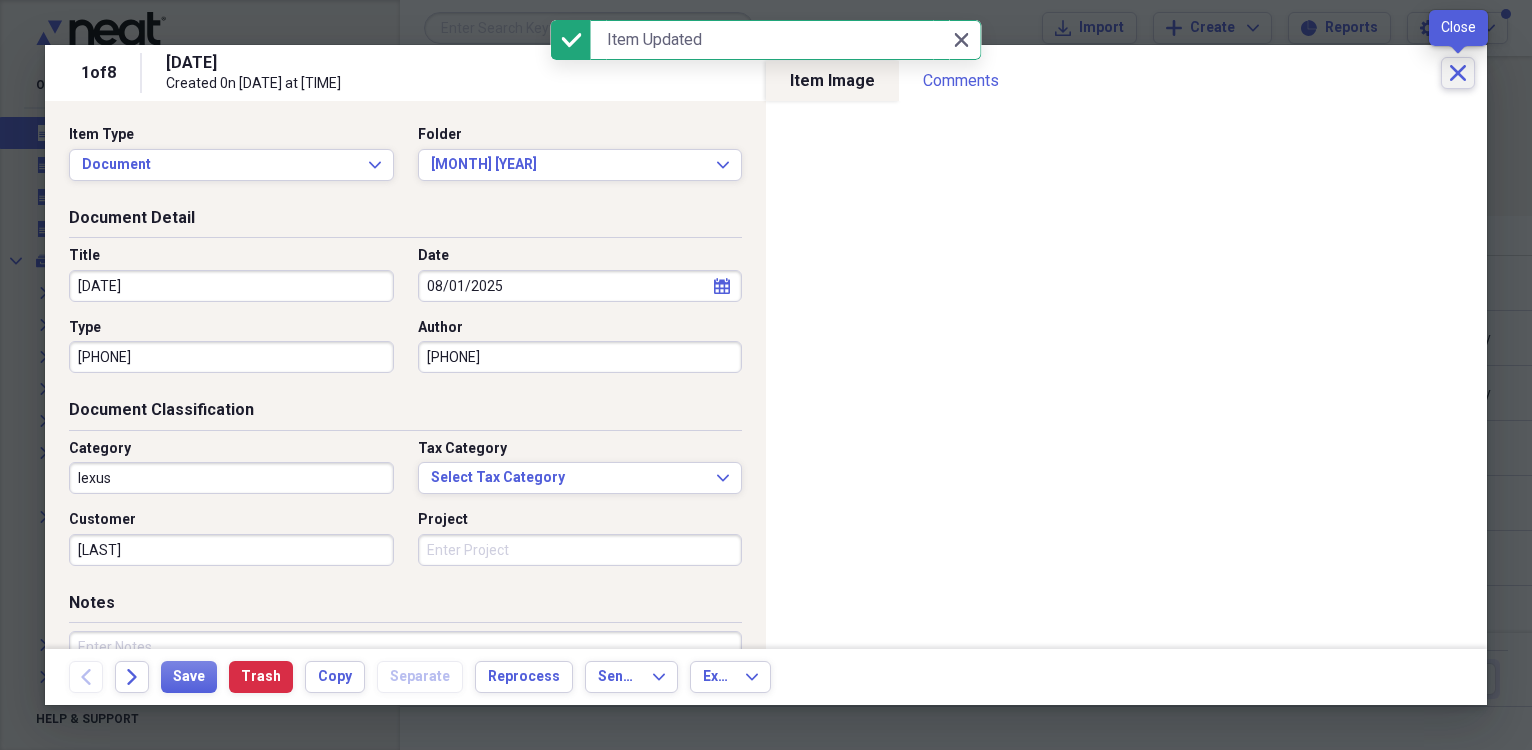 click 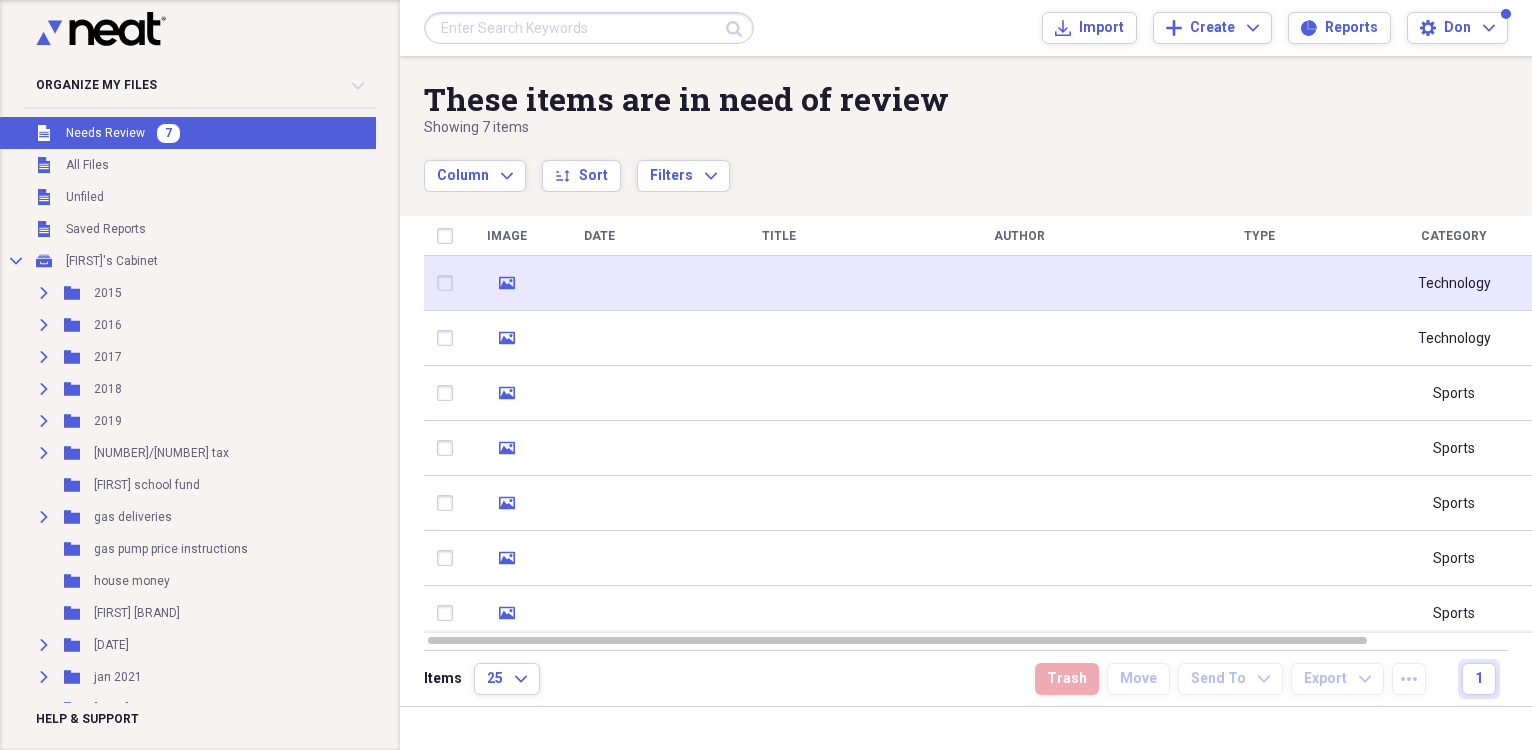 click at bounding box center [599, 283] 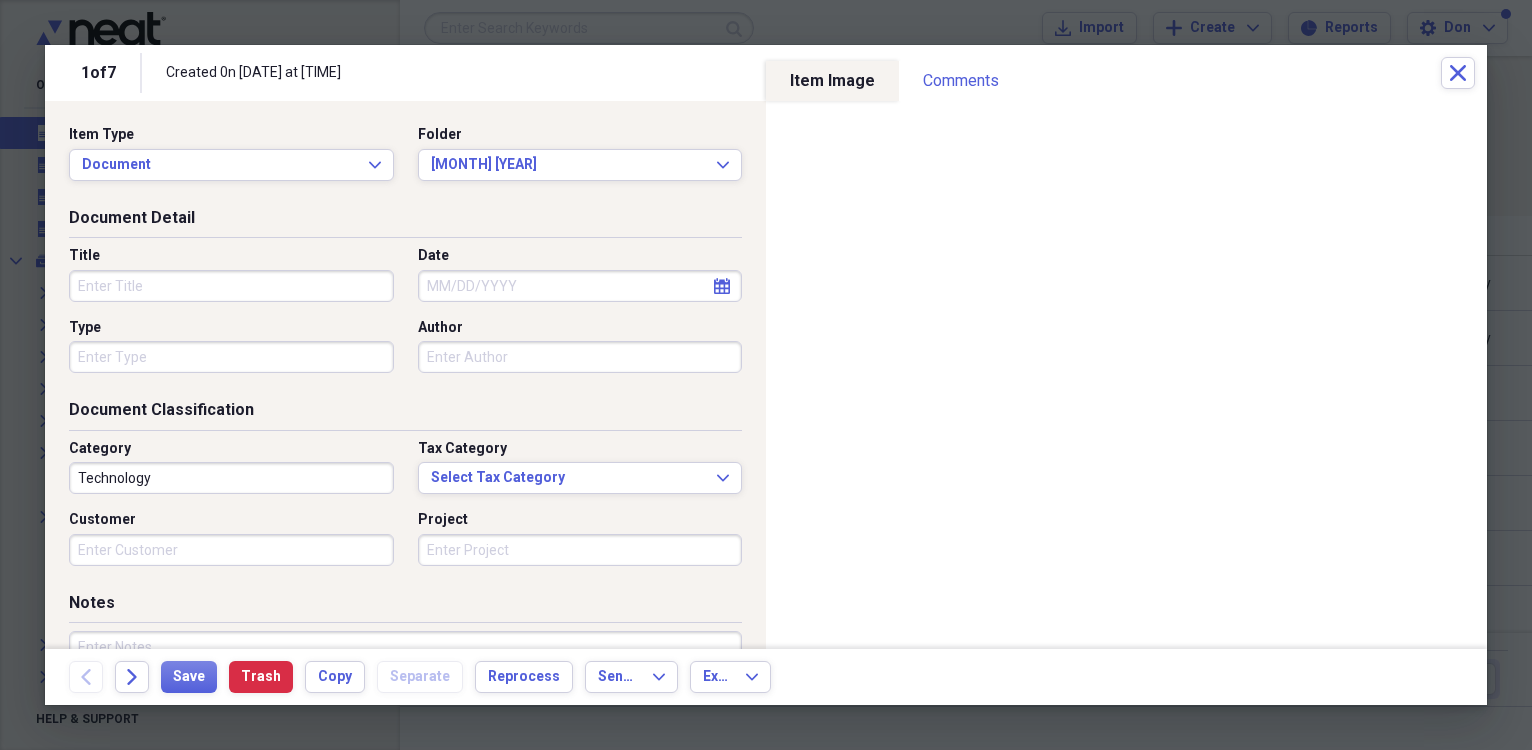 click on "Date" at bounding box center [580, 286] 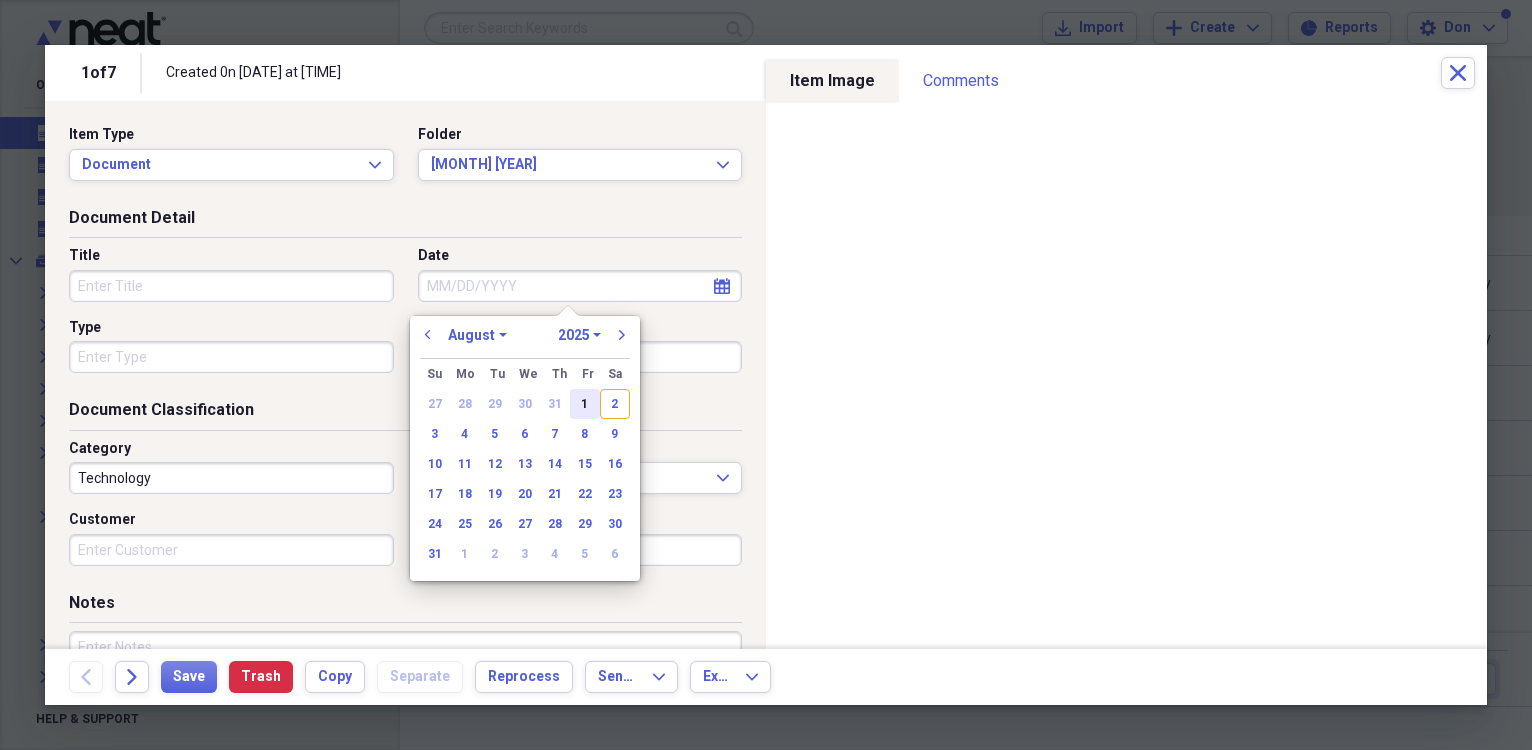 click on "1" at bounding box center (585, 404) 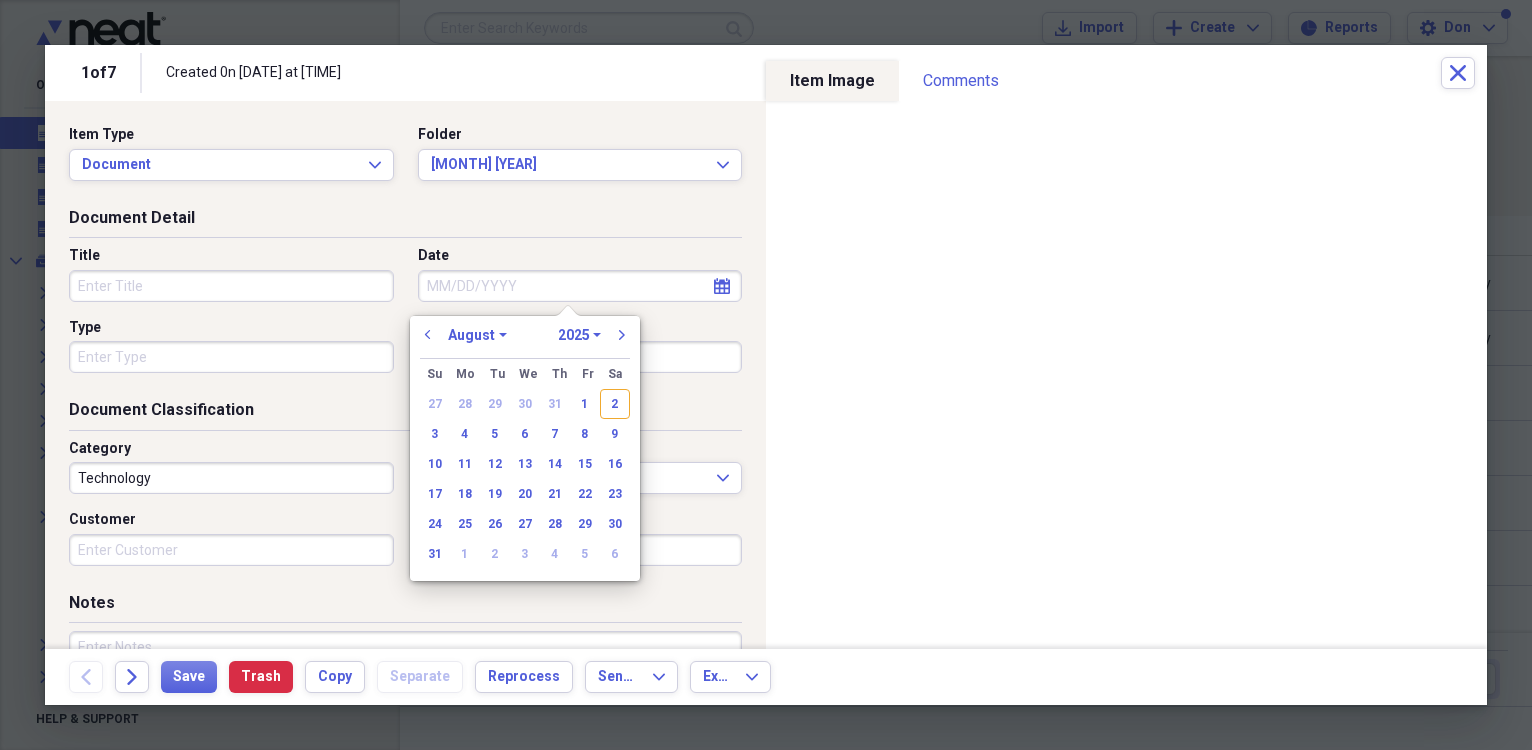 type on "08/01/2025" 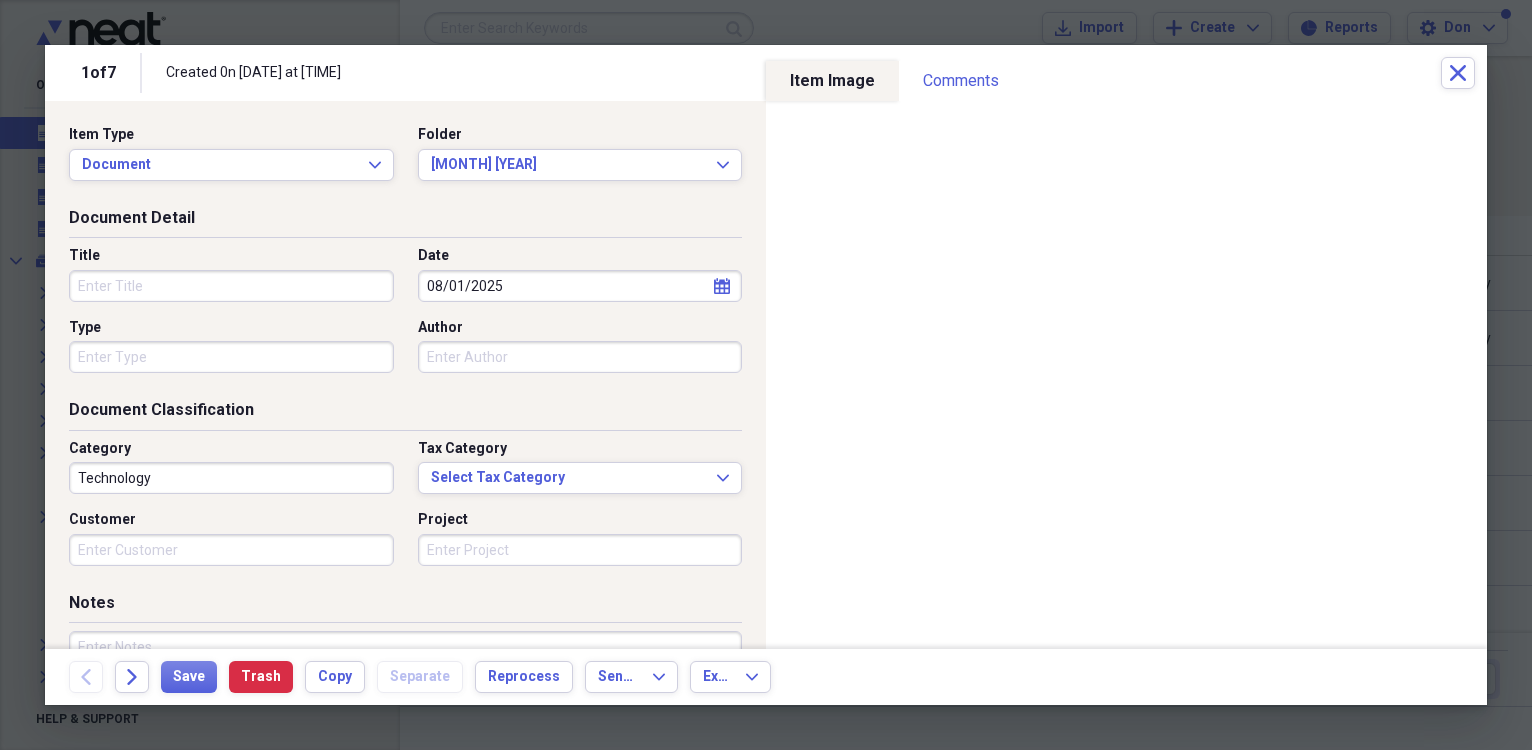 click on "Title" at bounding box center (231, 286) 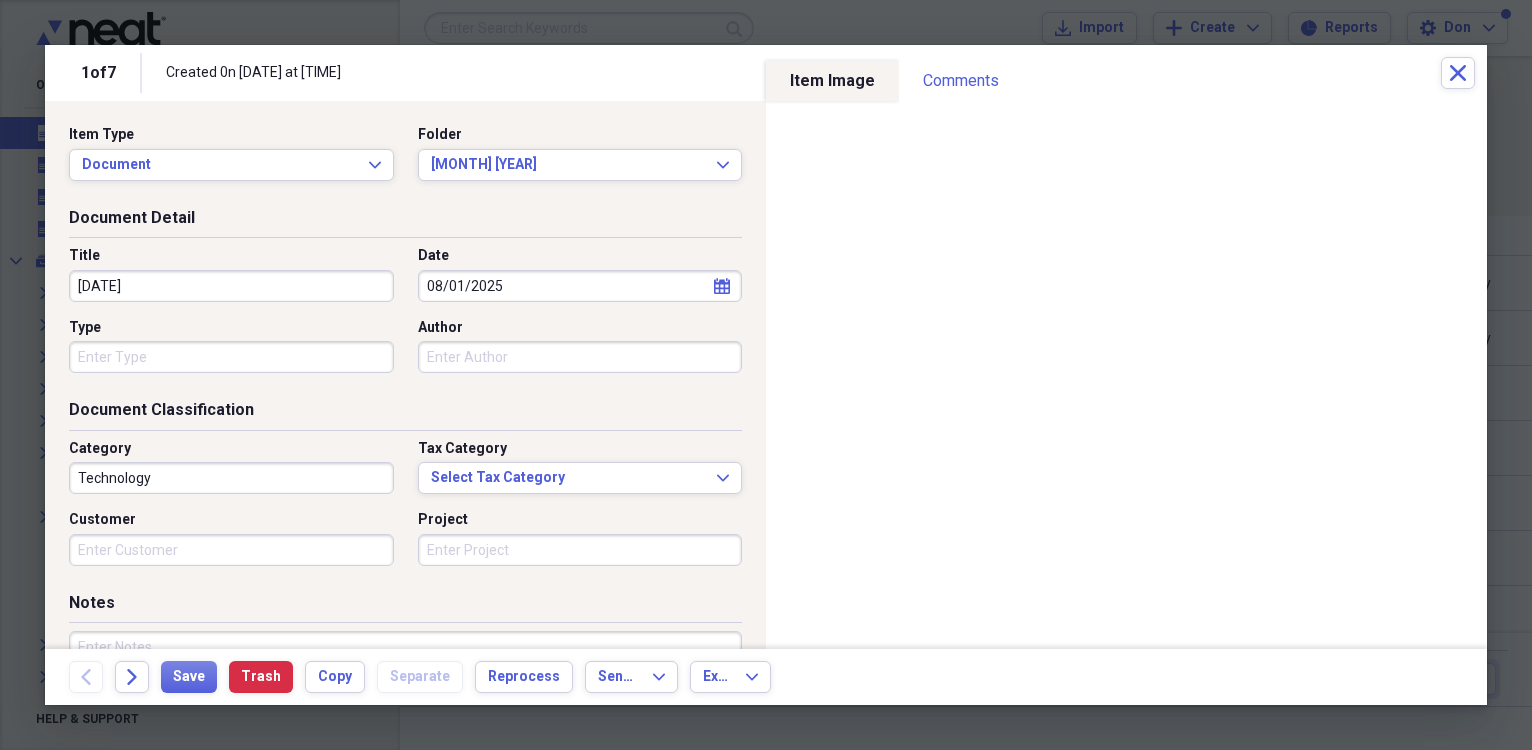 type on "[DATE]" 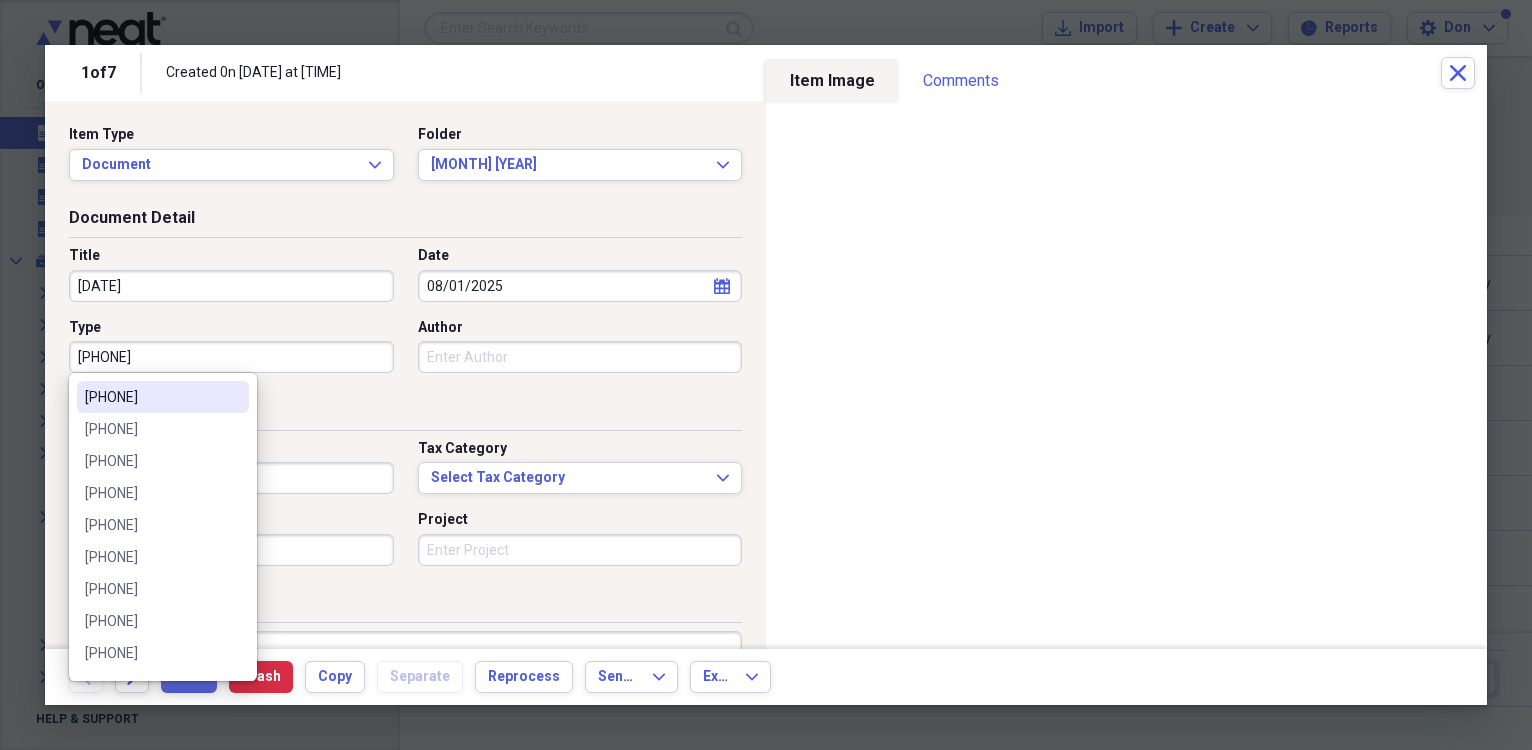 type on "[PHONE]" 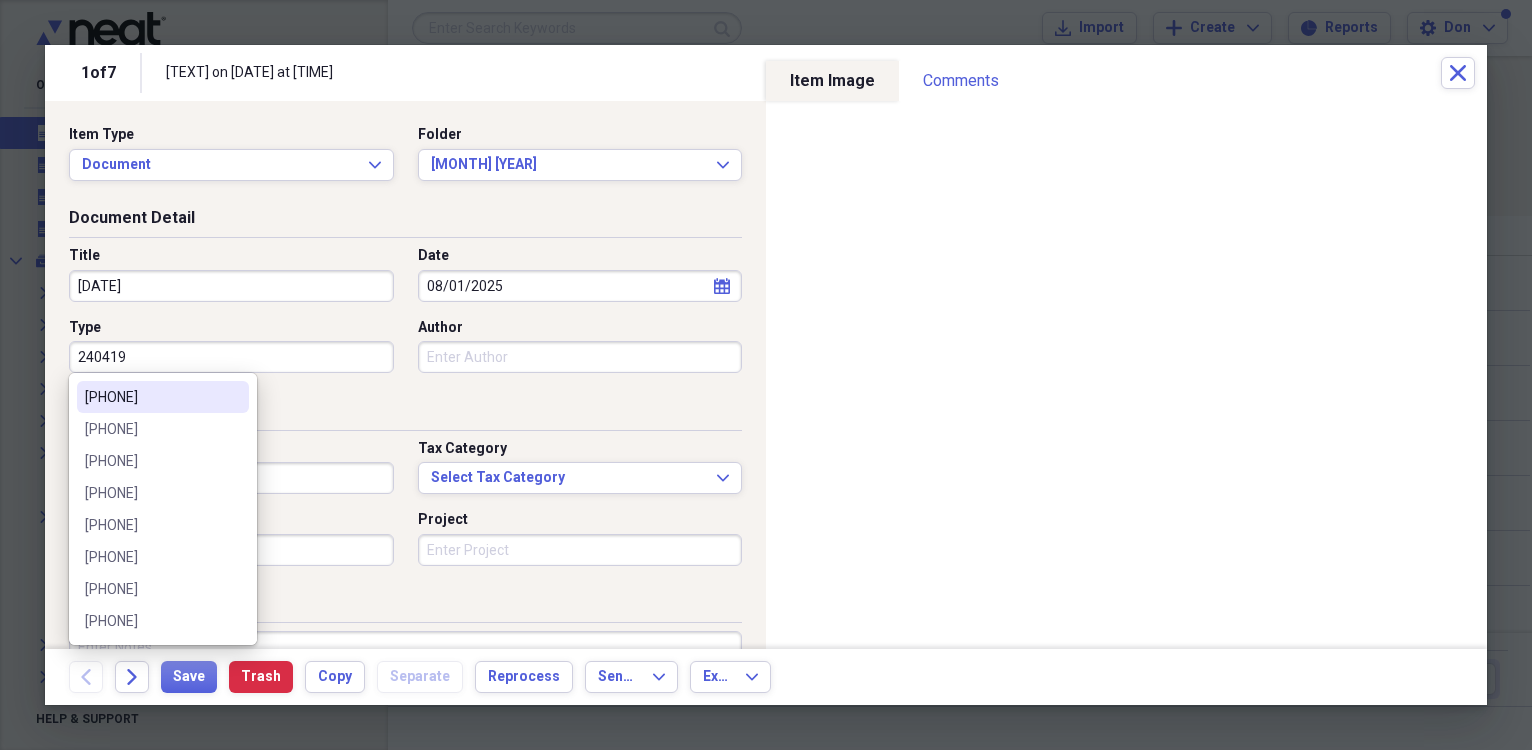 scroll, scrollTop: 0, scrollLeft: 0, axis: both 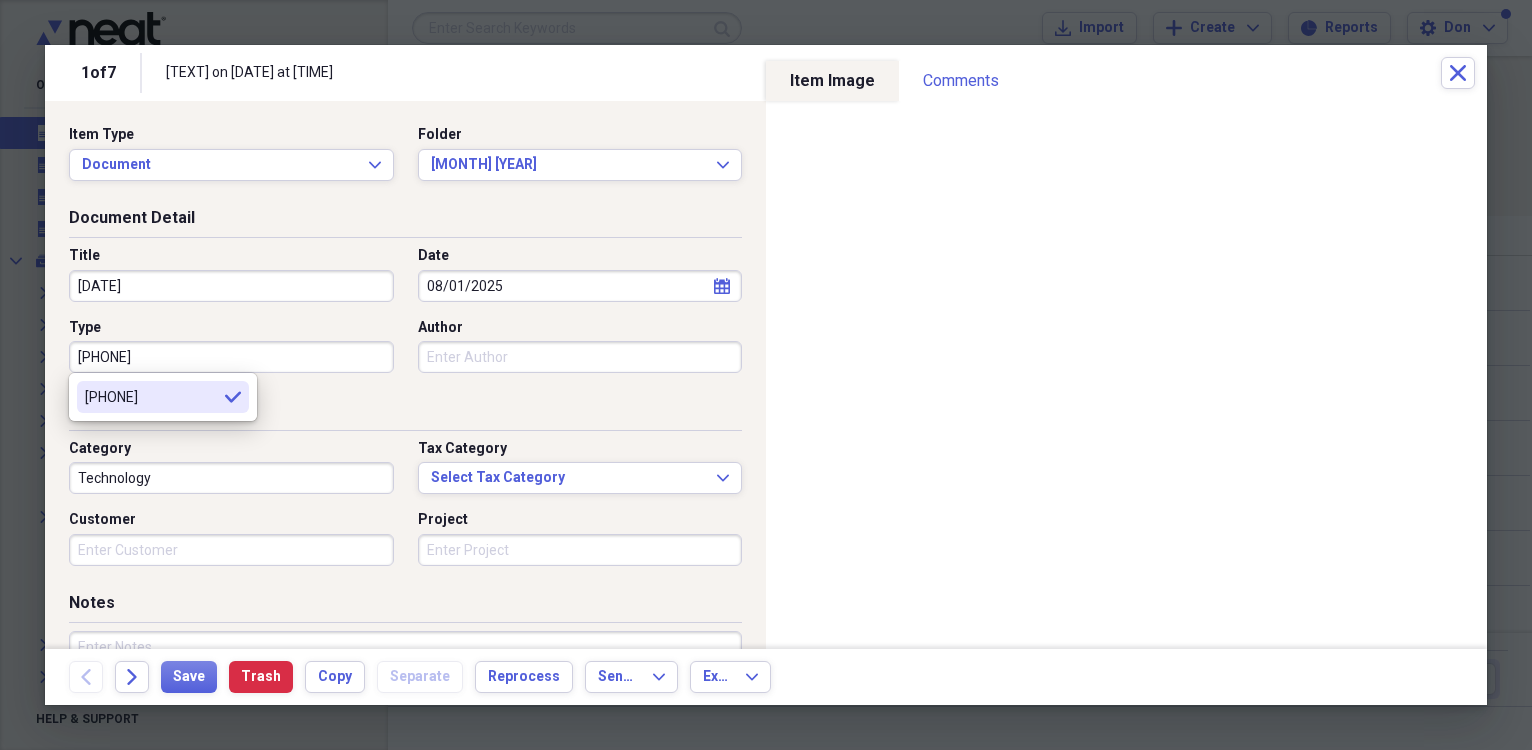 type on "[PHONE]" 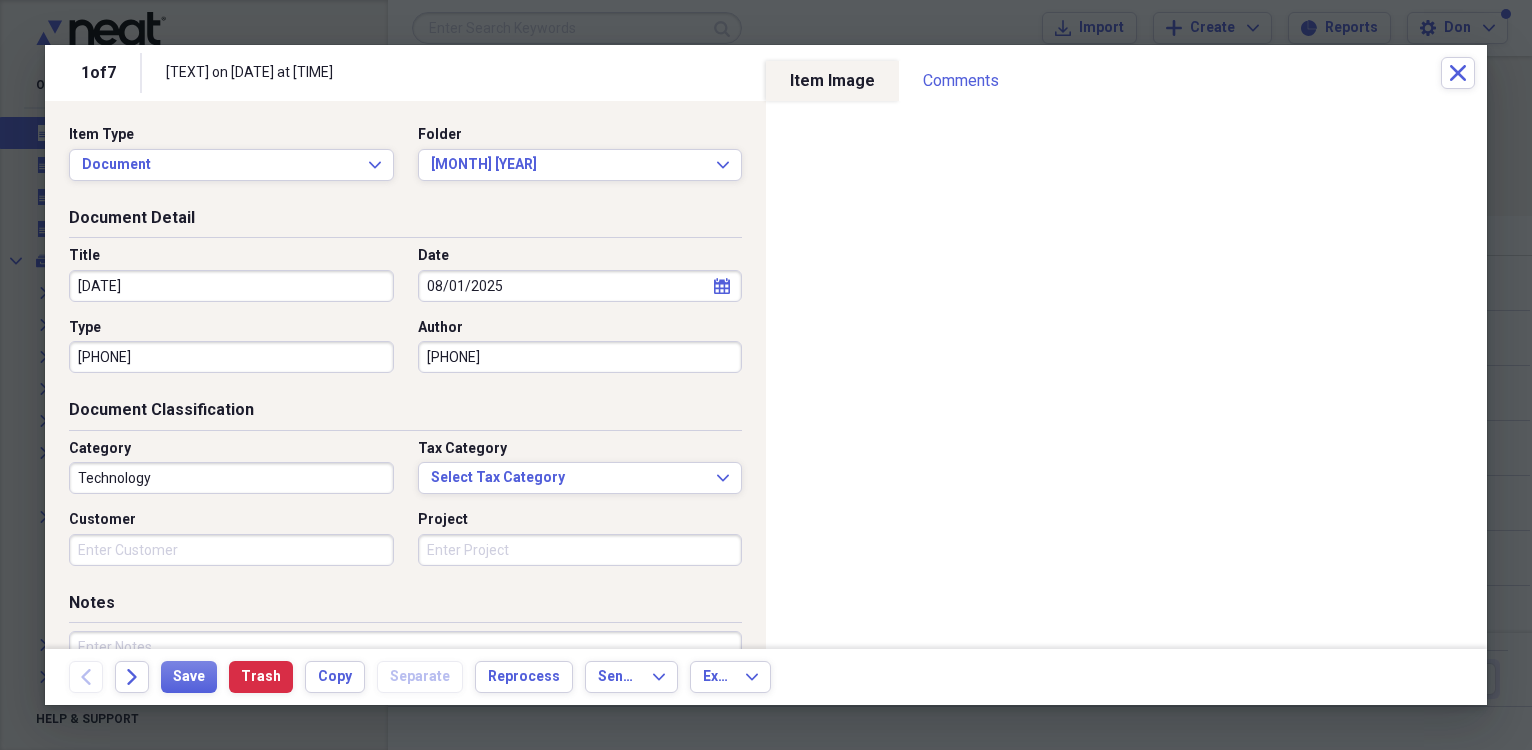 type on "[PHONE]" 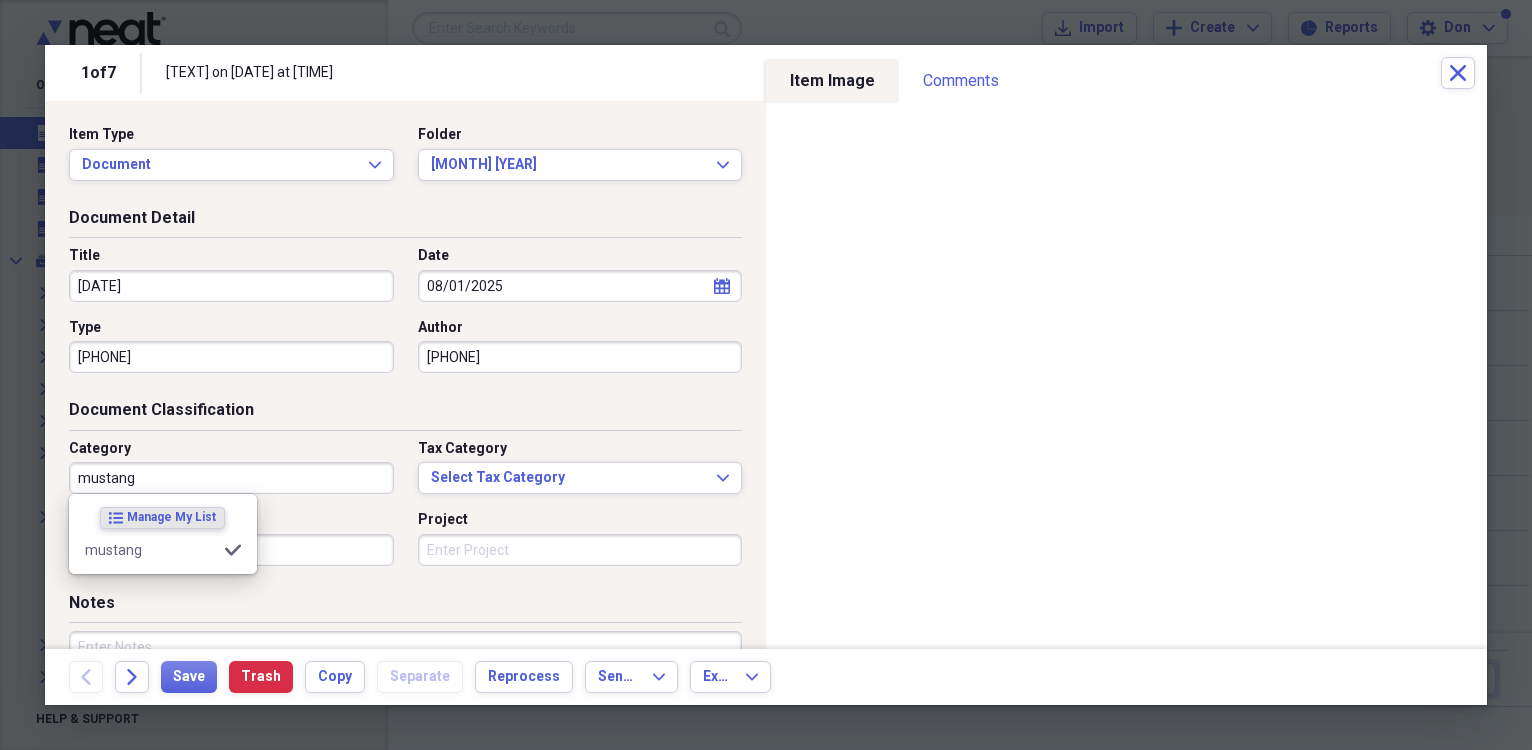 type on "mustang" 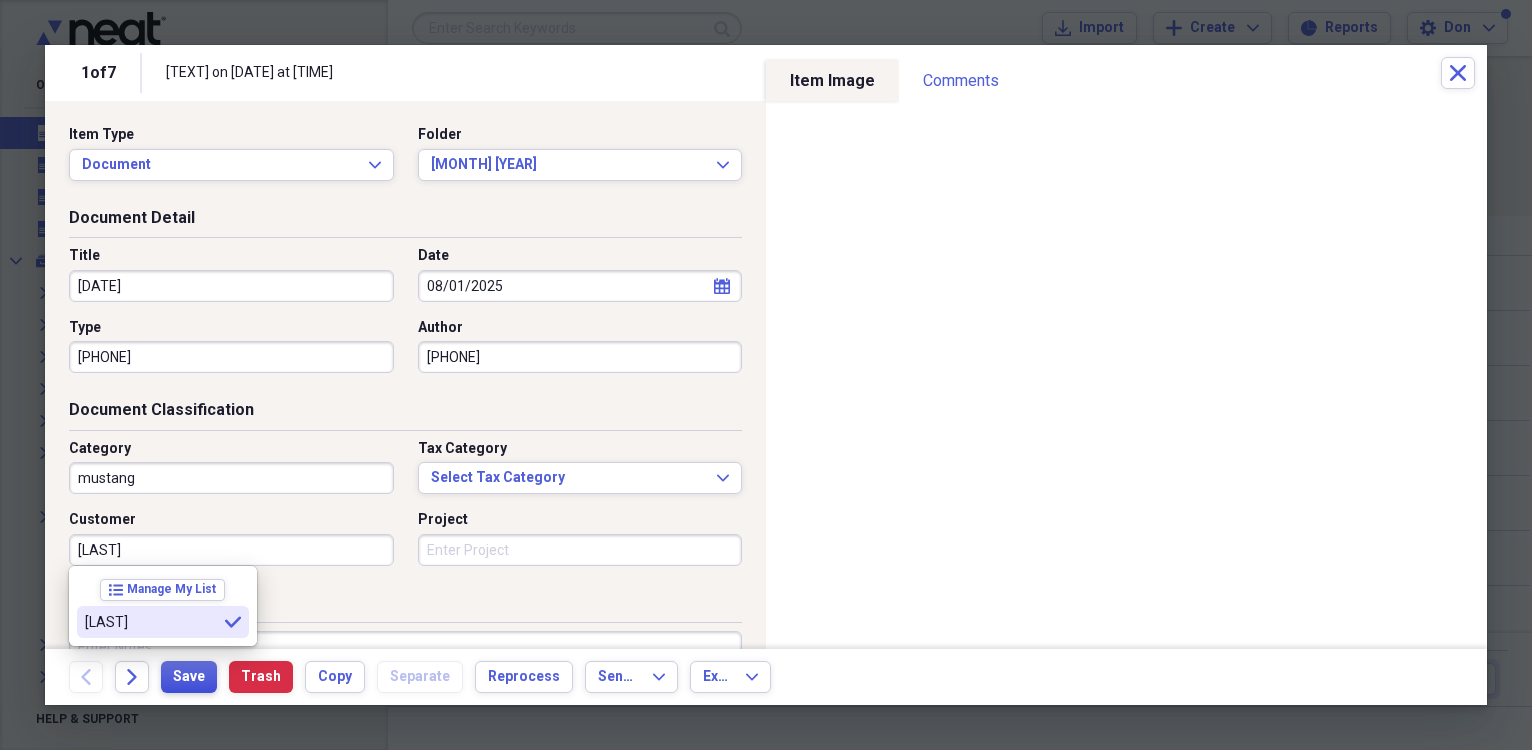 type on "[LAST]" 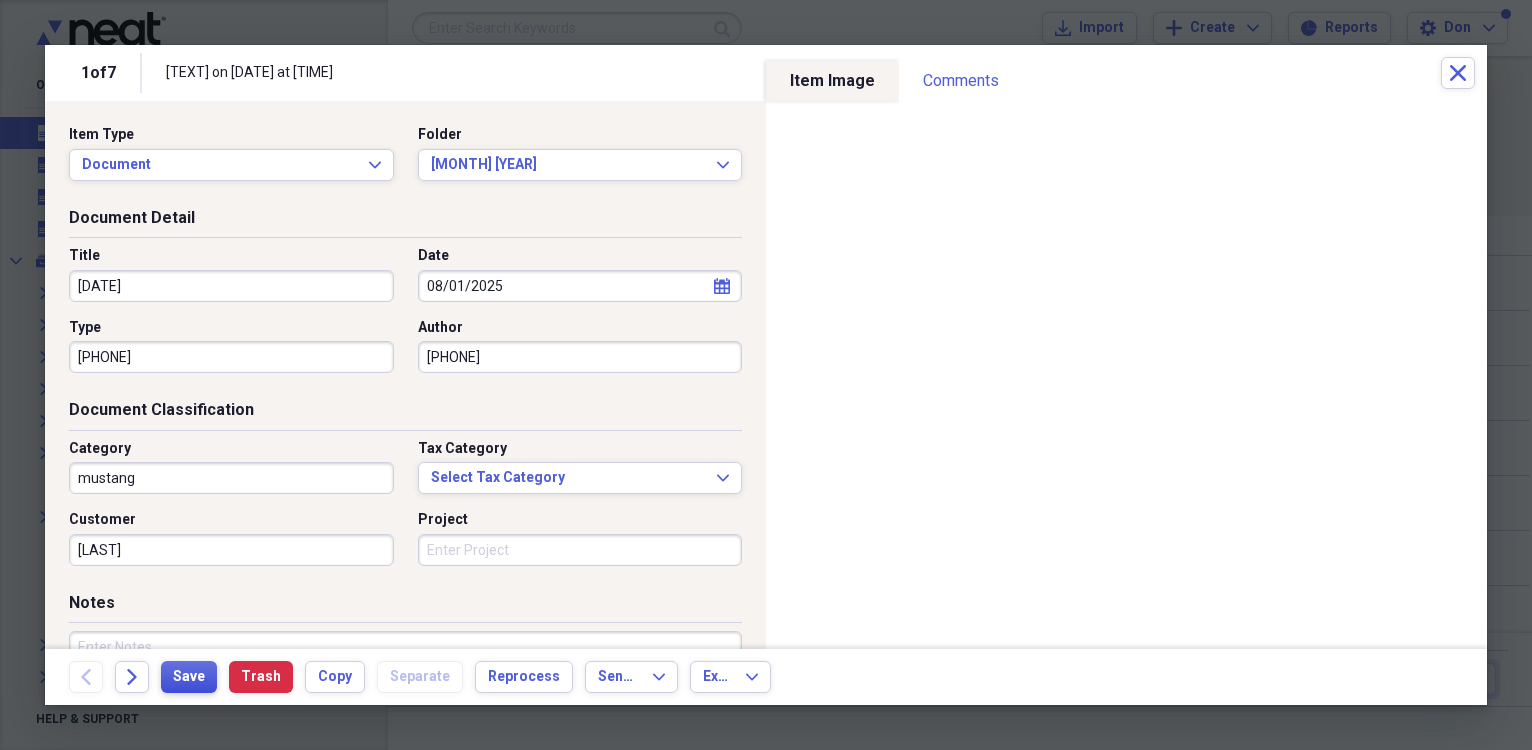 click on "Save" at bounding box center (189, 677) 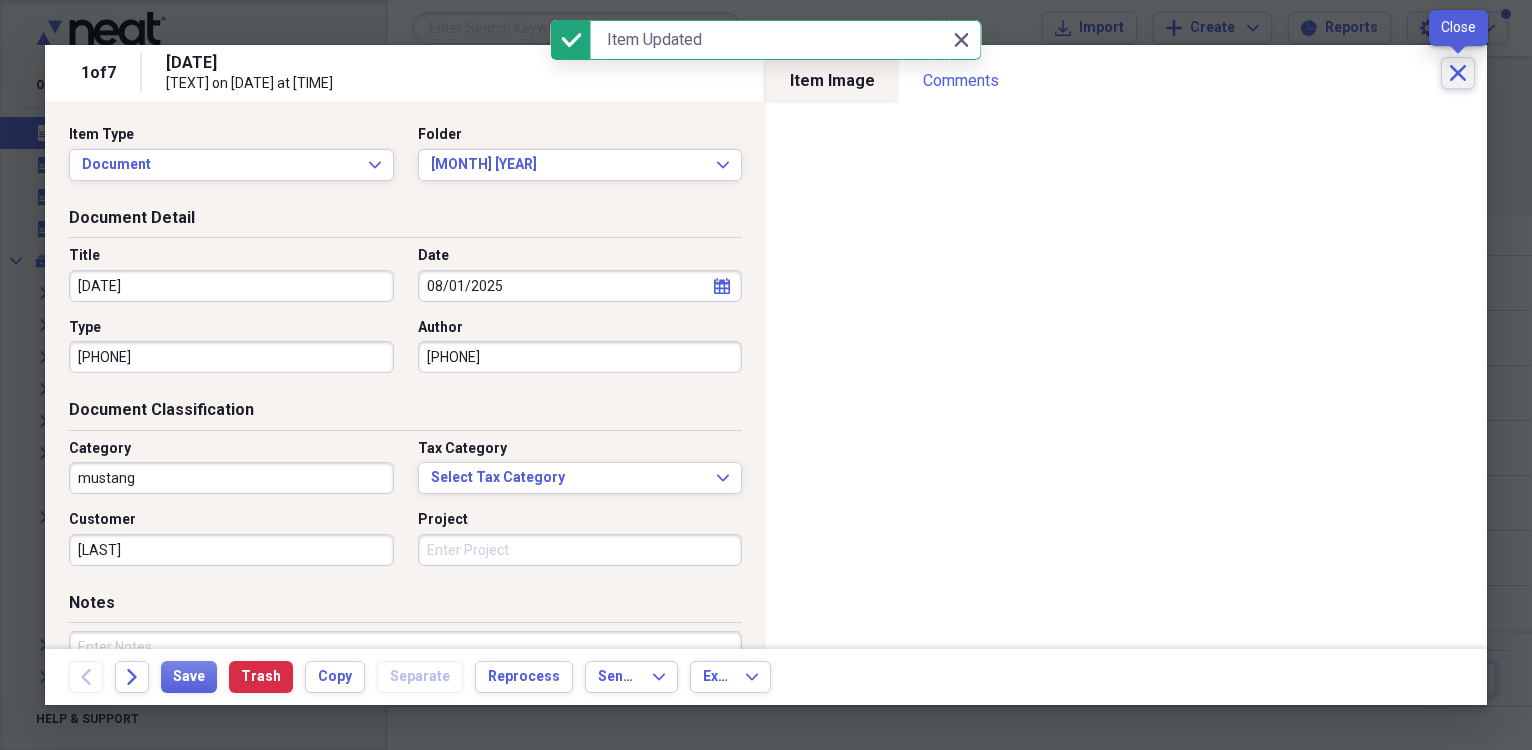 click on "Close" 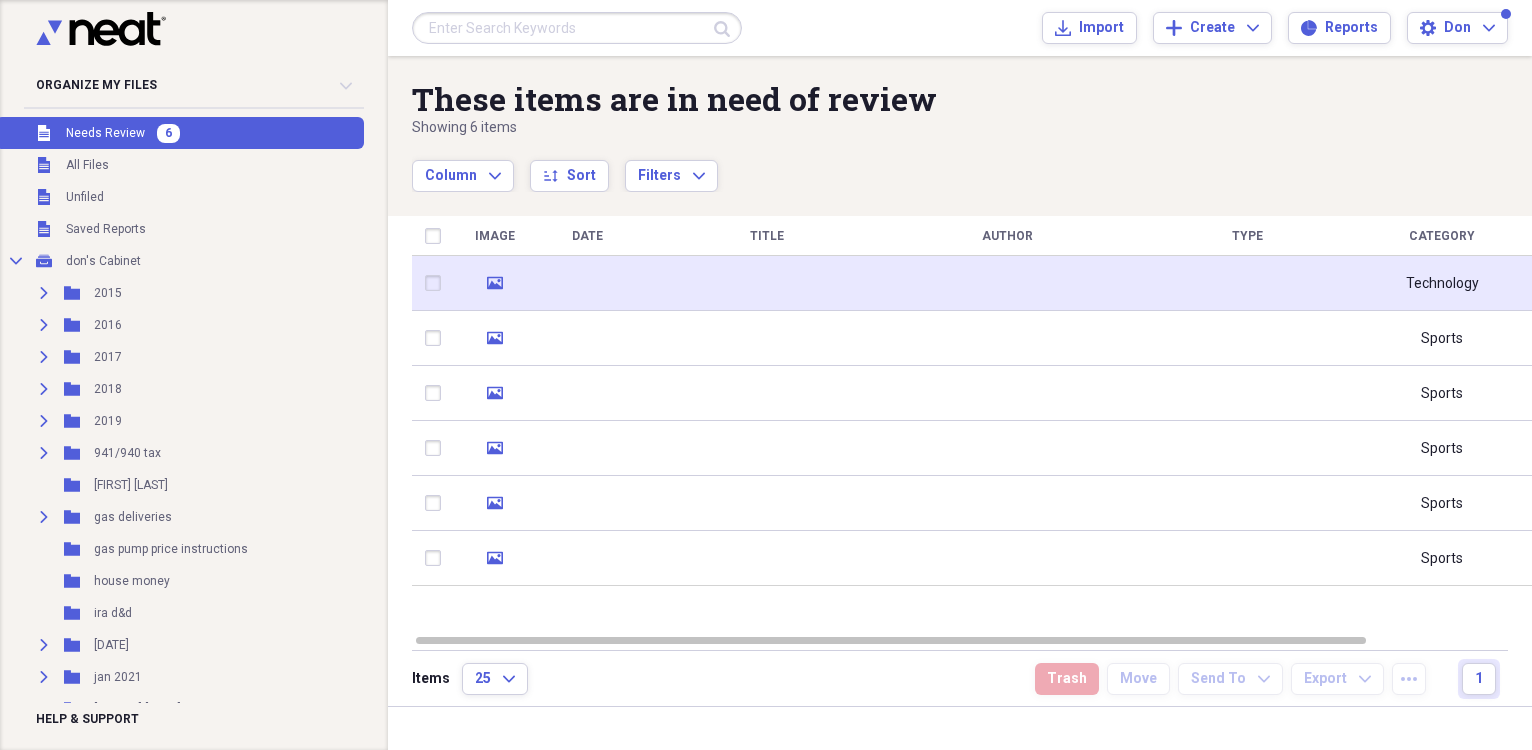 click at bounding box center (587, 283) 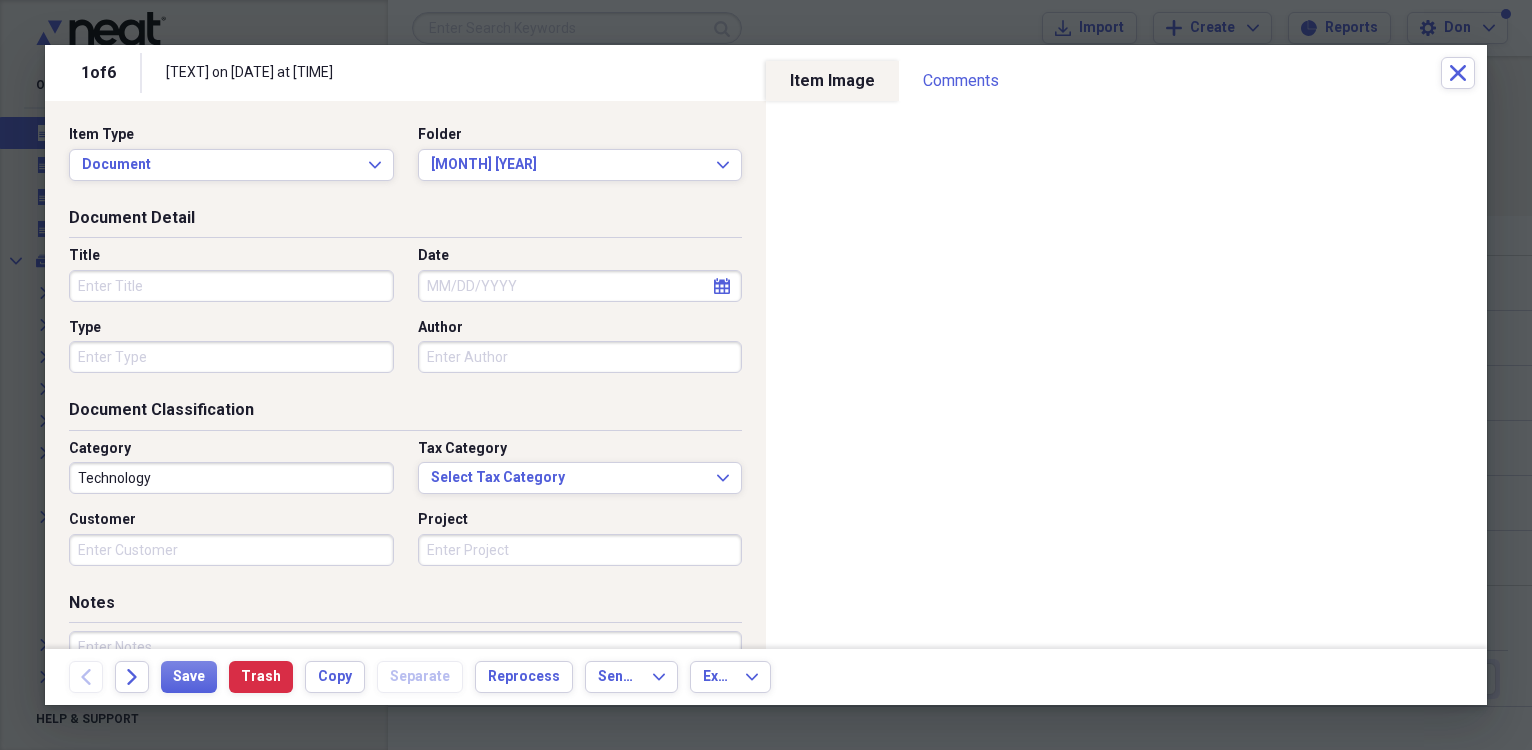 click on "Date" at bounding box center (580, 286) 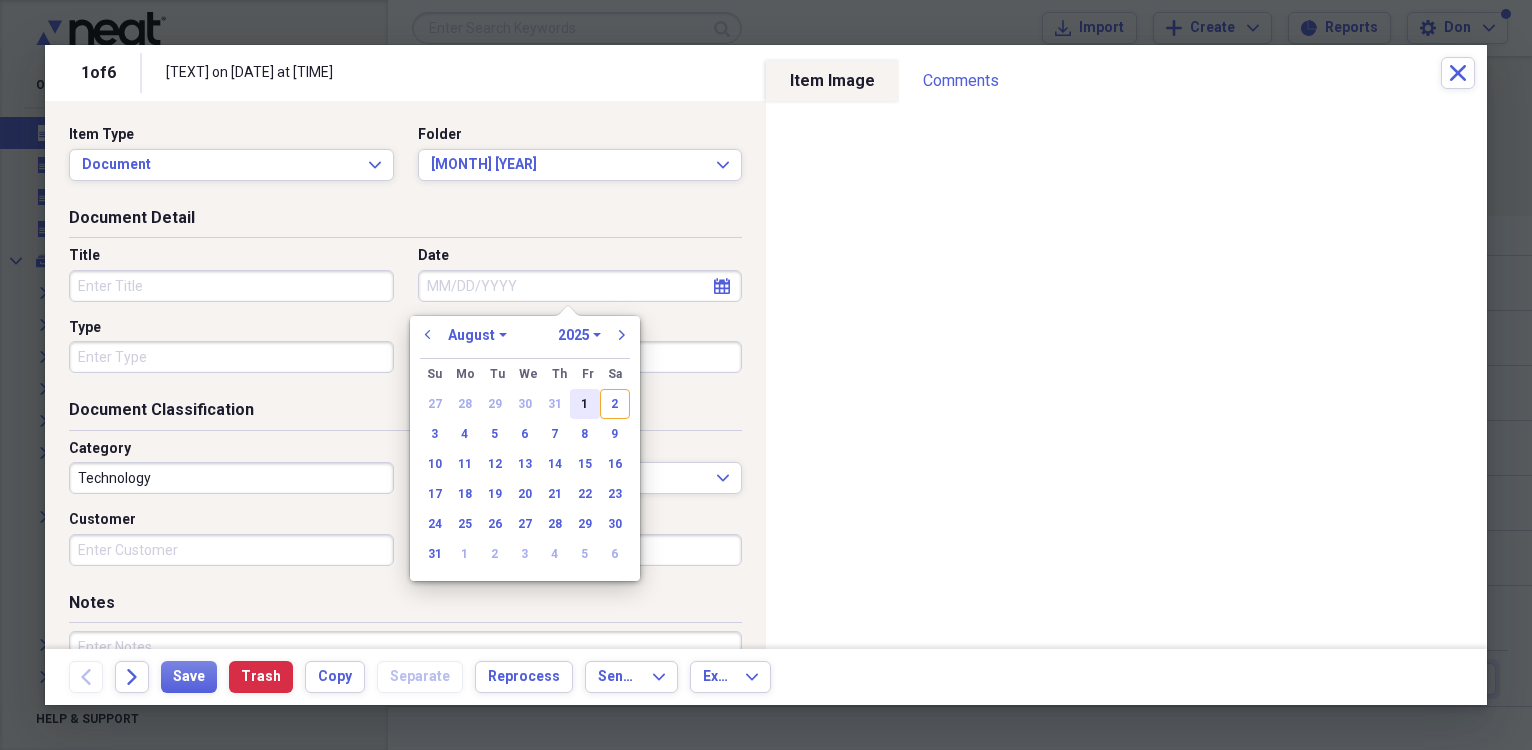 click on "1" at bounding box center (585, 404) 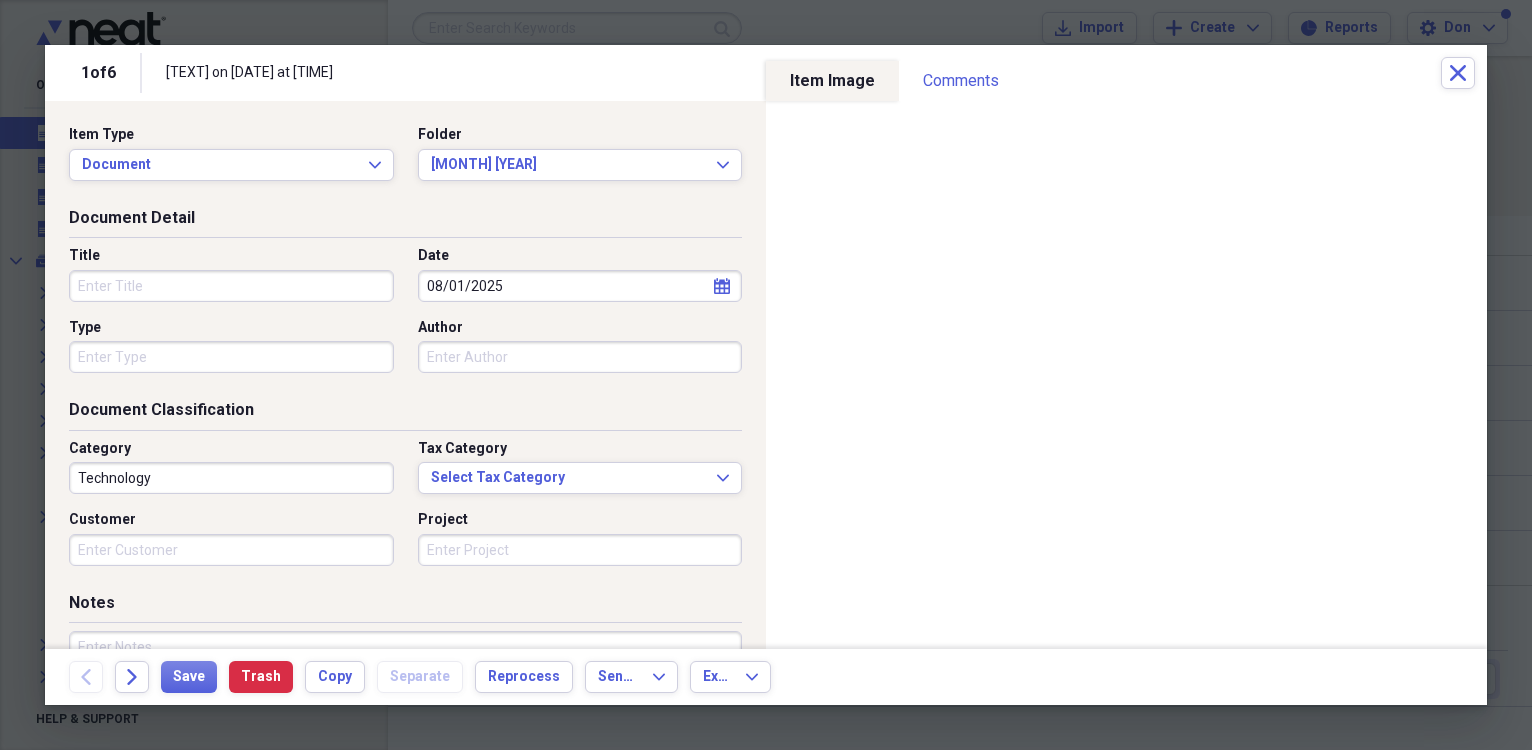 click on "Title" at bounding box center (231, 286) 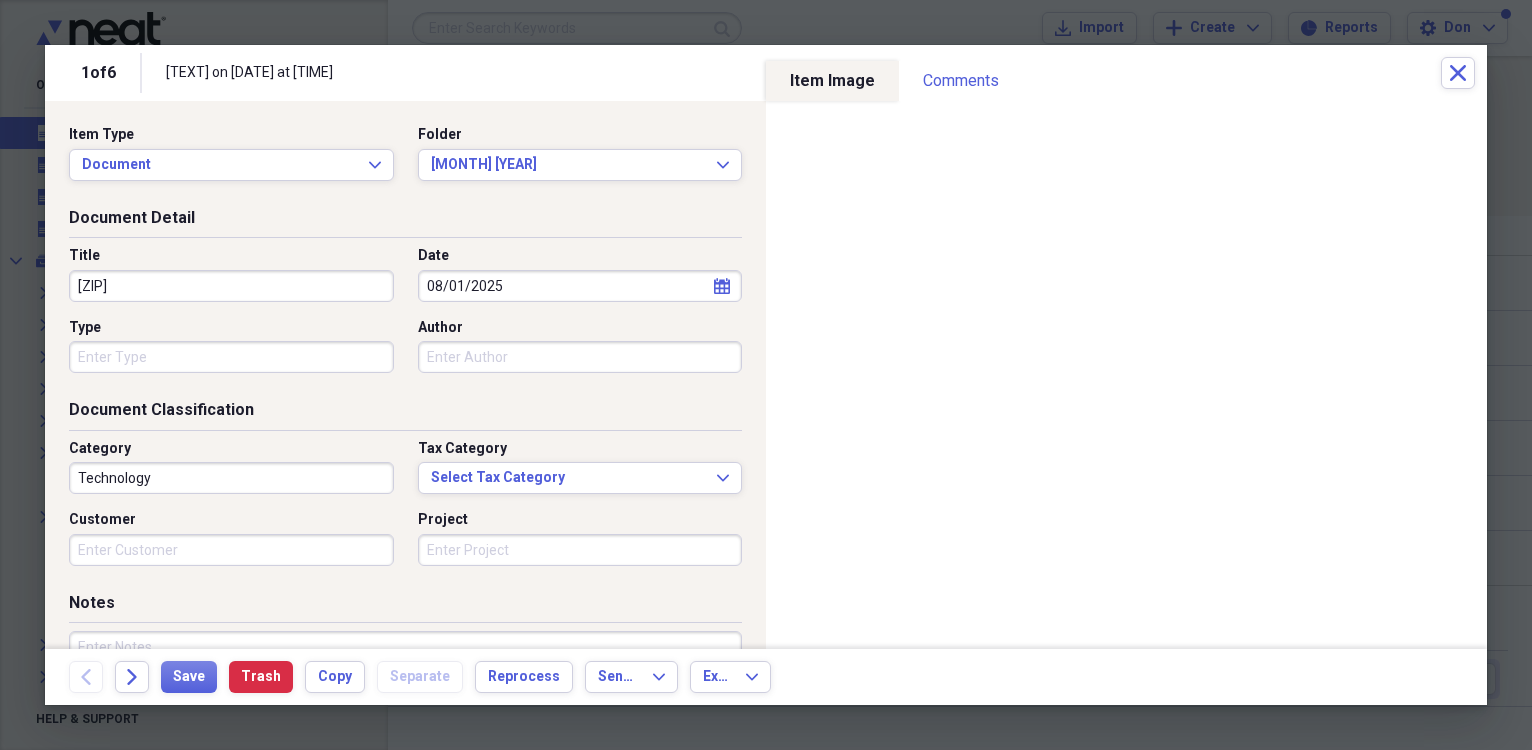 type on "073014" 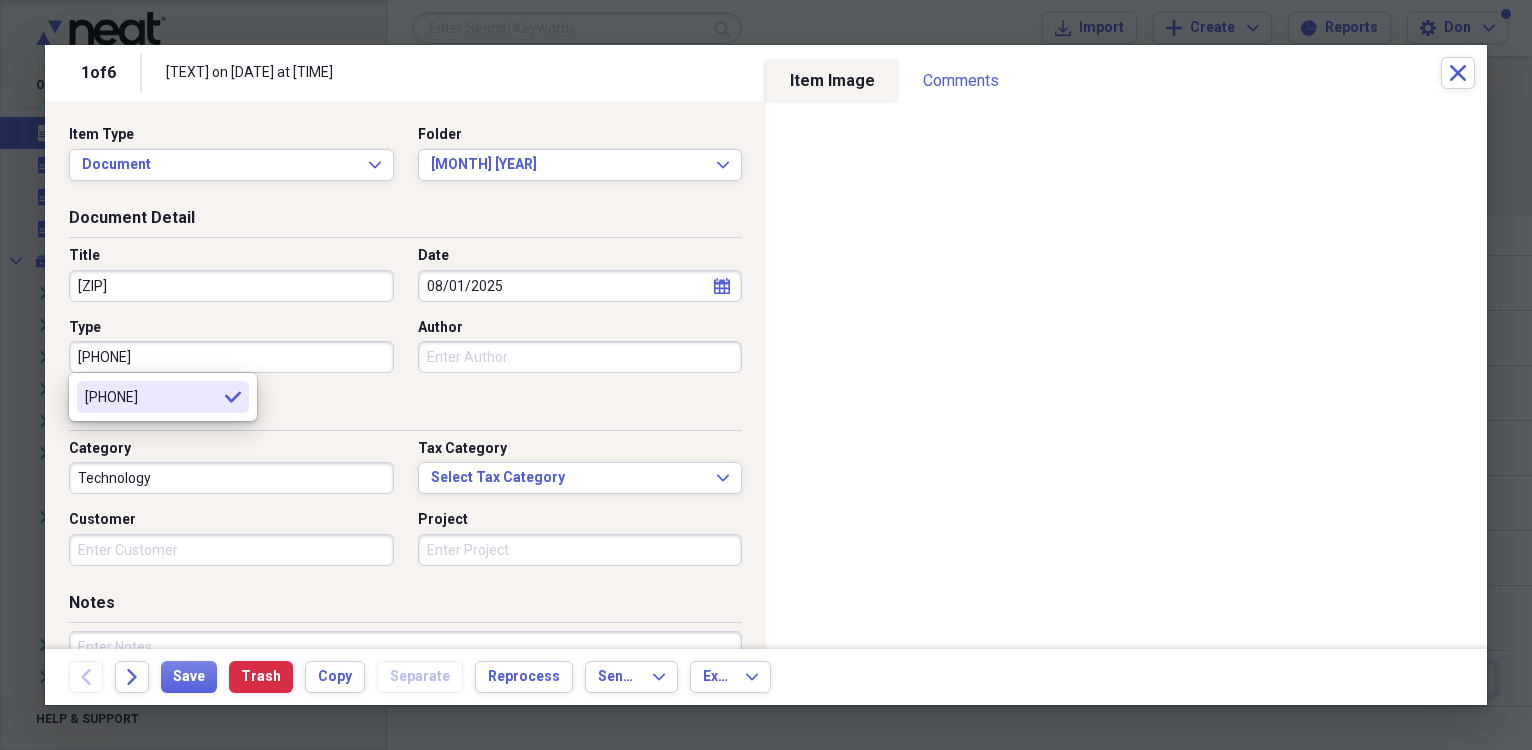type on "[PHONE]" 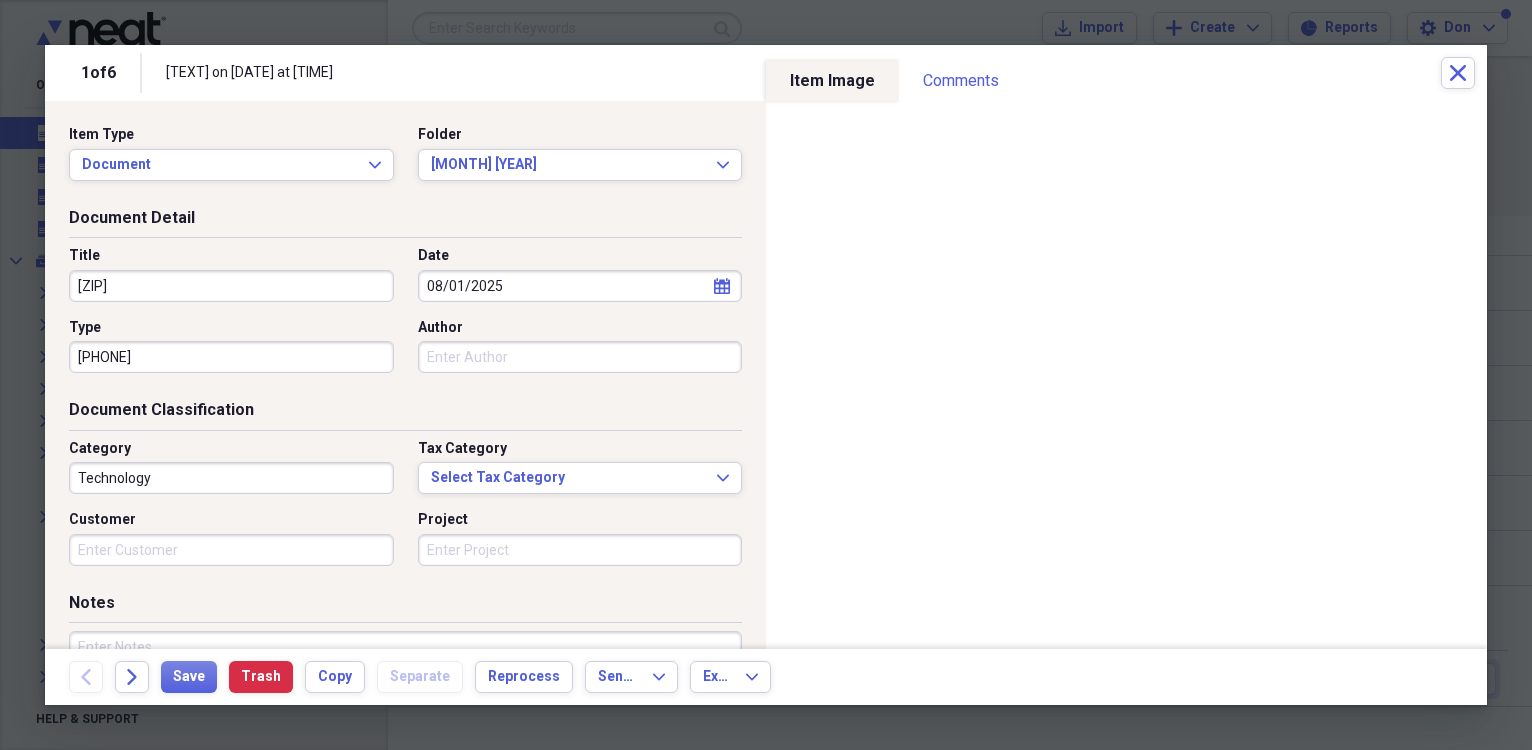 click on "Author" at bounding box center (580, 357) 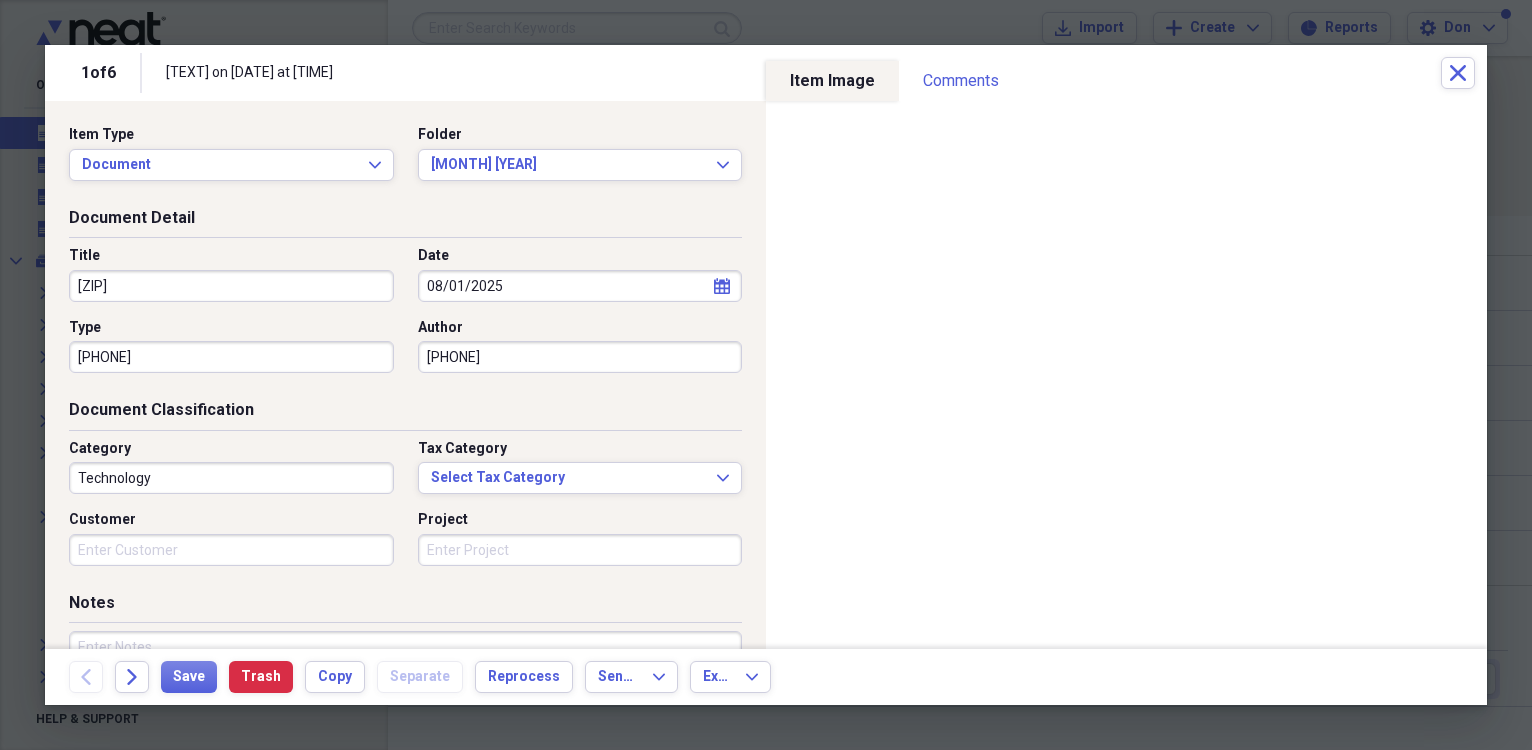 type on "[PHONE]" 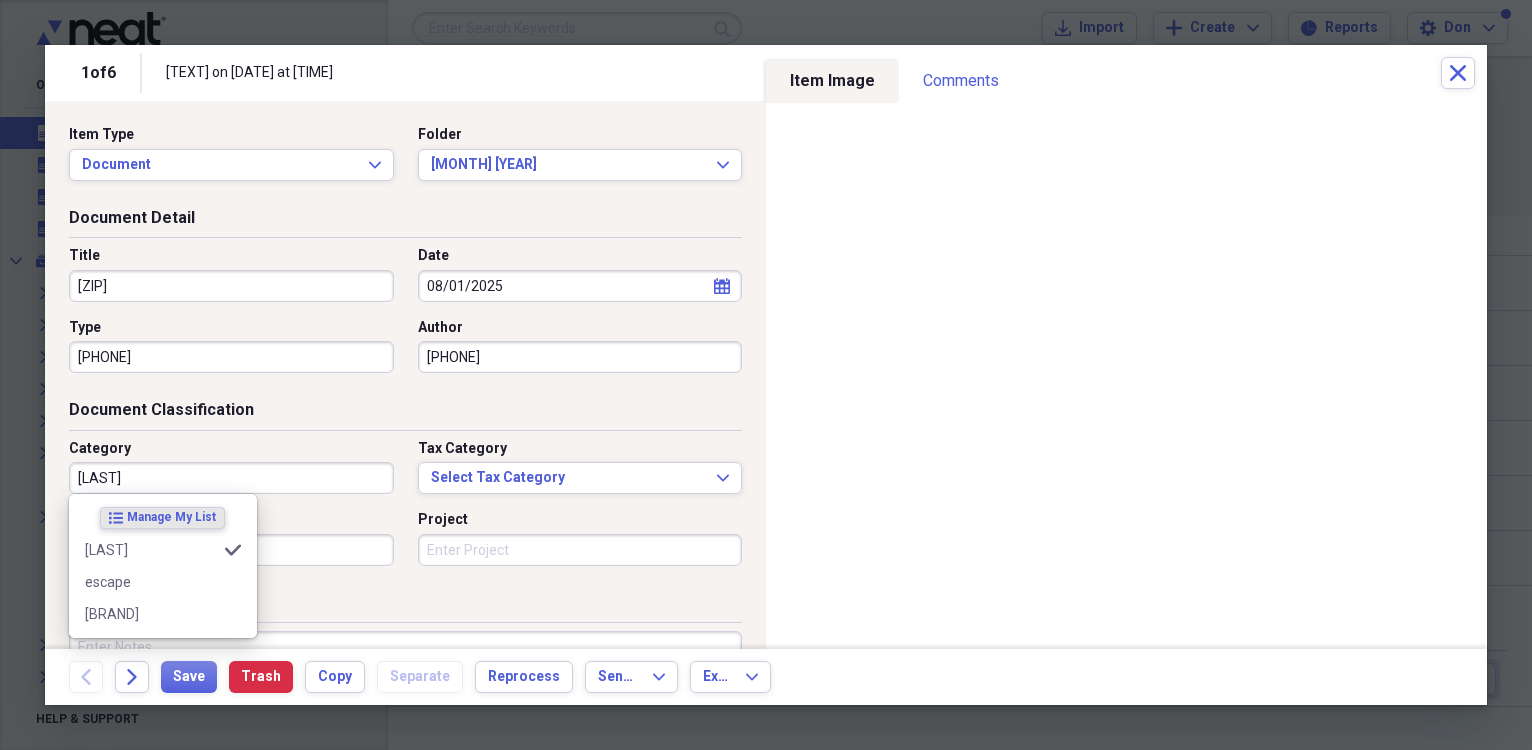 type on "escape" 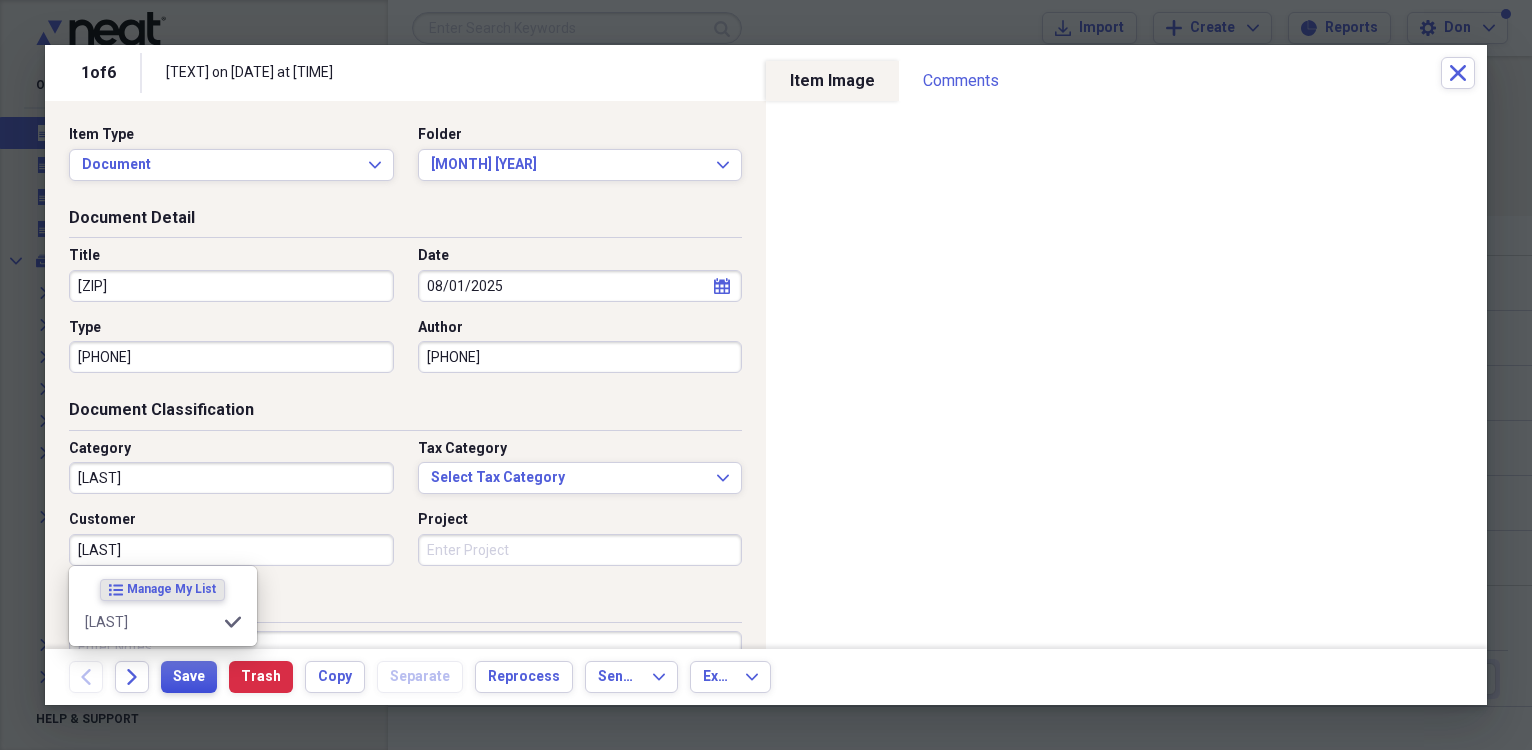type on "[LAST]" 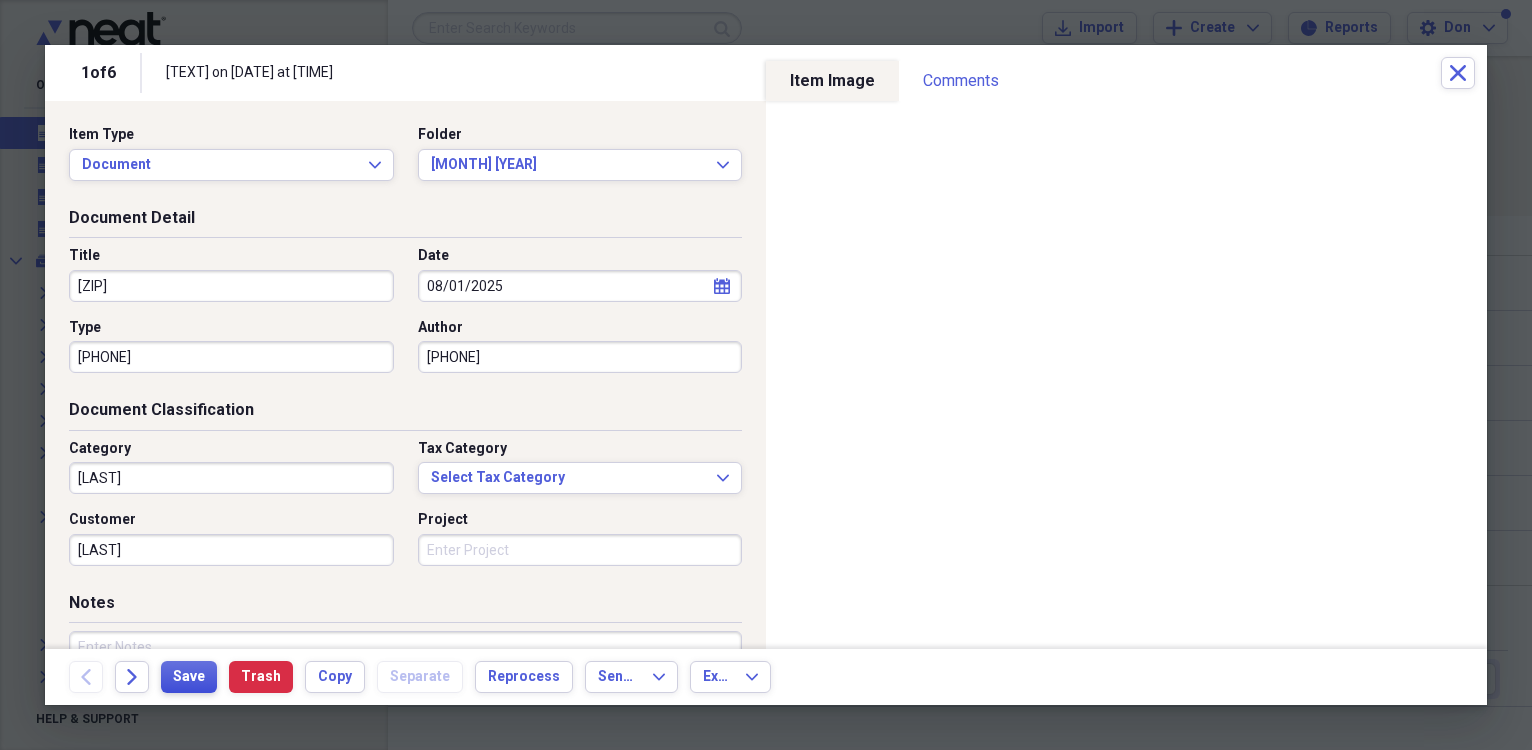 click on "Save" at bounding box center [189, 677] 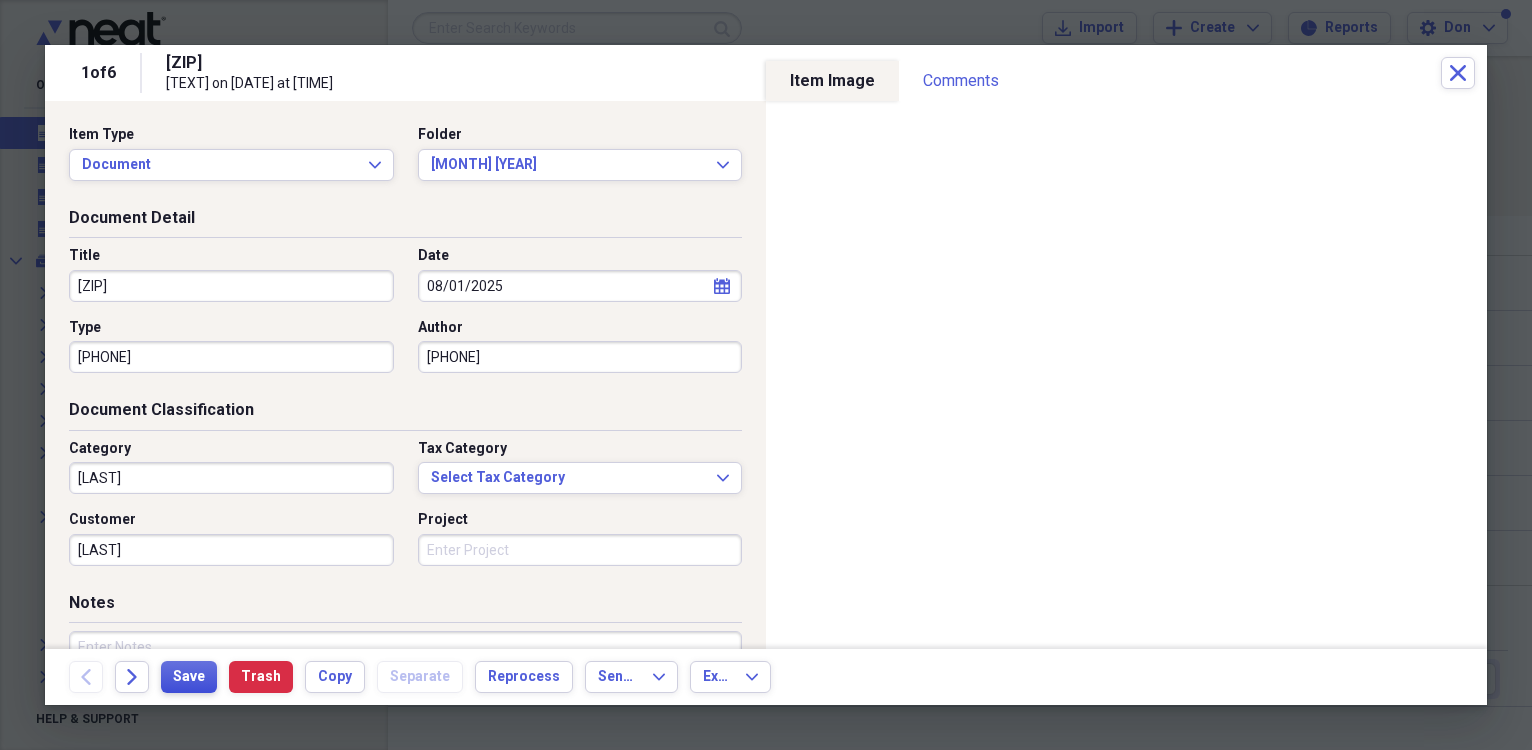 click on "Save" at bounding box center (189, 677) 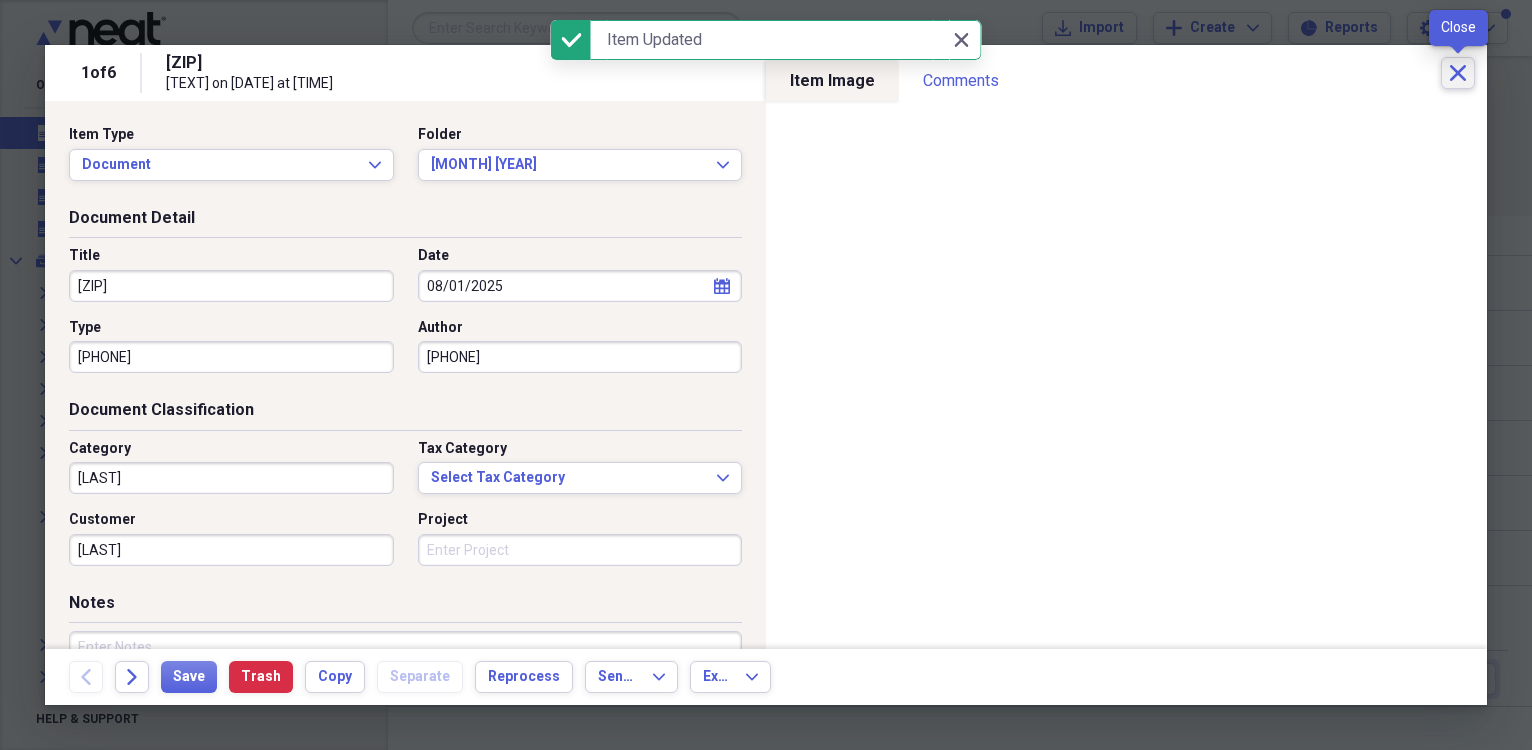 click on "Close" 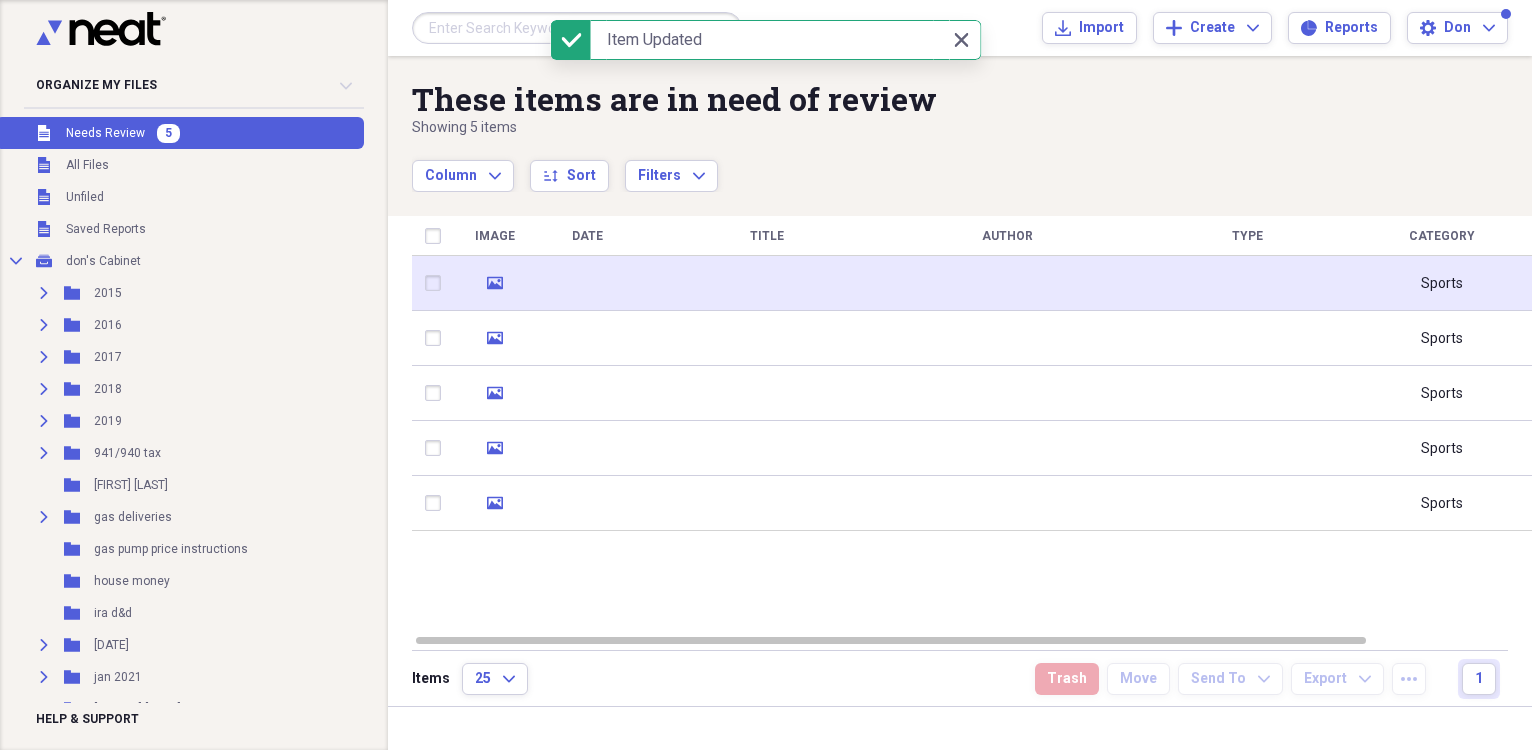 click at bounding box center (587, 283) 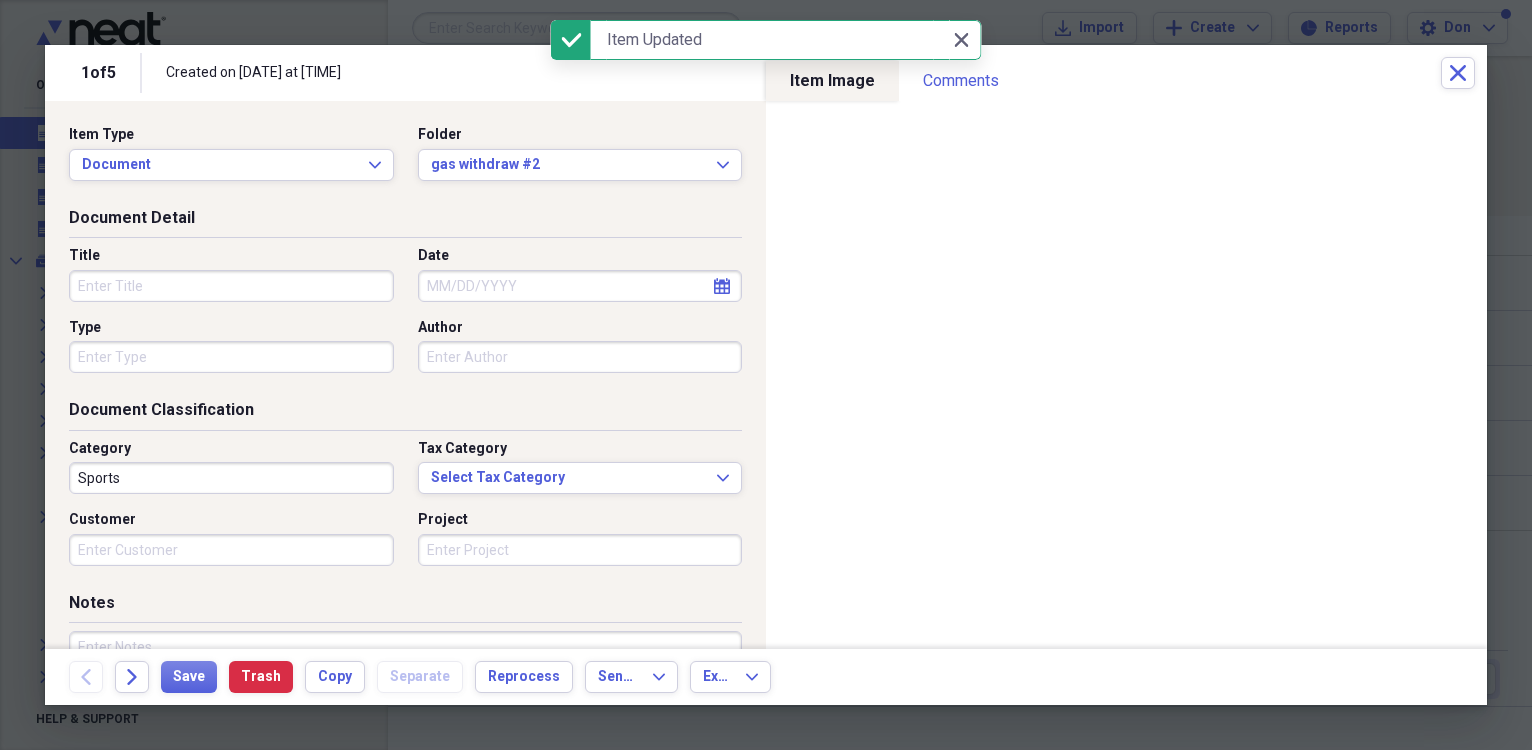 select on "7" 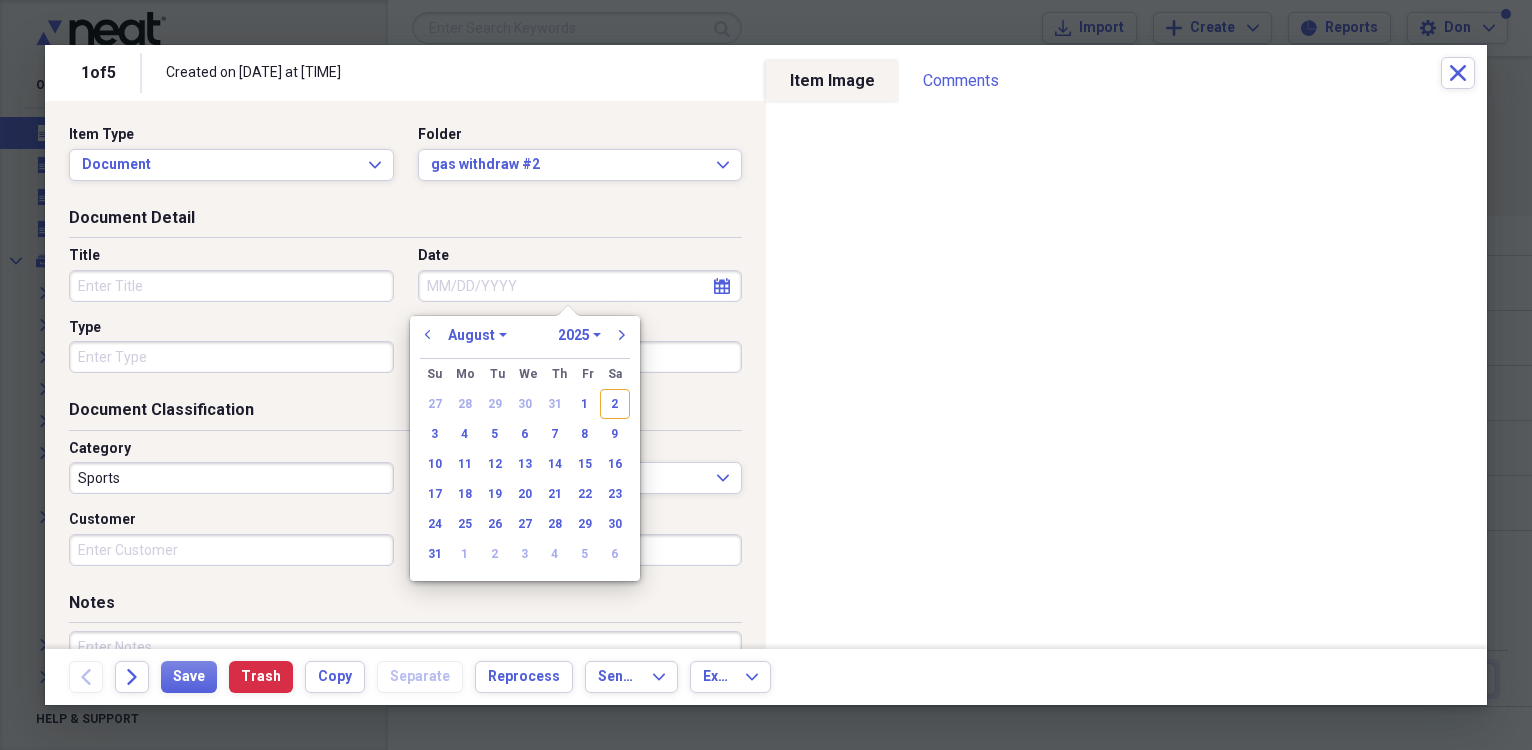 click on "Date" at bounding box center (580, 286) 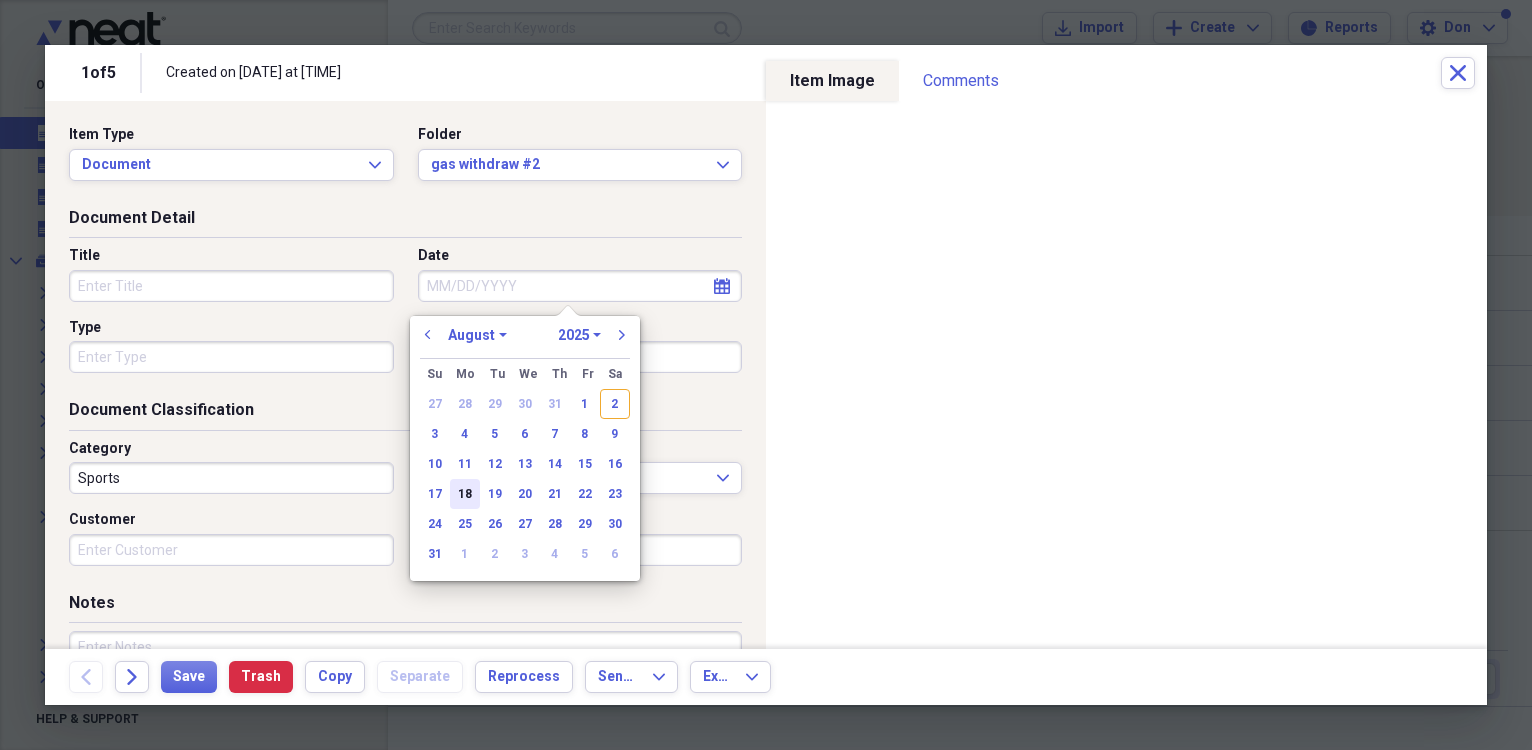 drag, startPoint x: 471, startPoint y: 489, endPoint x: 432, endPoint y: 466, distance: 45.276924 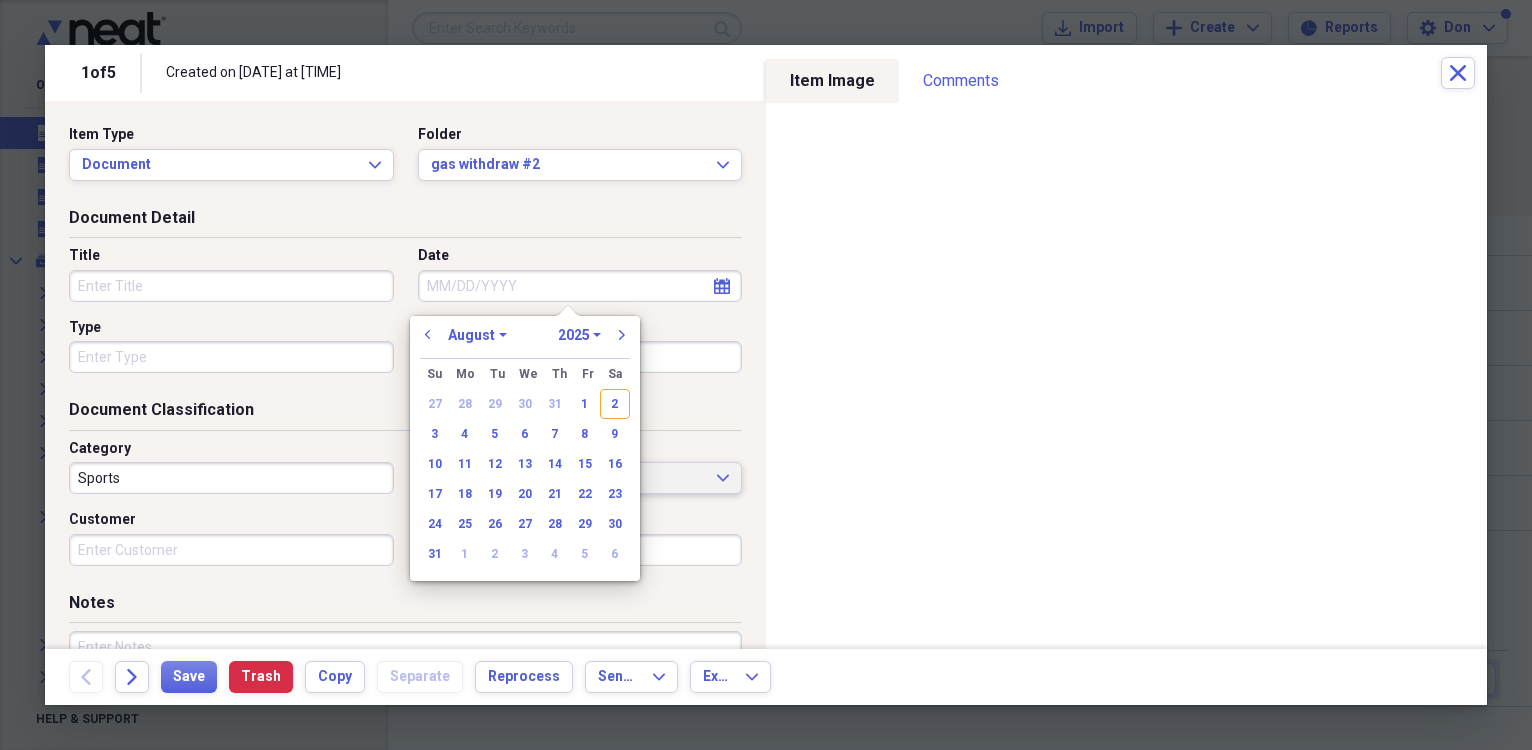 type on "08/18/2025" 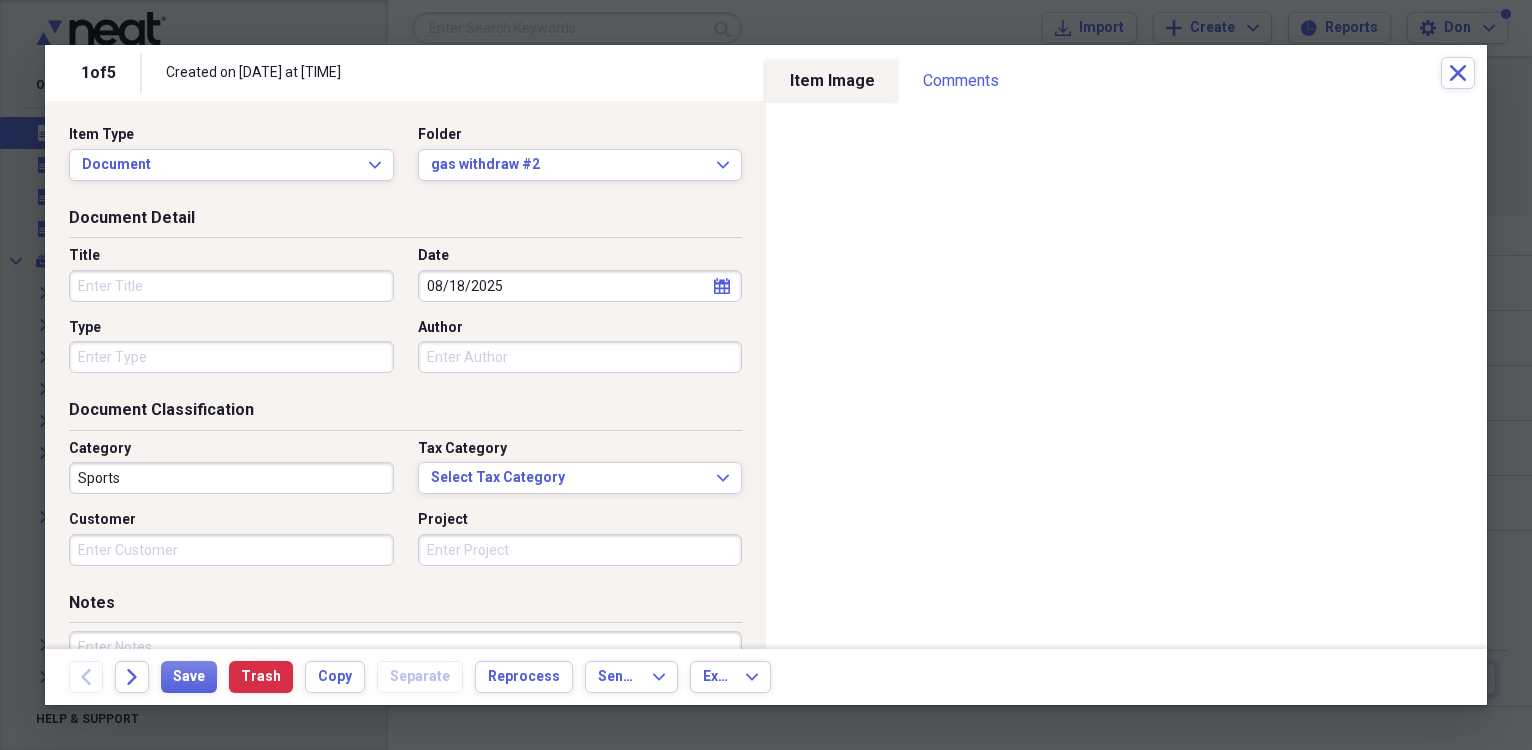 click on "Title" at bounding box center [231, 286] 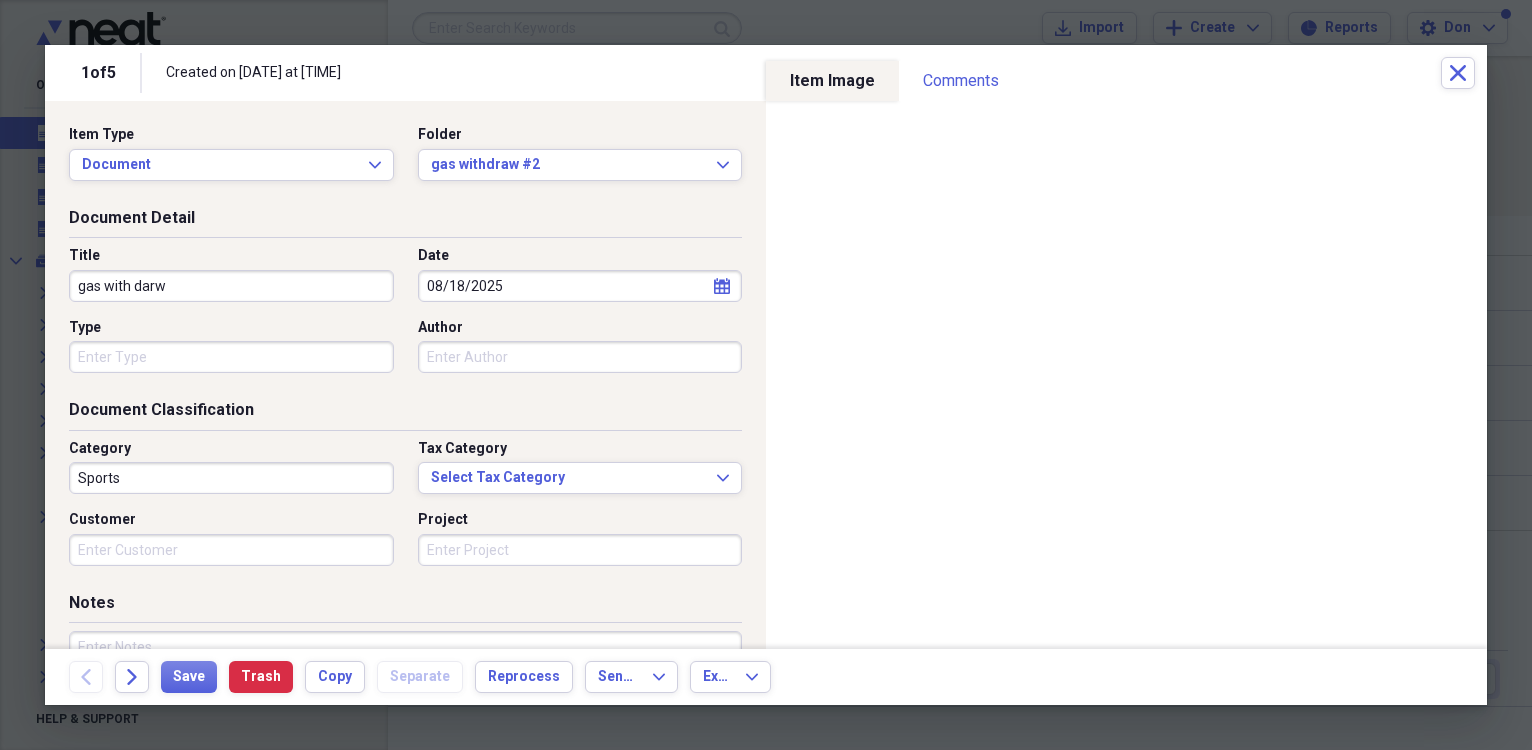 click on "gas with darw" at bounding box center (231, 286) 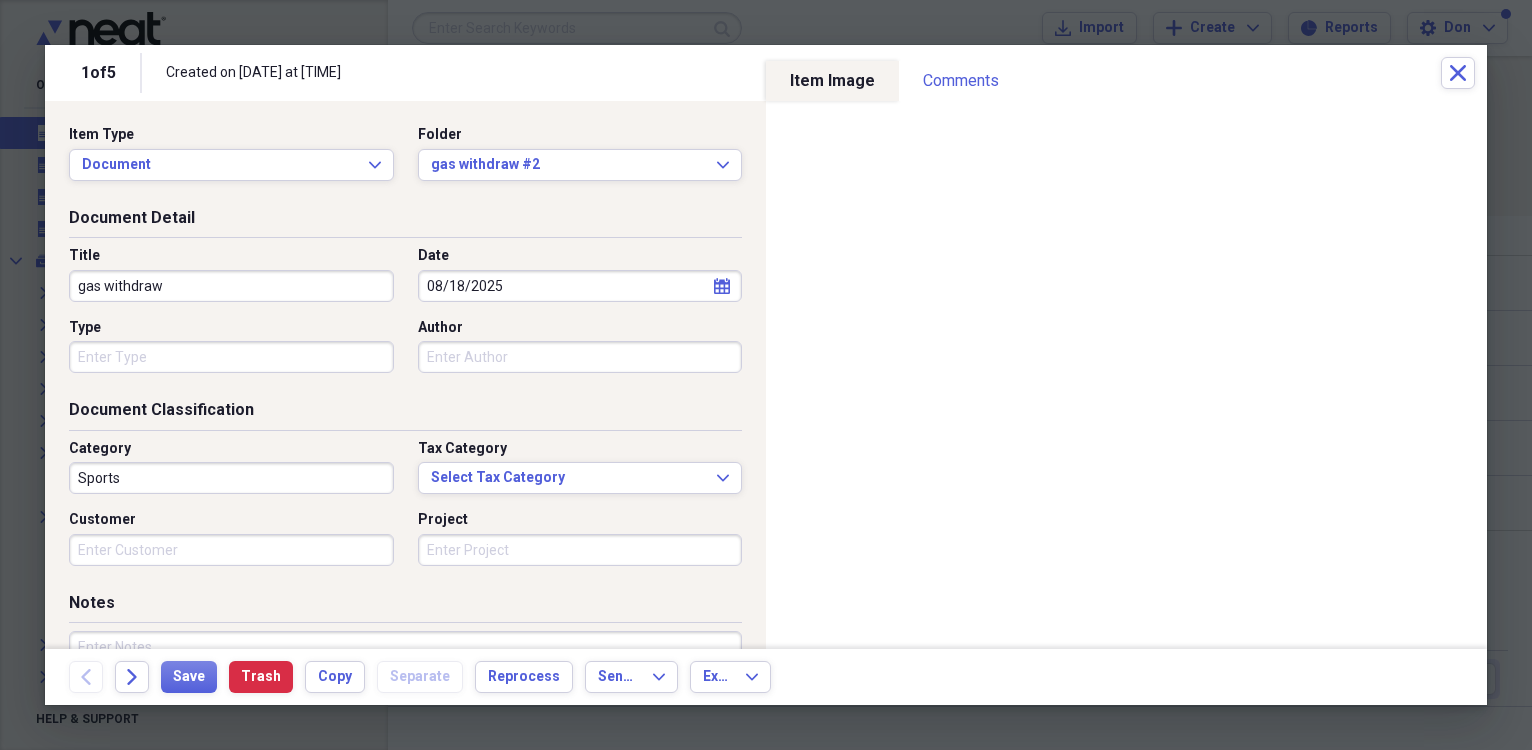 type on "gas withdraw" 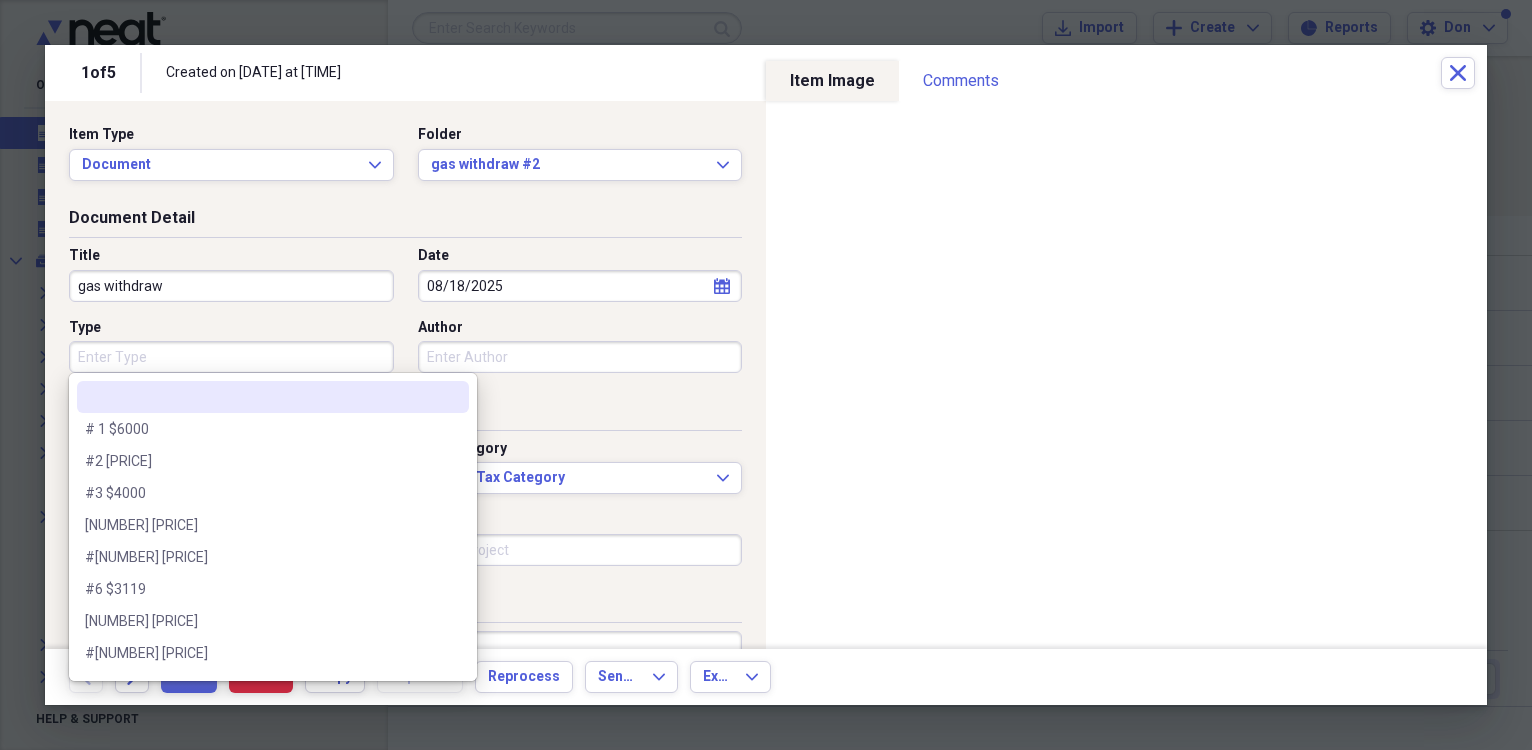 click on "Type" at bounding box center [231, 357] 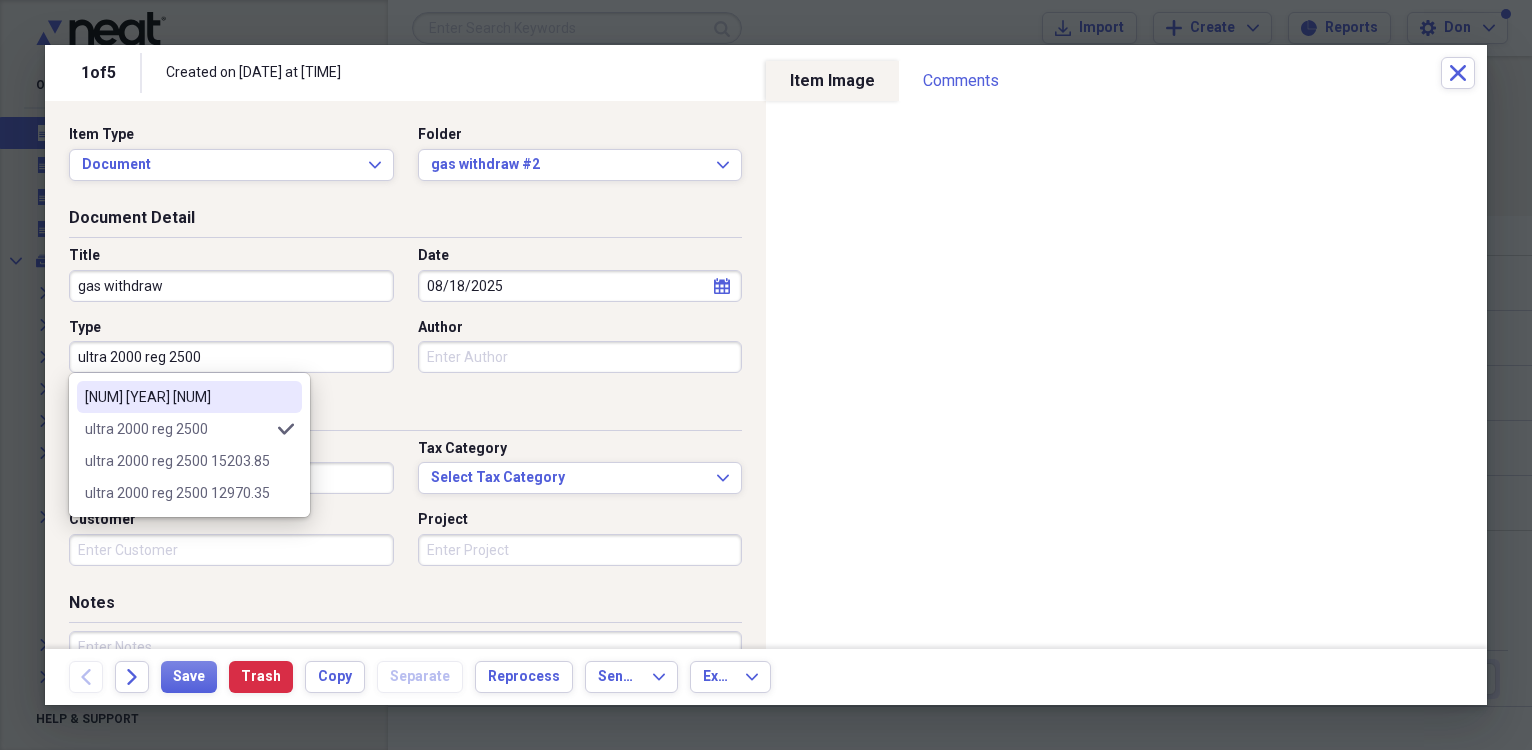 type on "ultra [NUMBER] reg [NUMBER]" 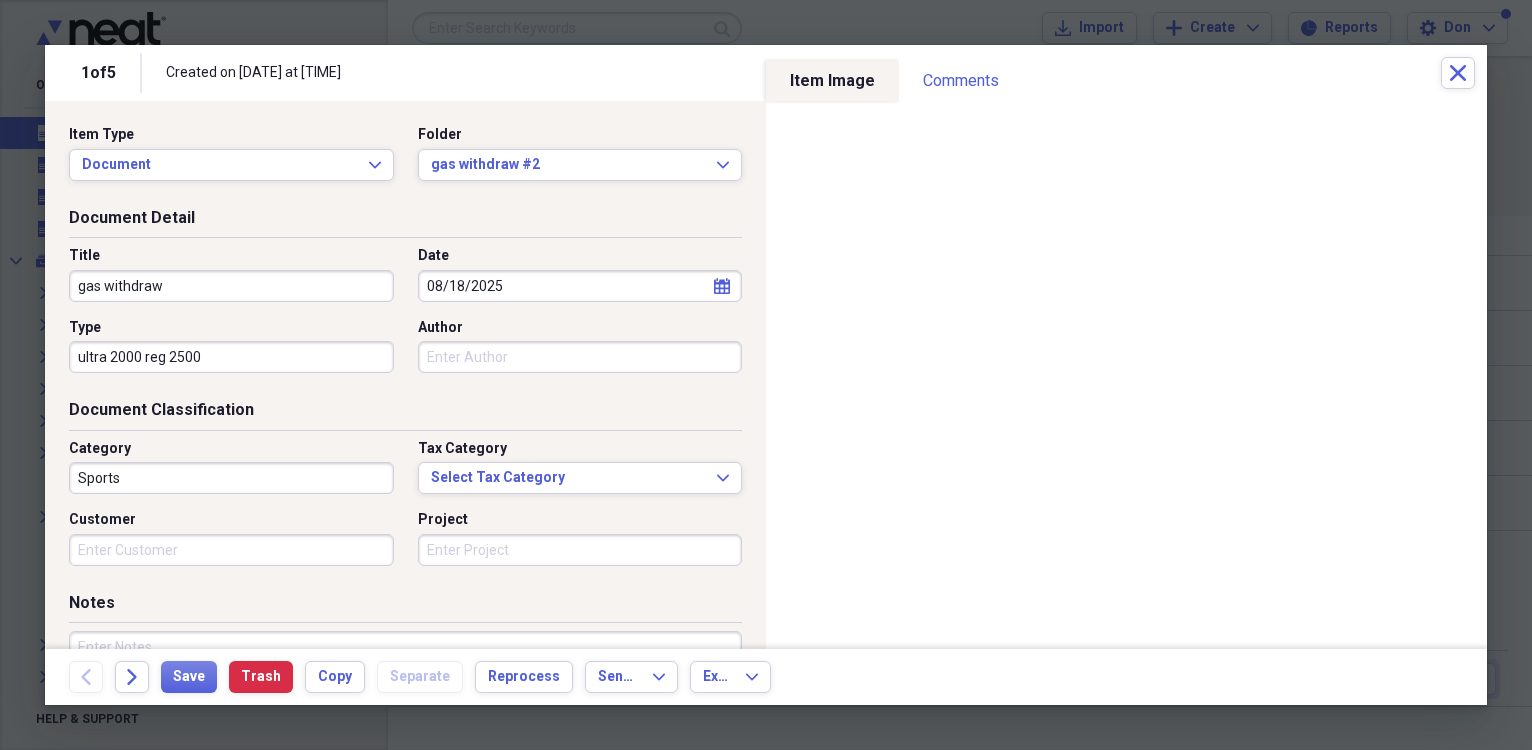 click on "Author" at bounding box center (580, 357) 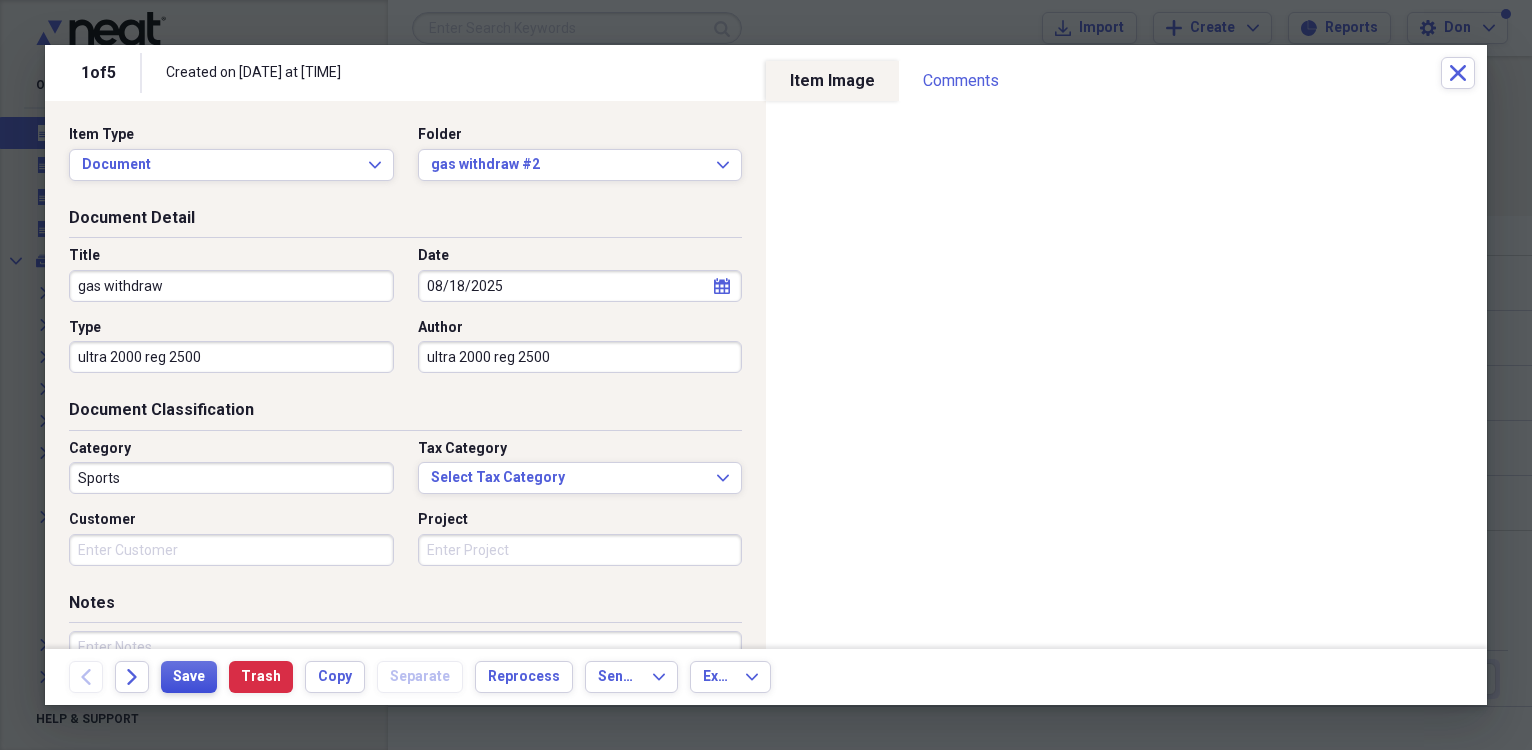 type on "ultra  2000 reg 2500" 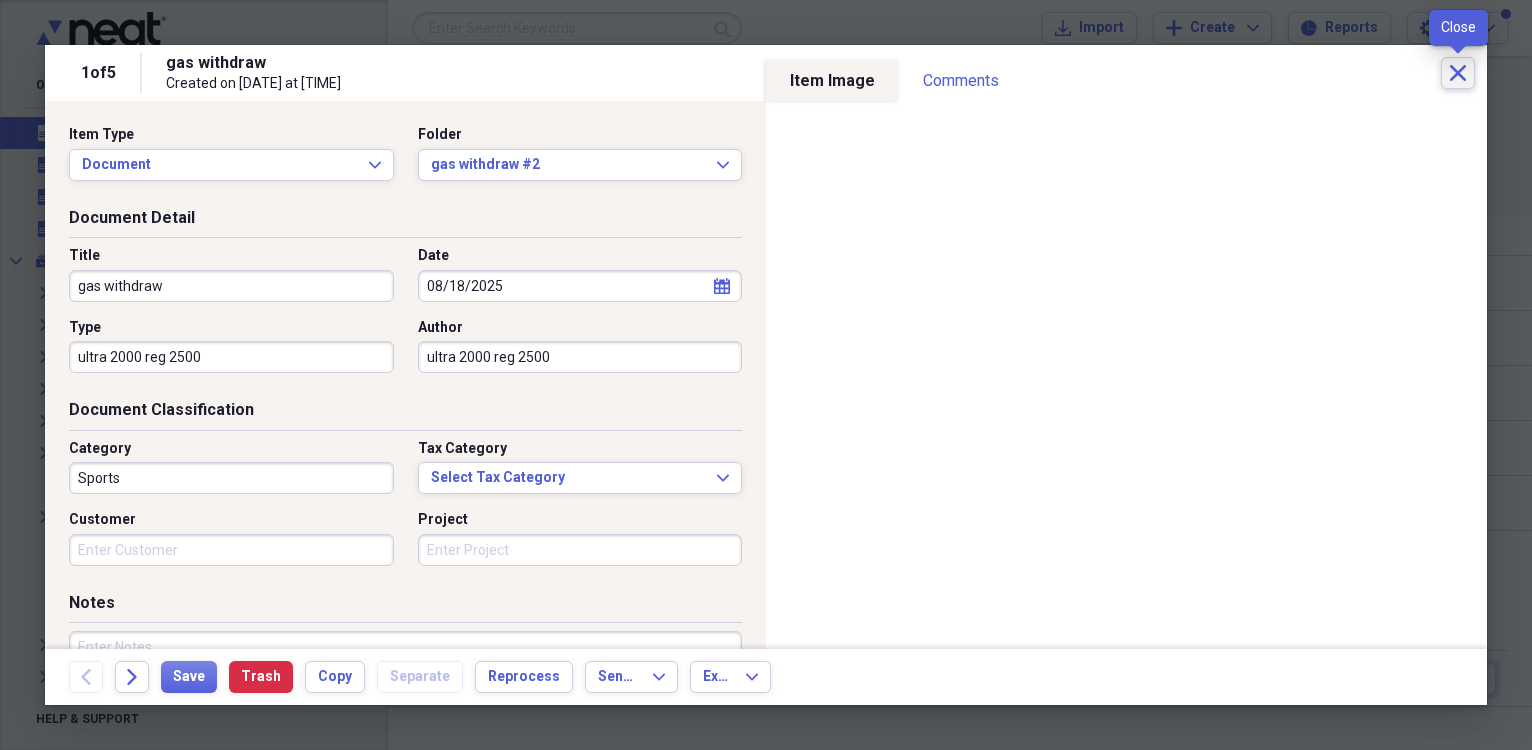 click on "Close" 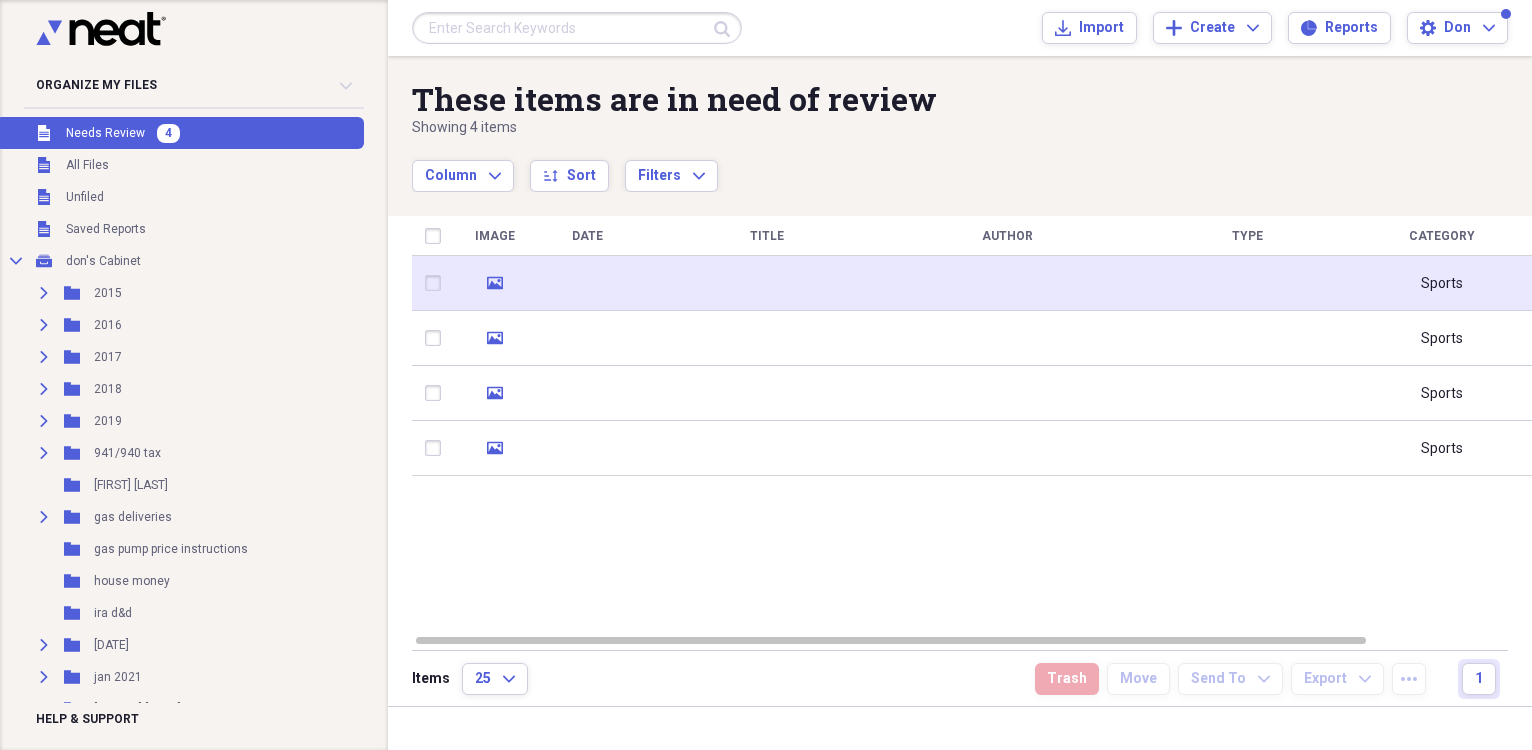 click at bounding box center (587, 283) 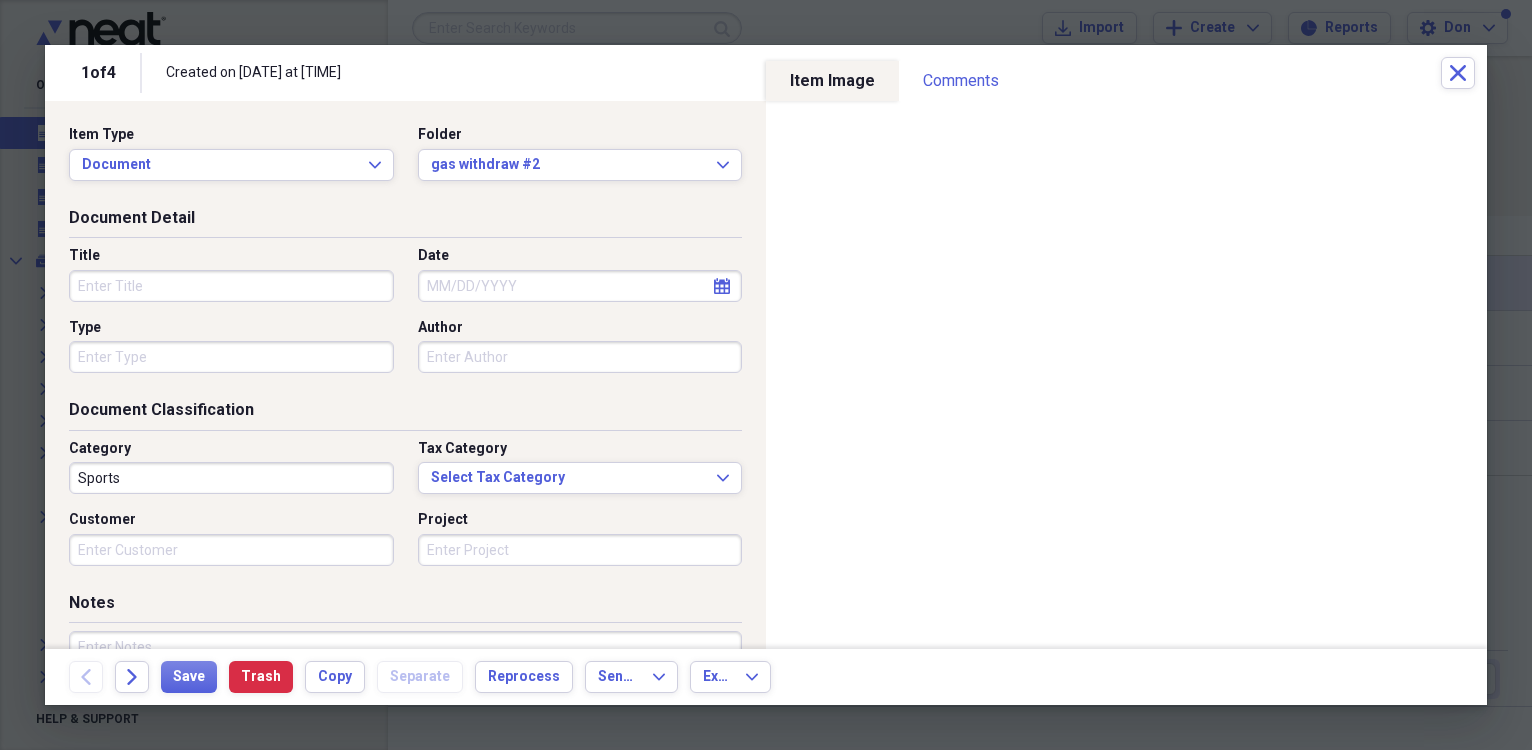 click on "Date" at bounding box center [580, 286] 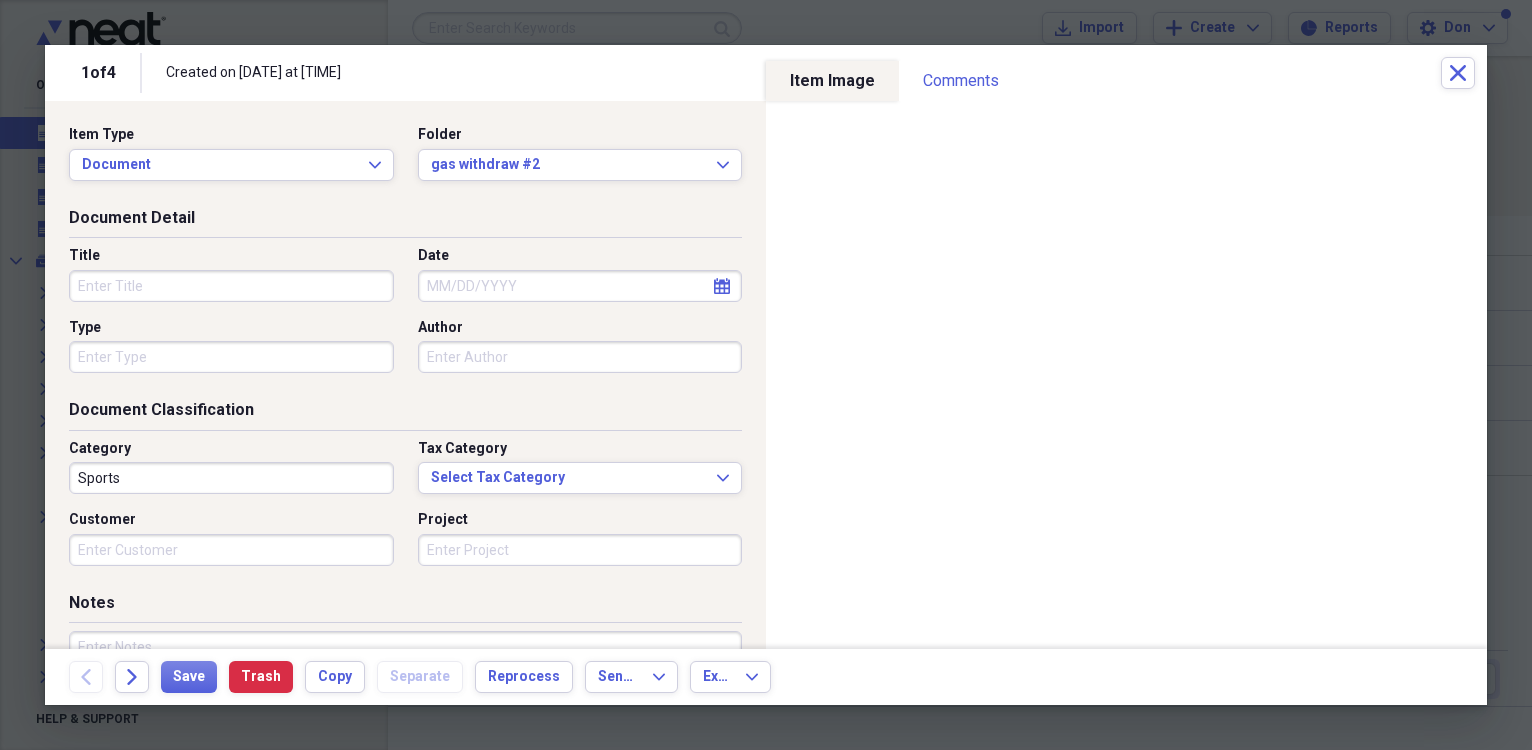 select on "7" 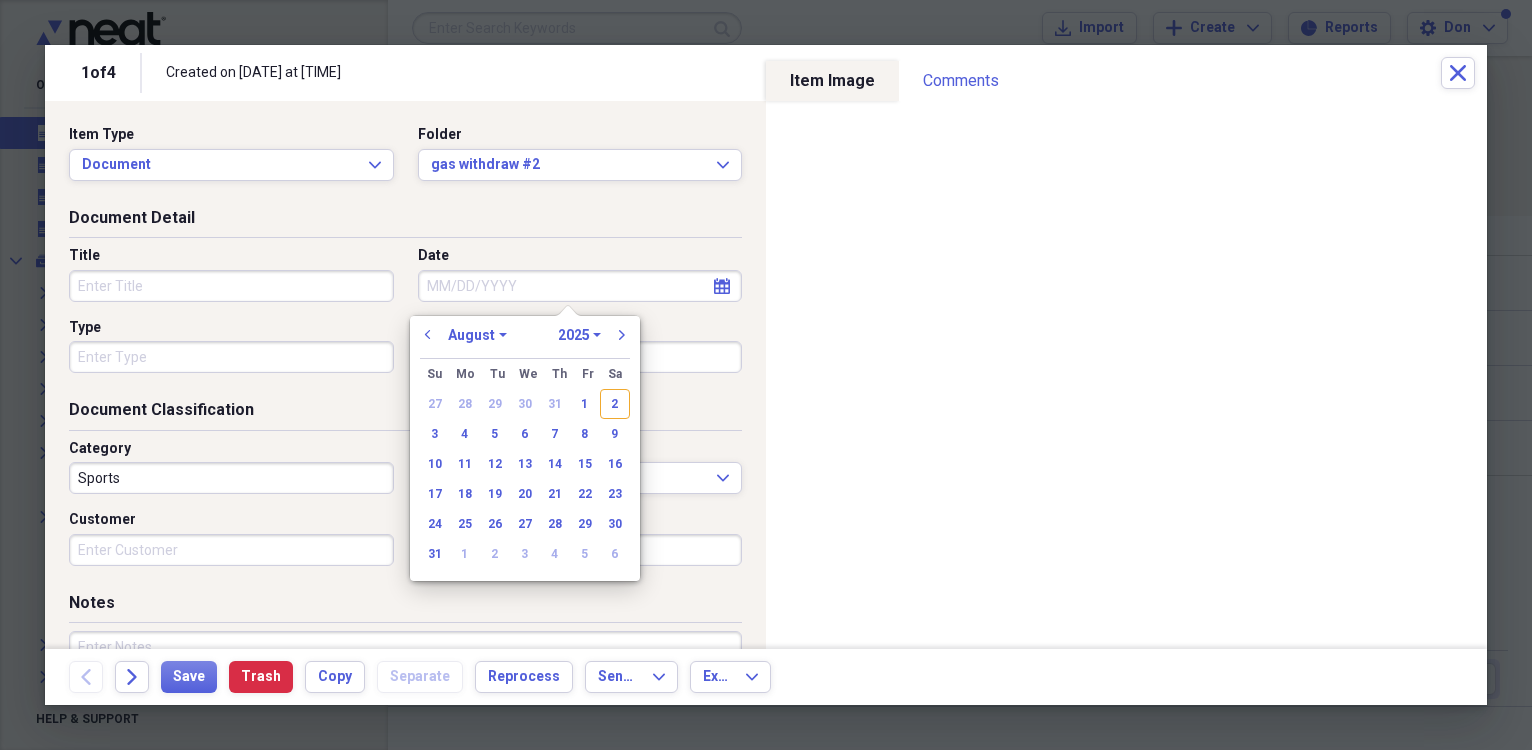 click on "Date" at bounding box center [580, 286] 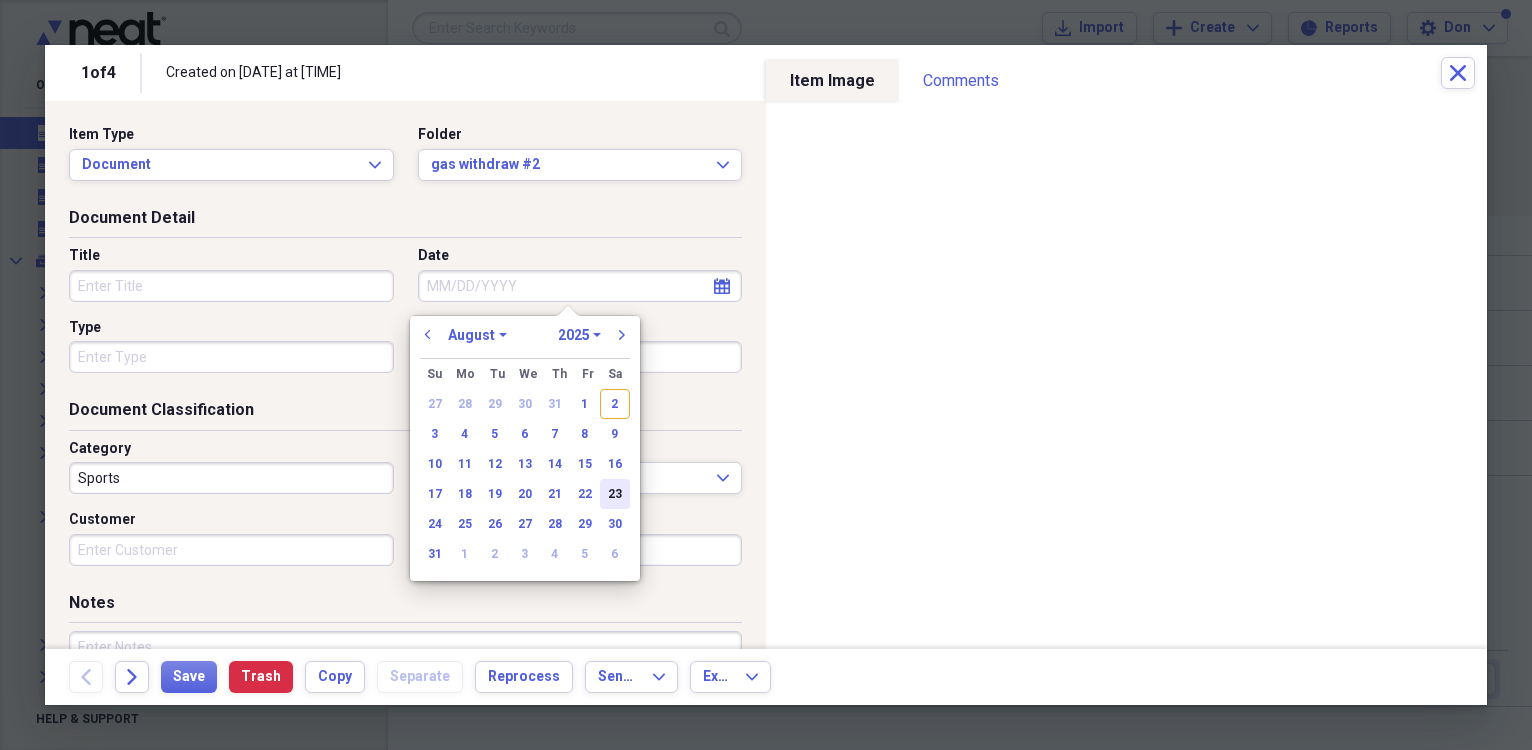click on "23" at bounding box center [615, 494] 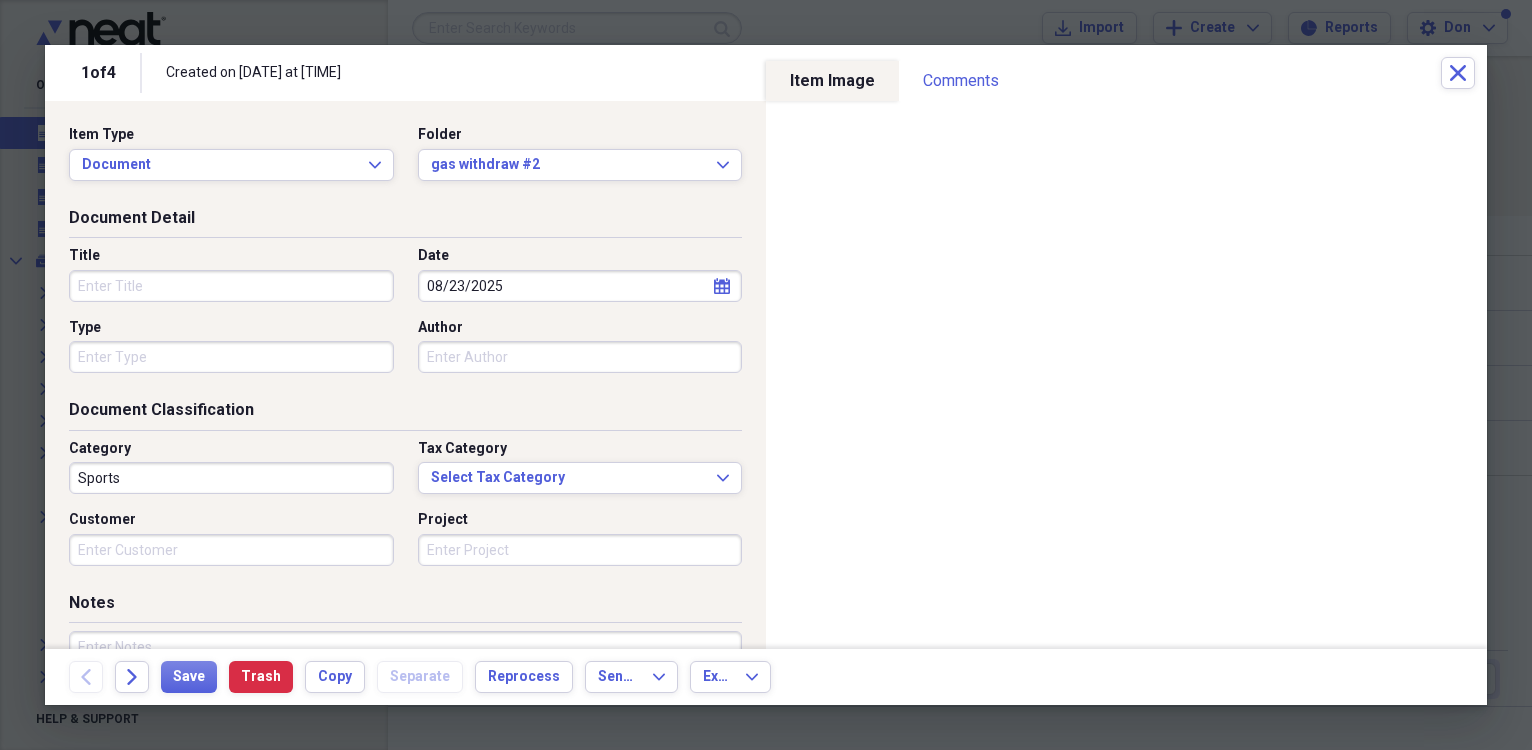 click on "Title" at bounding box center [231, 286] 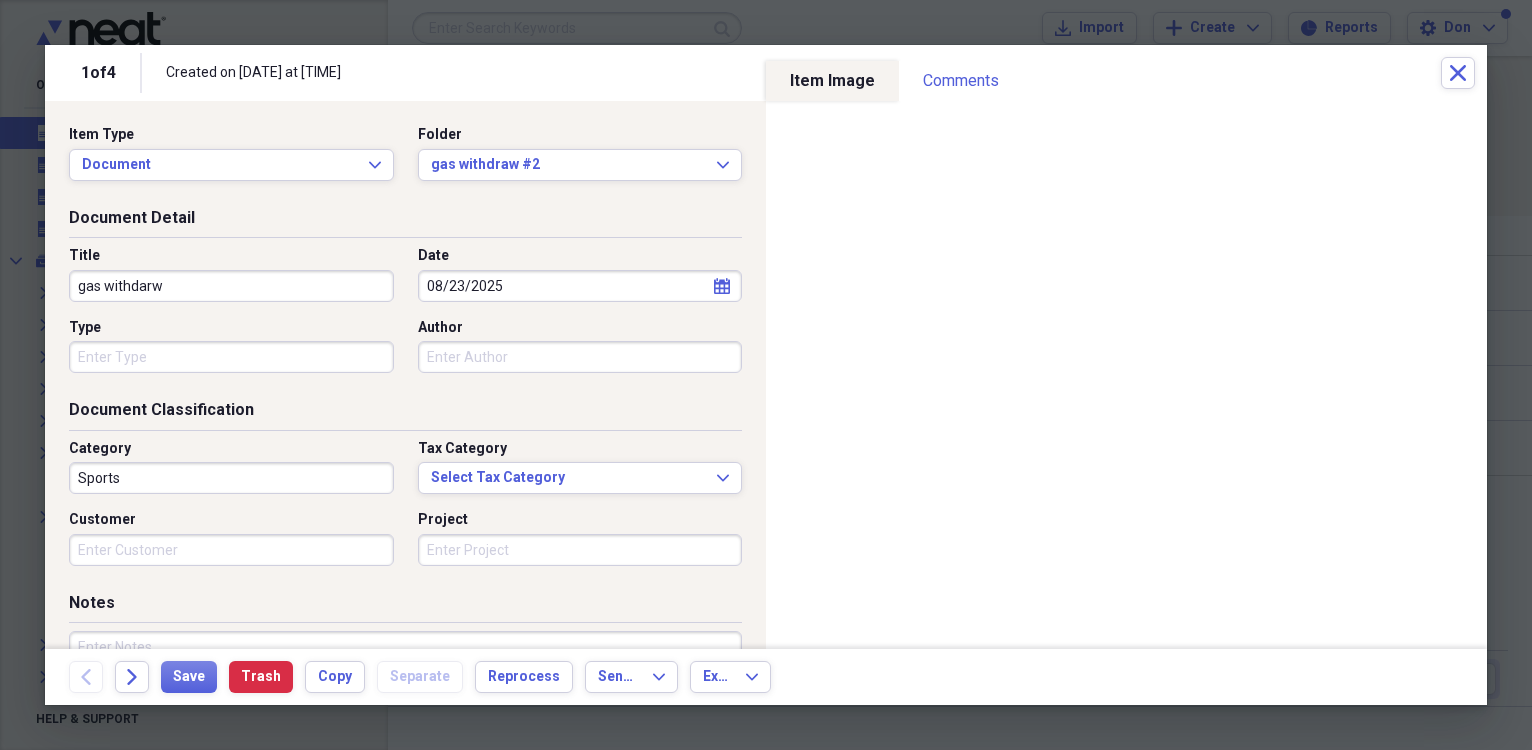 type on "gas withdarw" 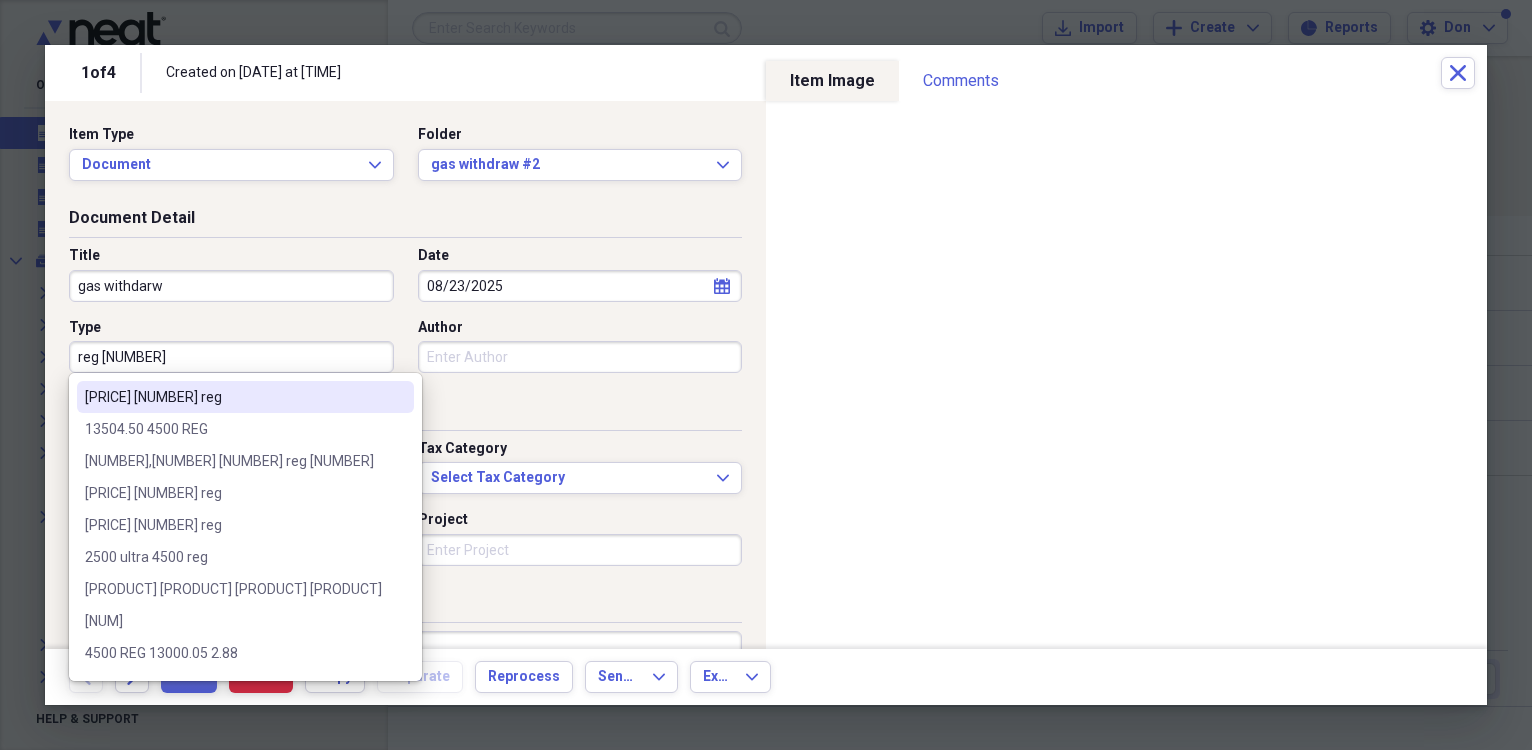 type on "[NUMBER] reg" 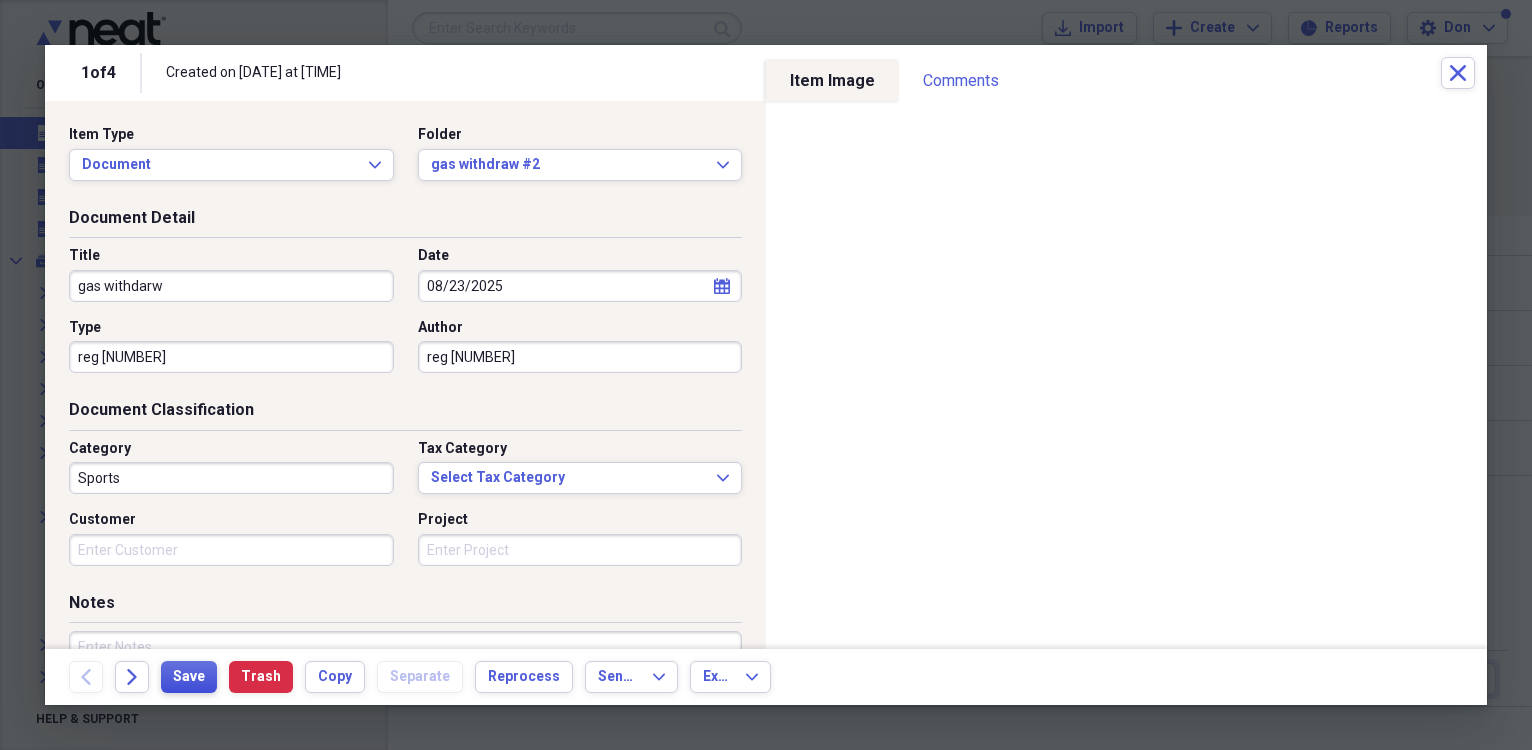 type on "[NUMBER] reg" 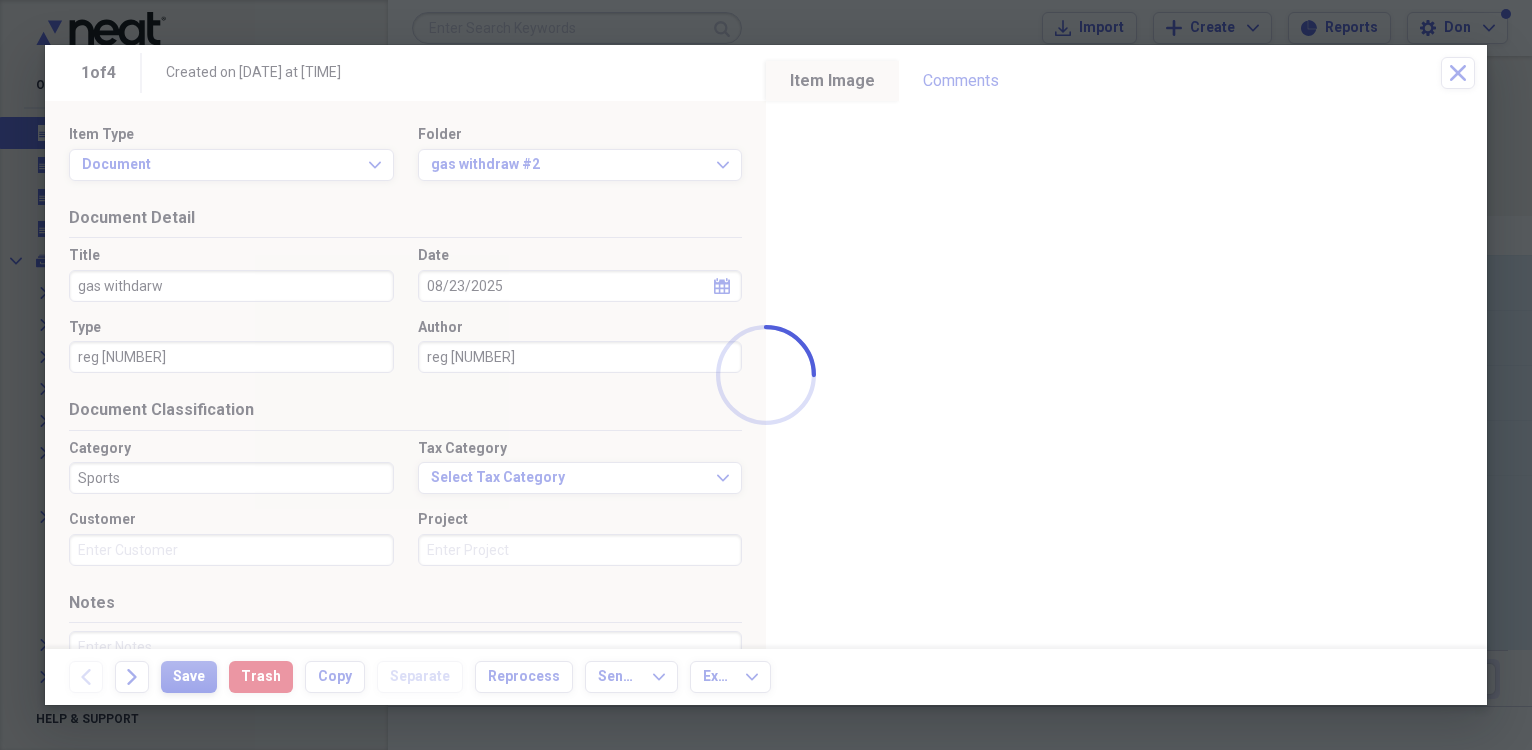 type on "gas withdarw" 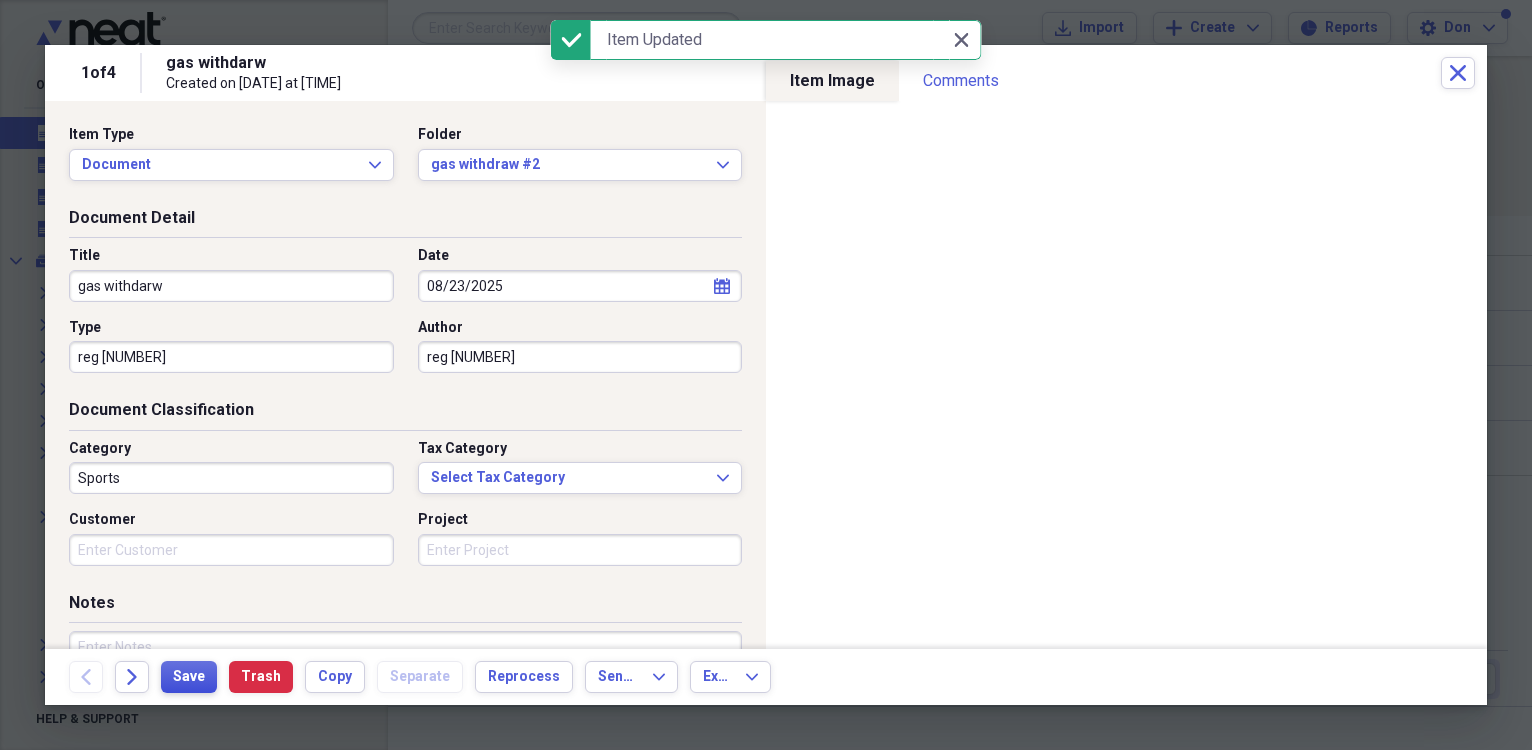 type on "[NUMBER] reg" 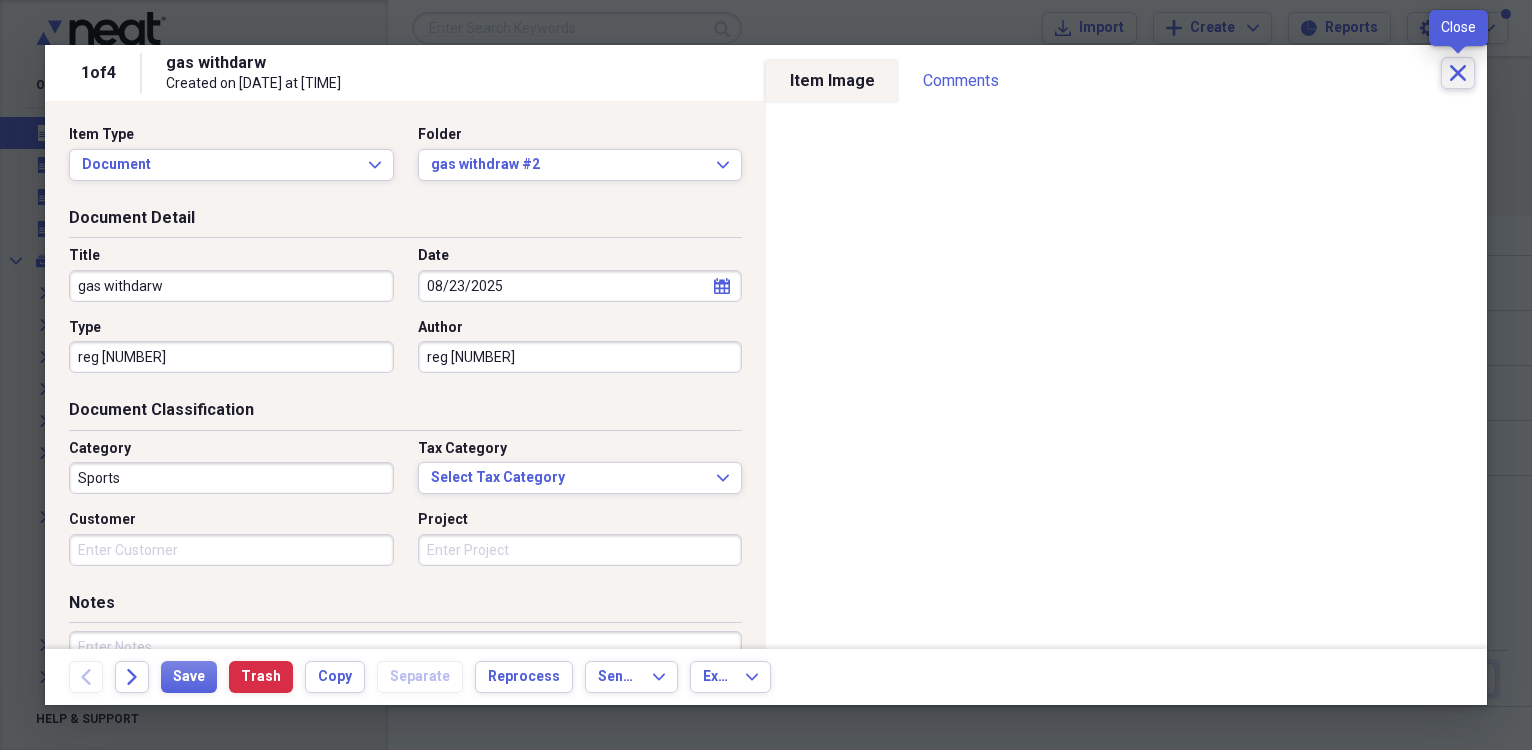 click on "Close" 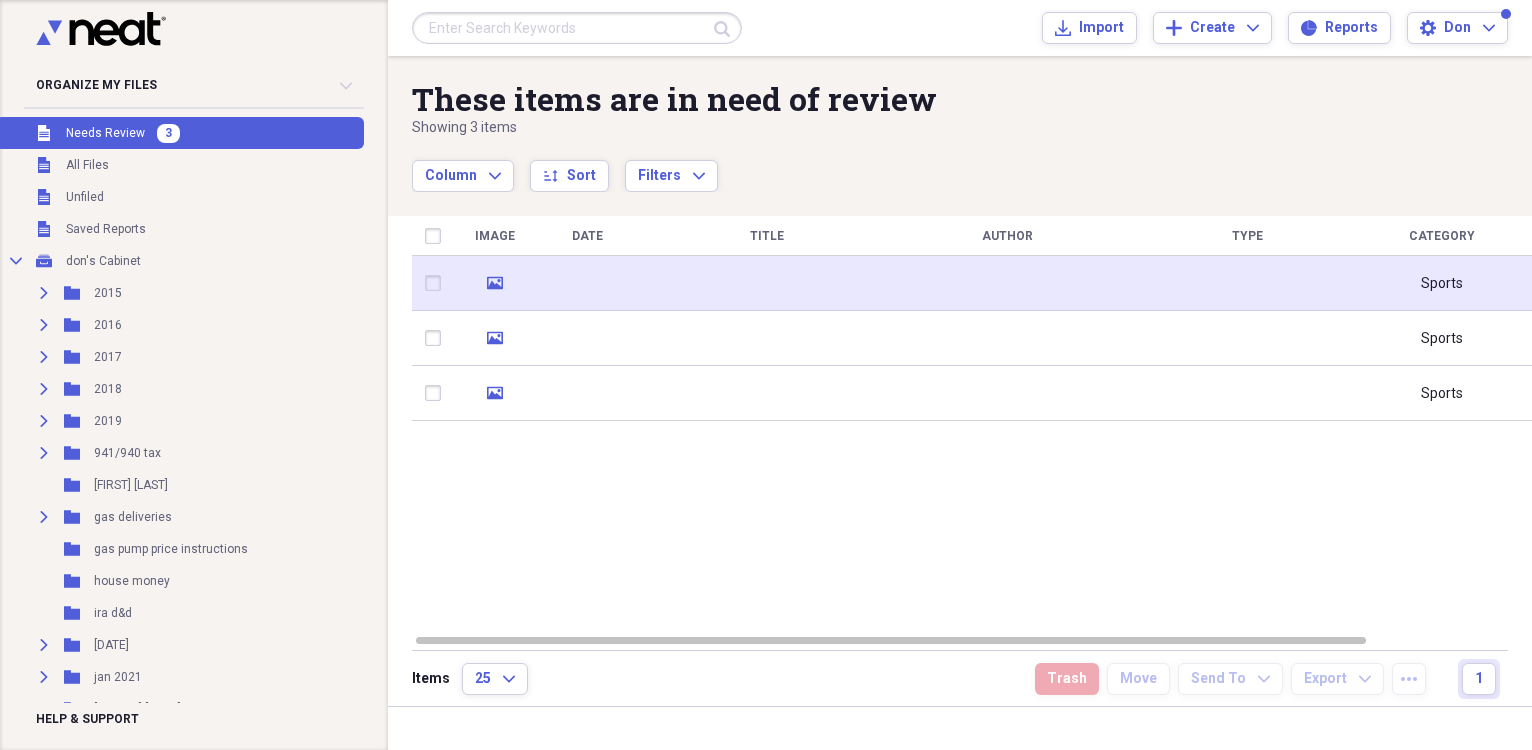 click at bounding box center (767, 283) 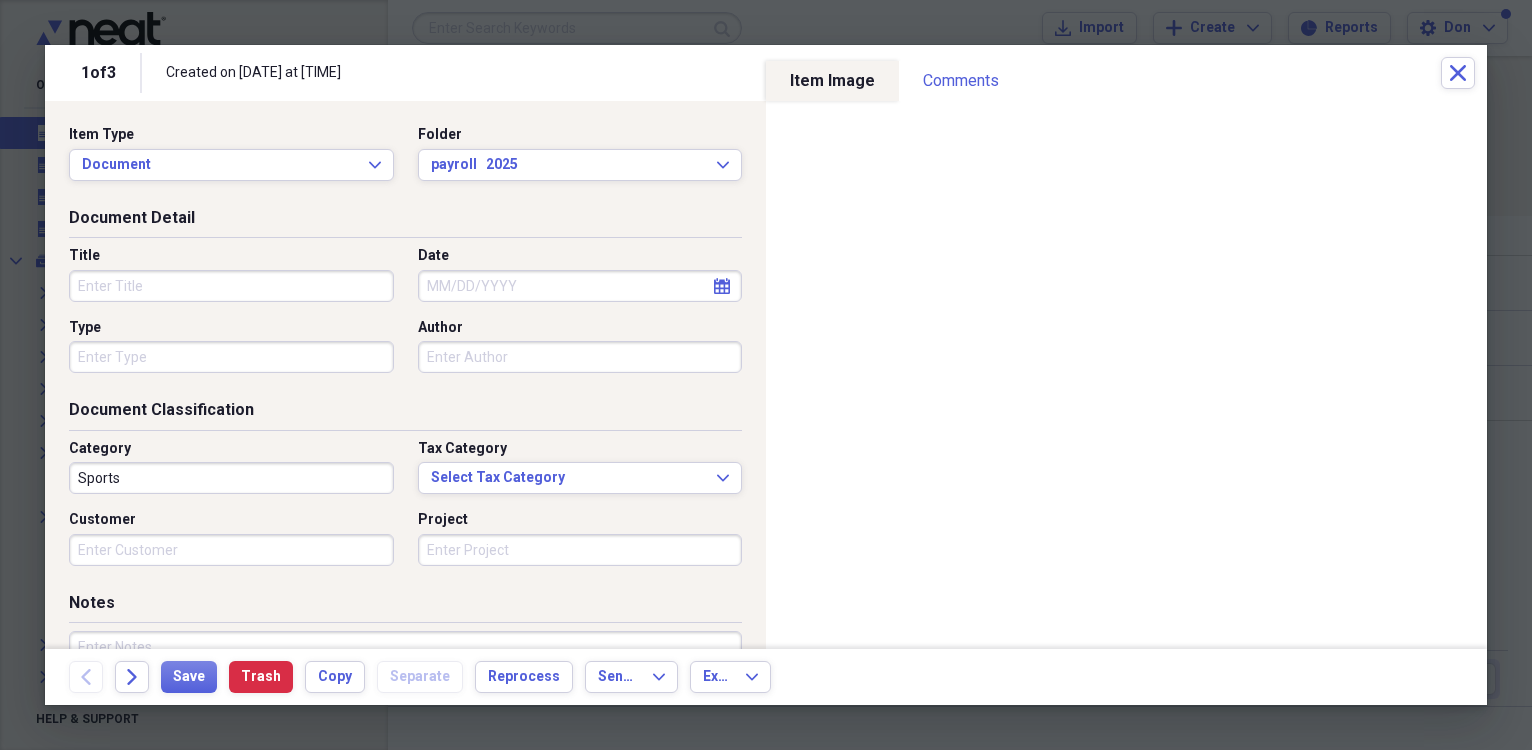 select on "7" 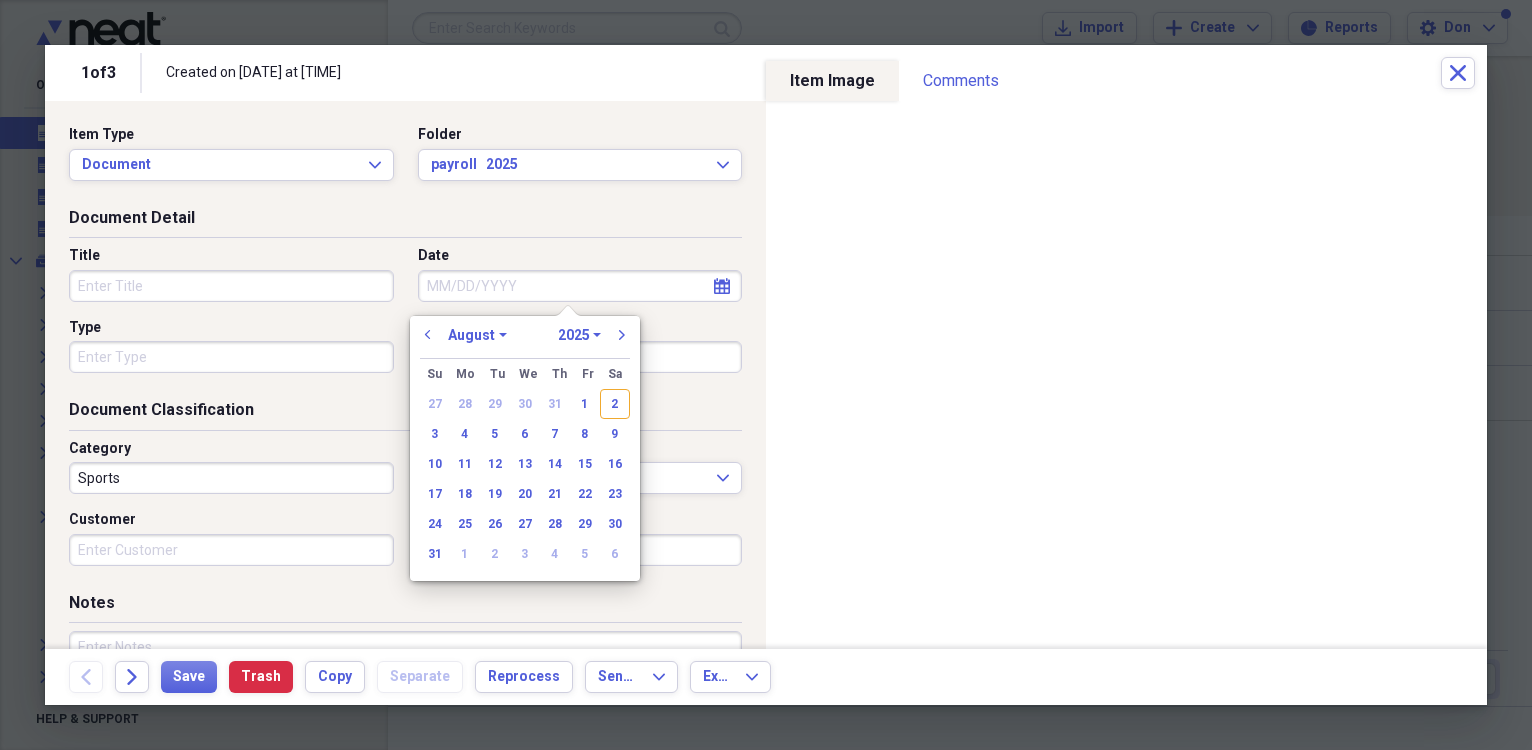 click on "Date" at bounding box center (580, 286) 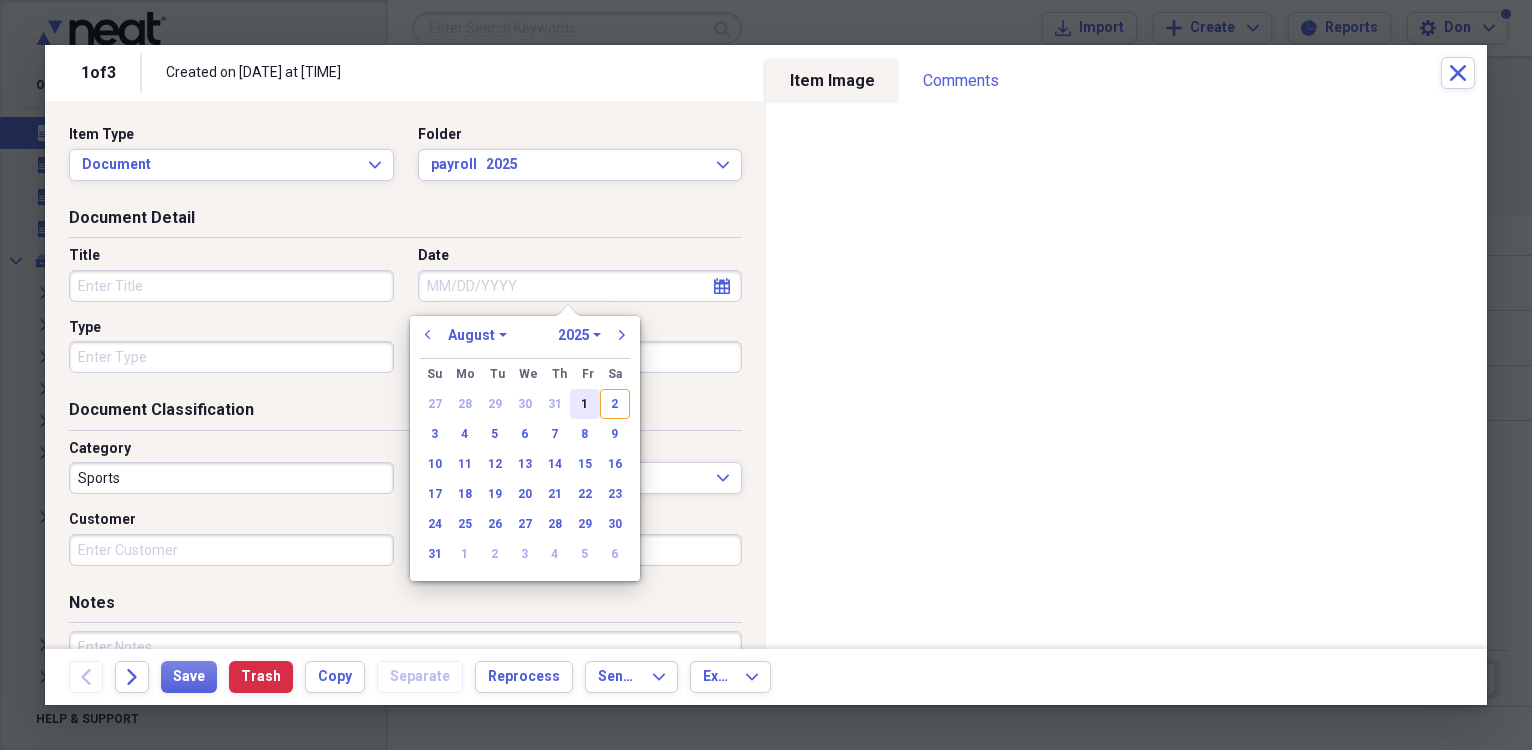 click on "1" at bounding box center (585, 404) 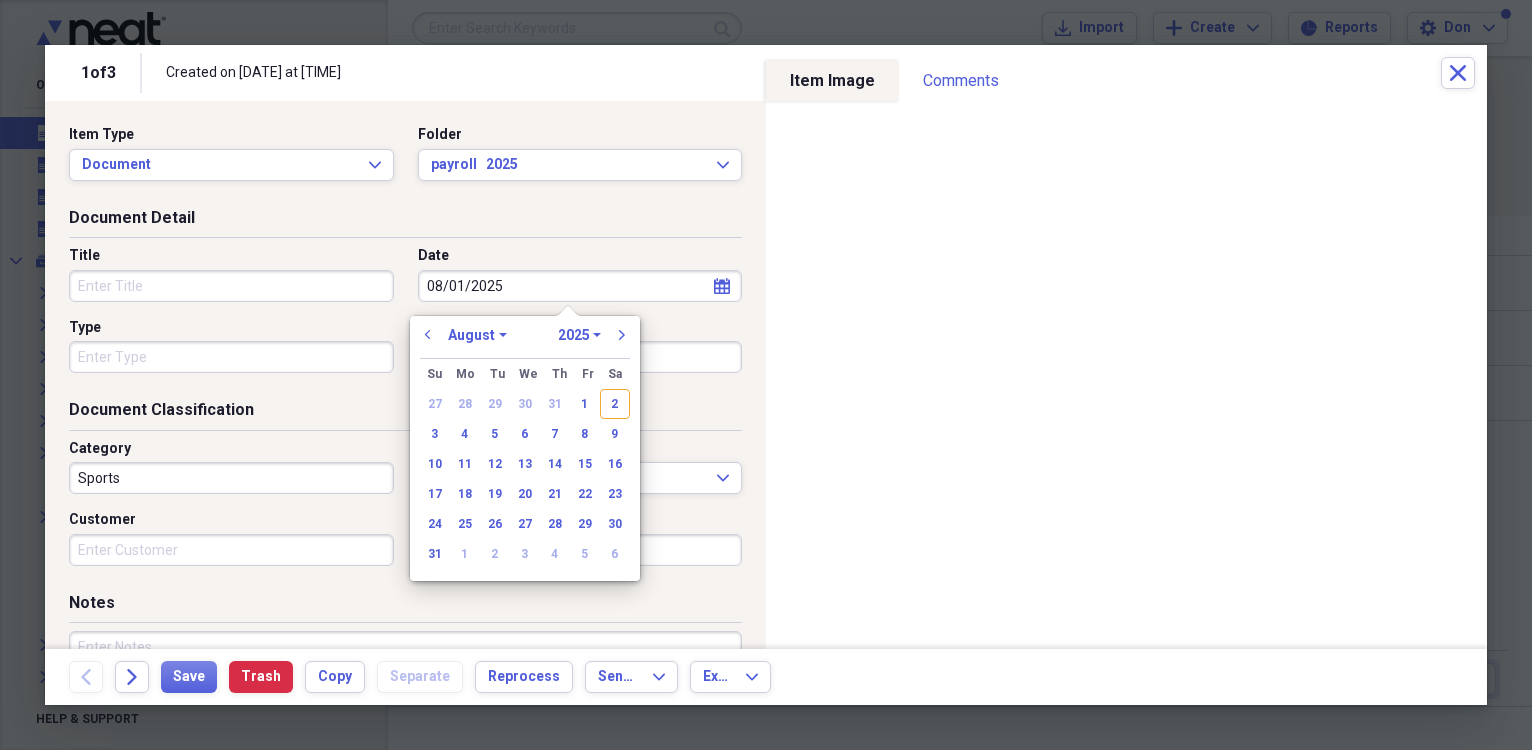 type on "08/01/2025" 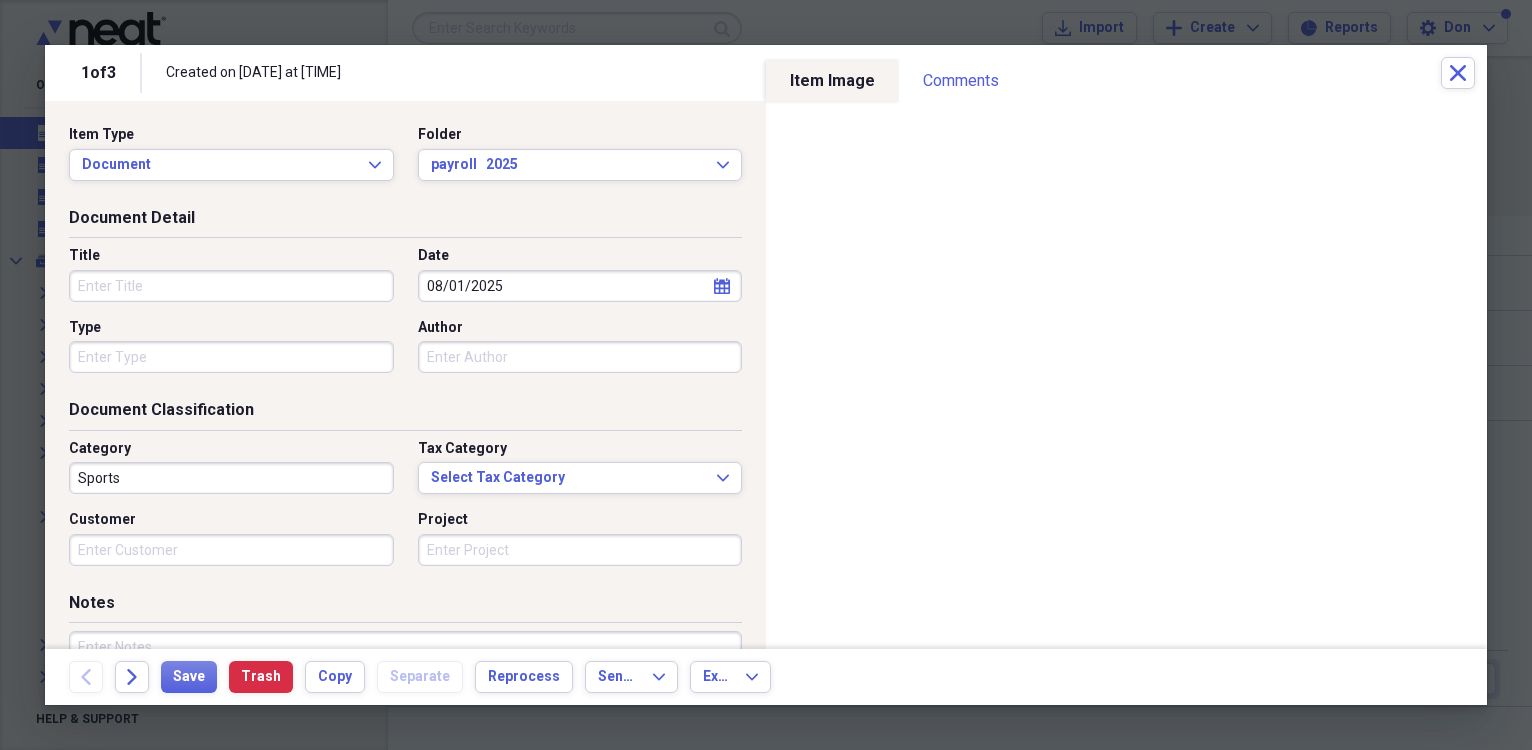 click on "Title" at bounding box center (231, 286) 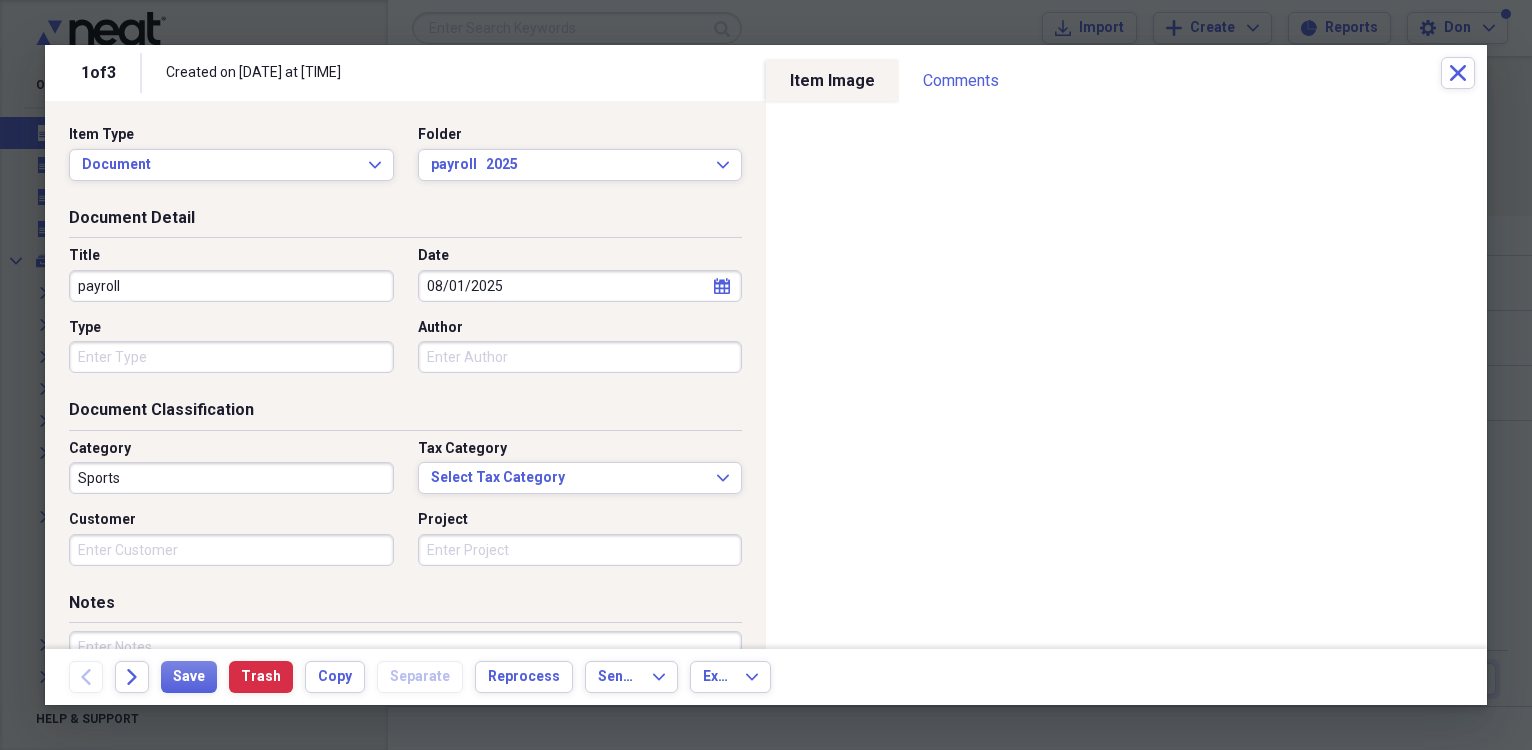 type on "payroll" 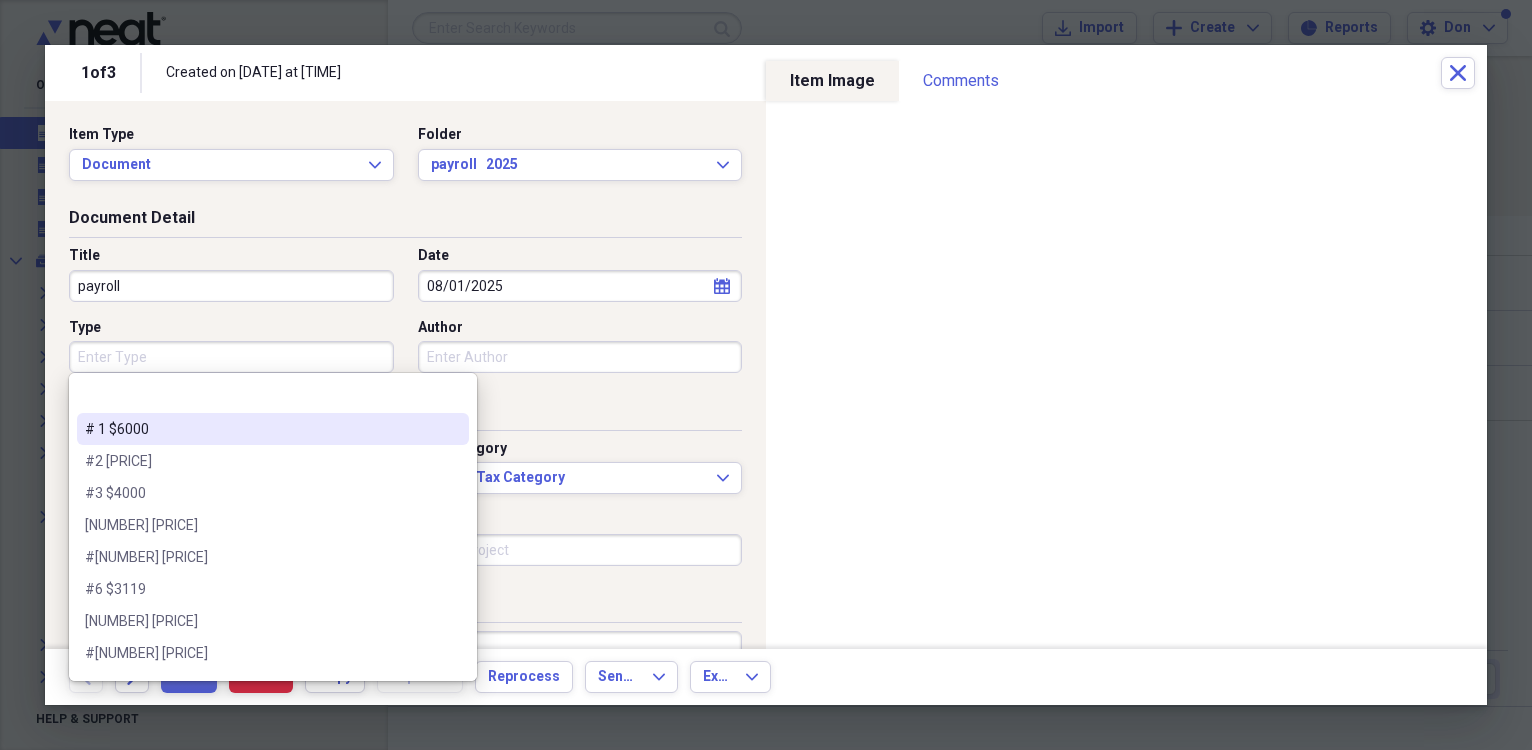 click on "Type" at bounding box center [231, 357] 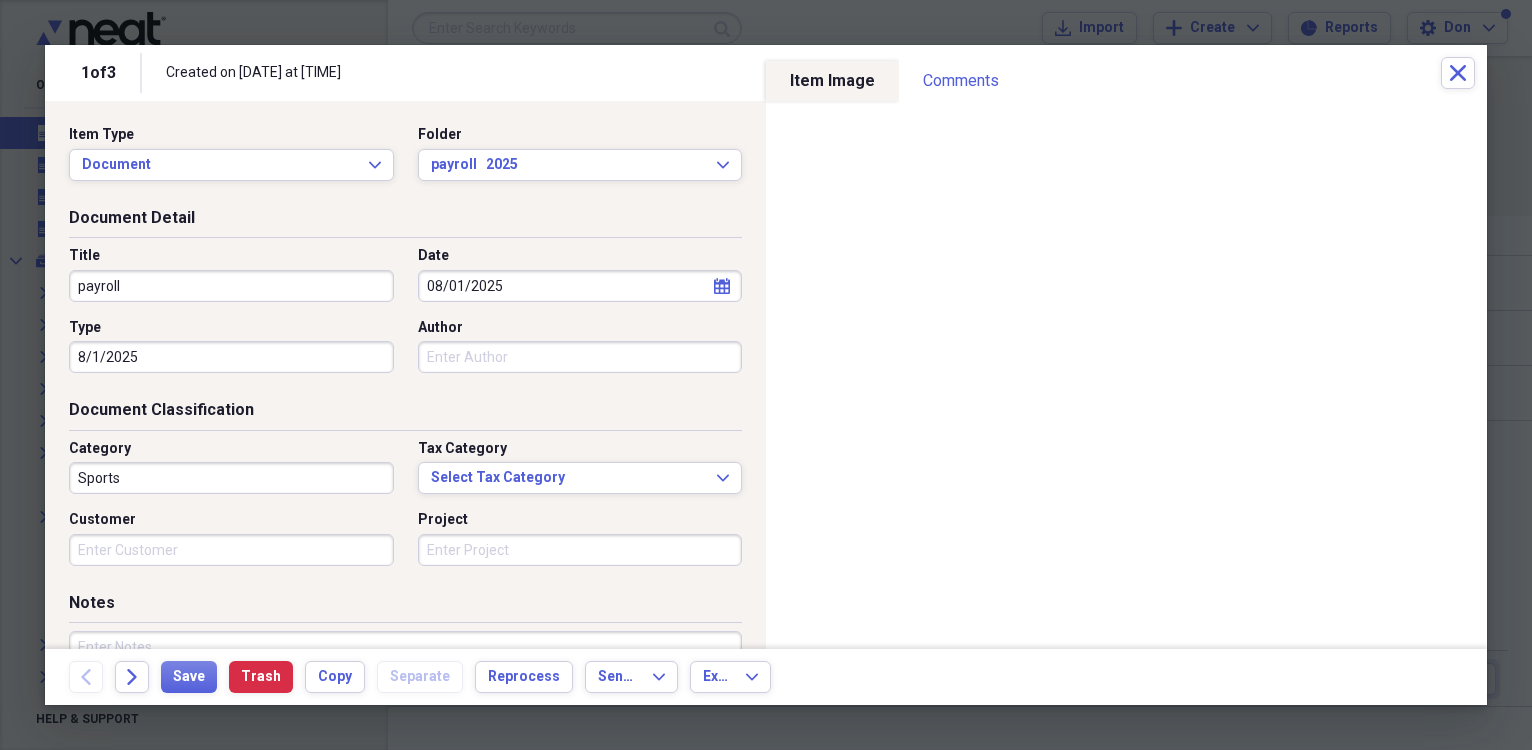 type on "8/1/2025" 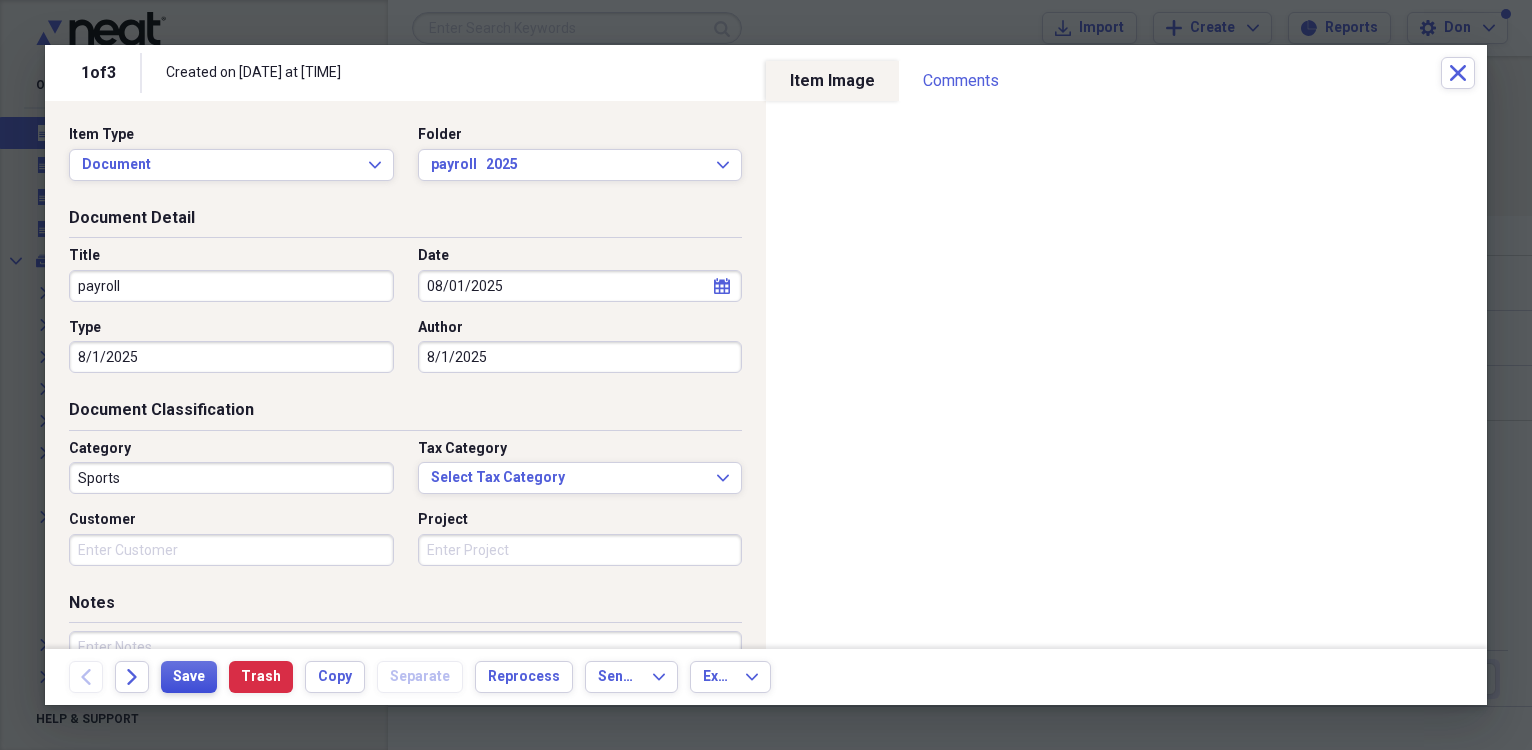 type on "8/1/2025" 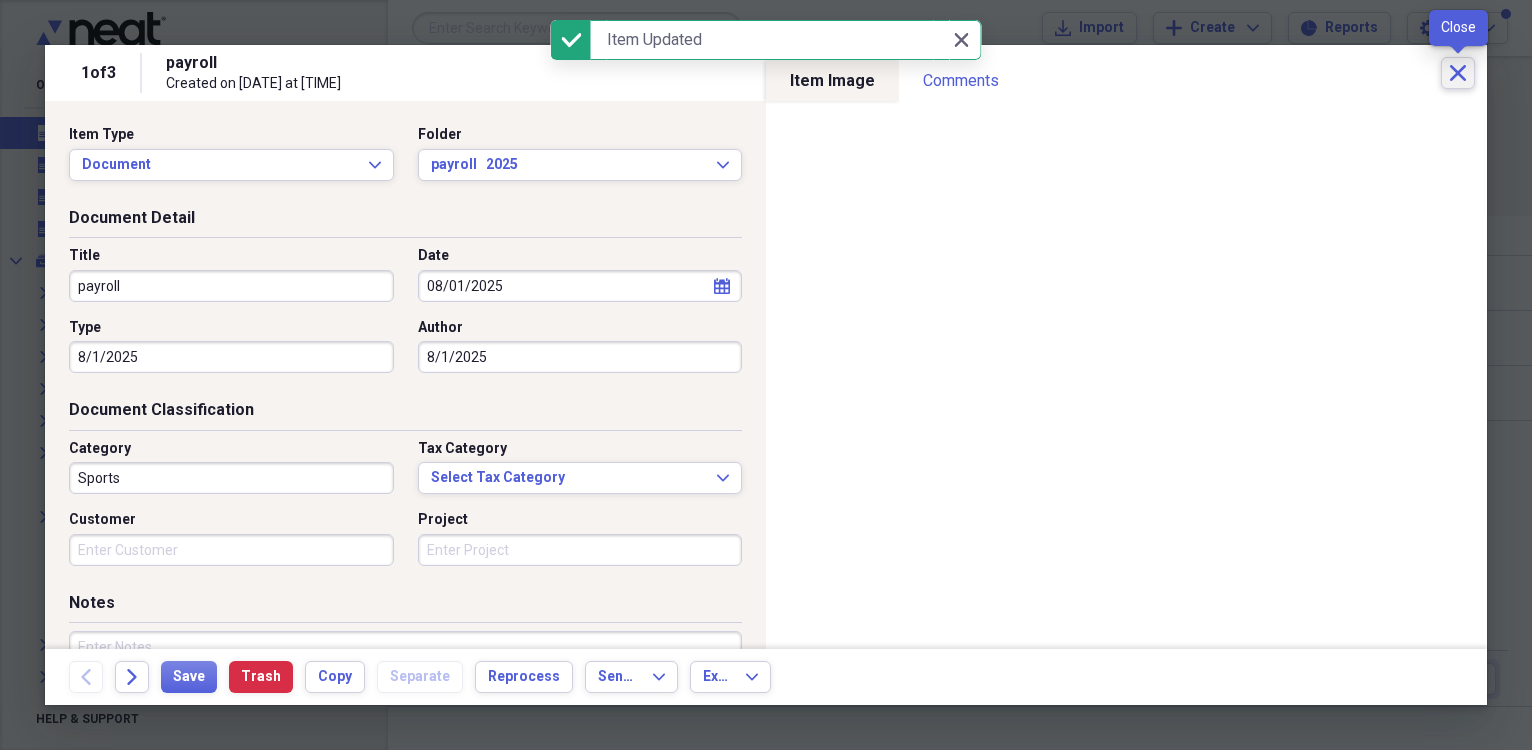 click on "Close" at bounding box center [1458, 73] 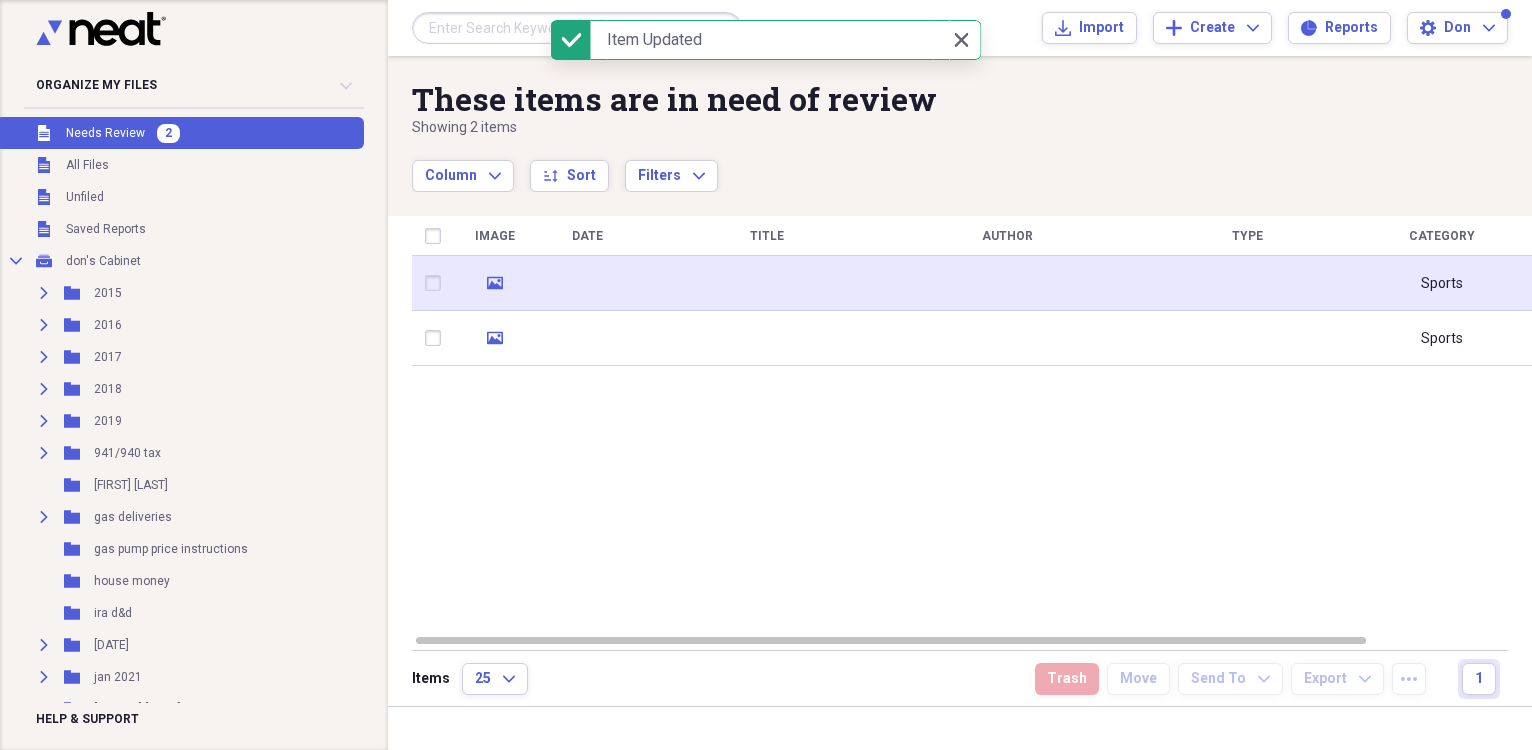 click at bounding box center (587, 283) 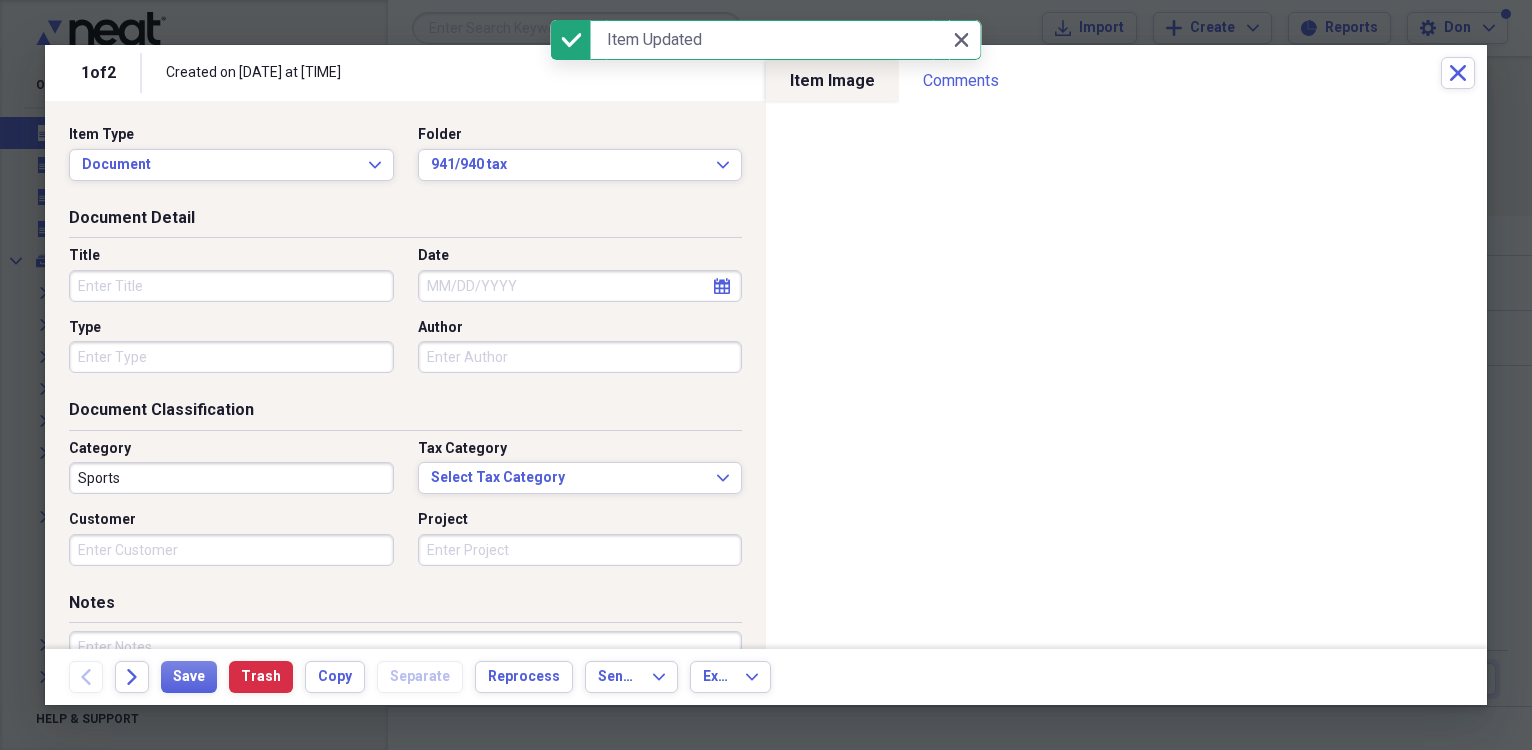 click on "Date" at bounding box center [580, 286] 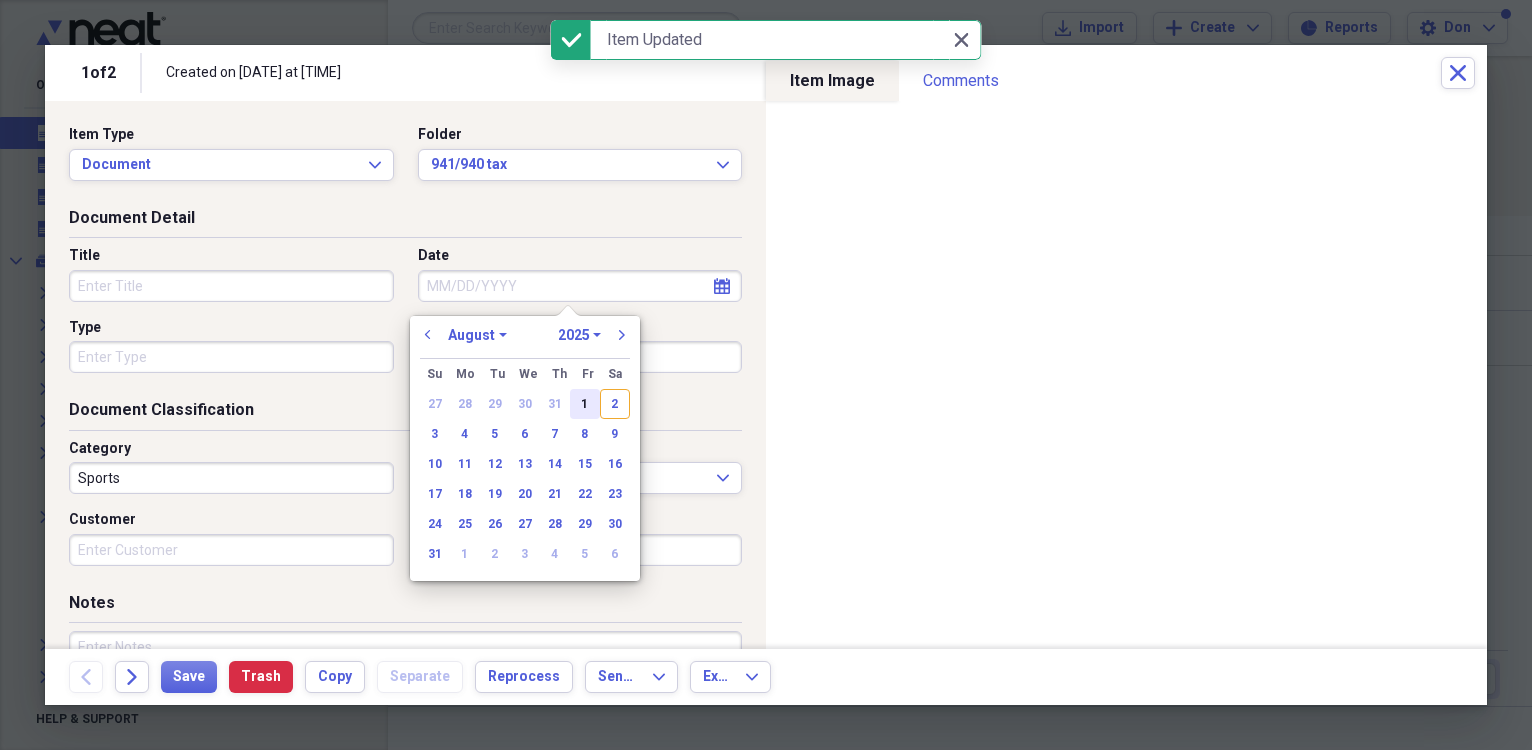 click on "1" at bounding box center [585, 404] 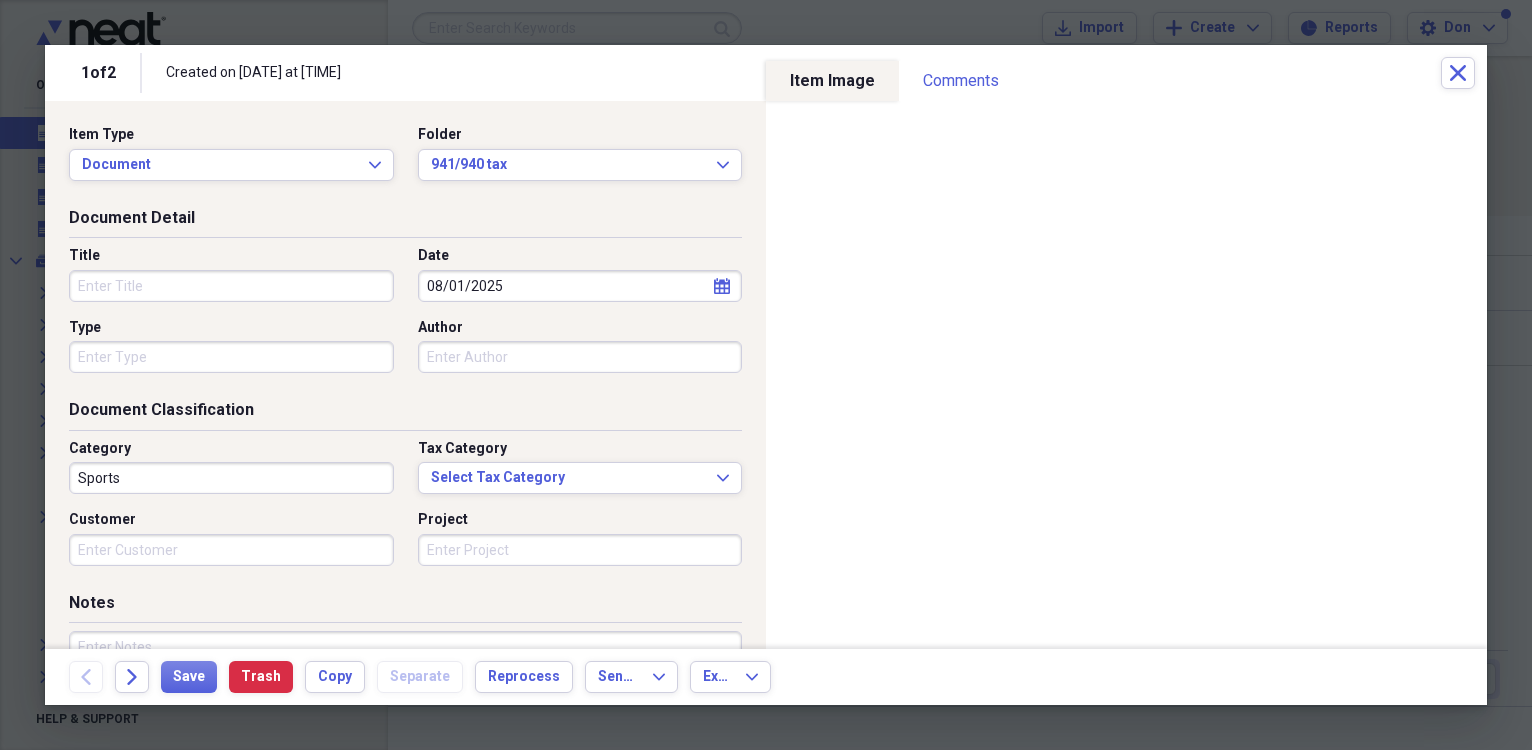 click on "Title" at bounding box center (231, 286) 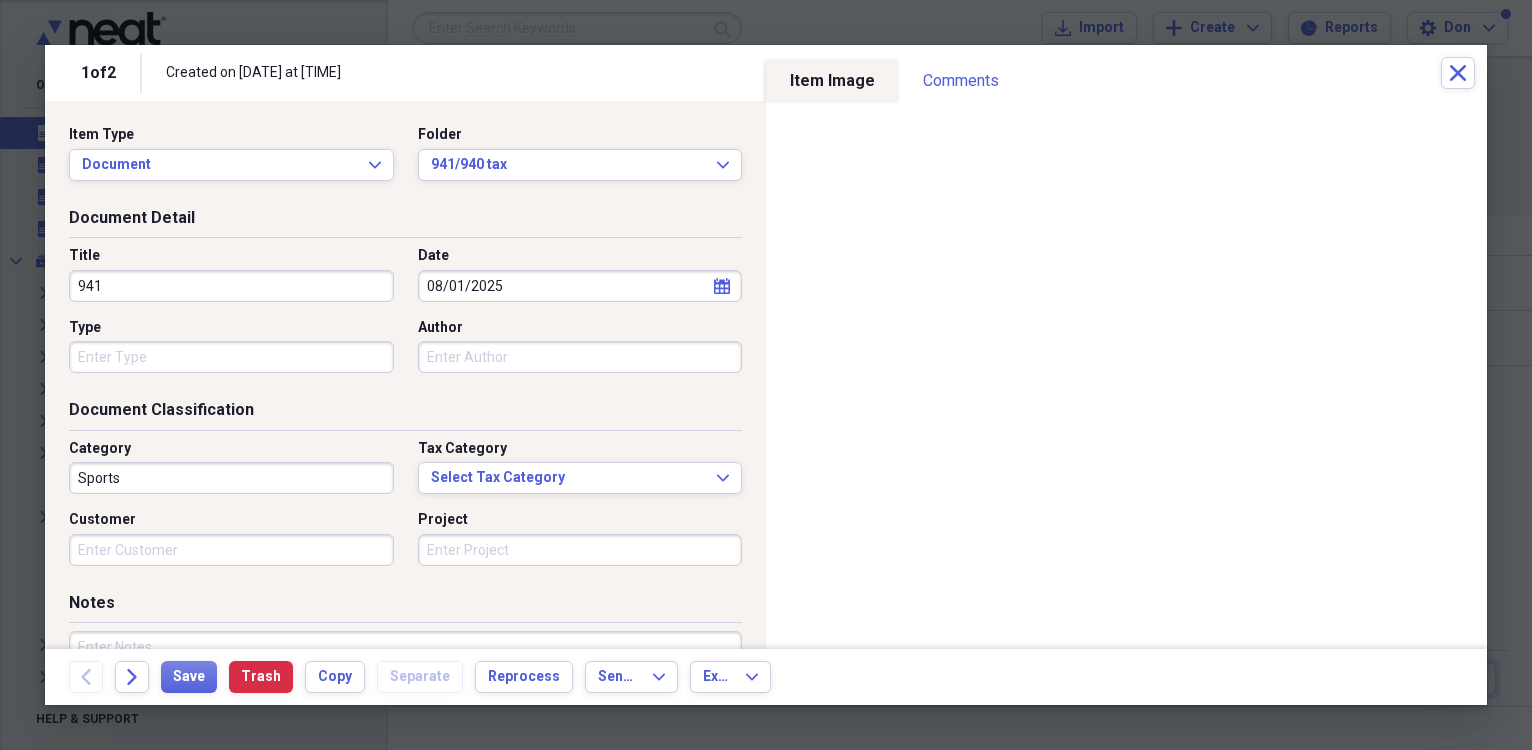 type on "941" 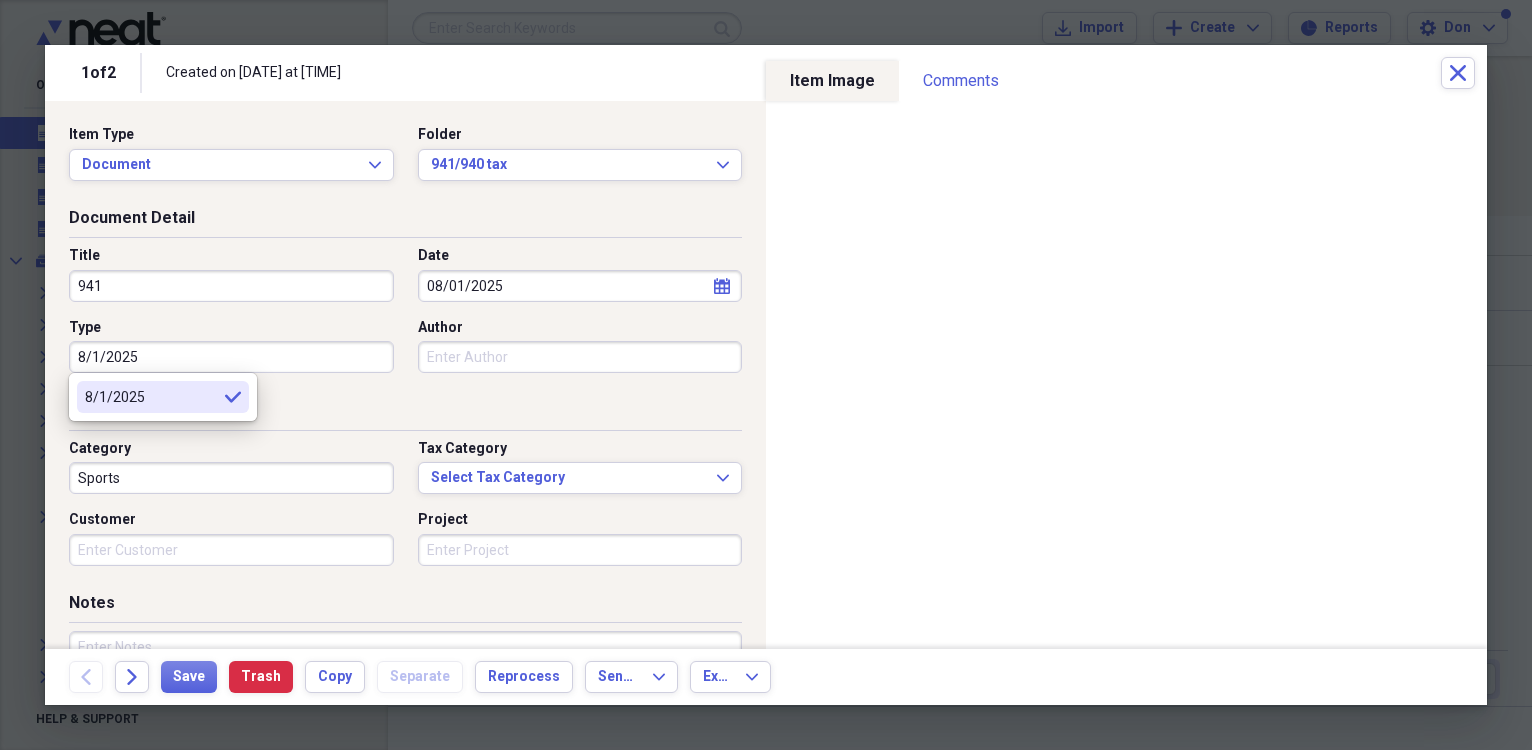 type on "8/1/2025" 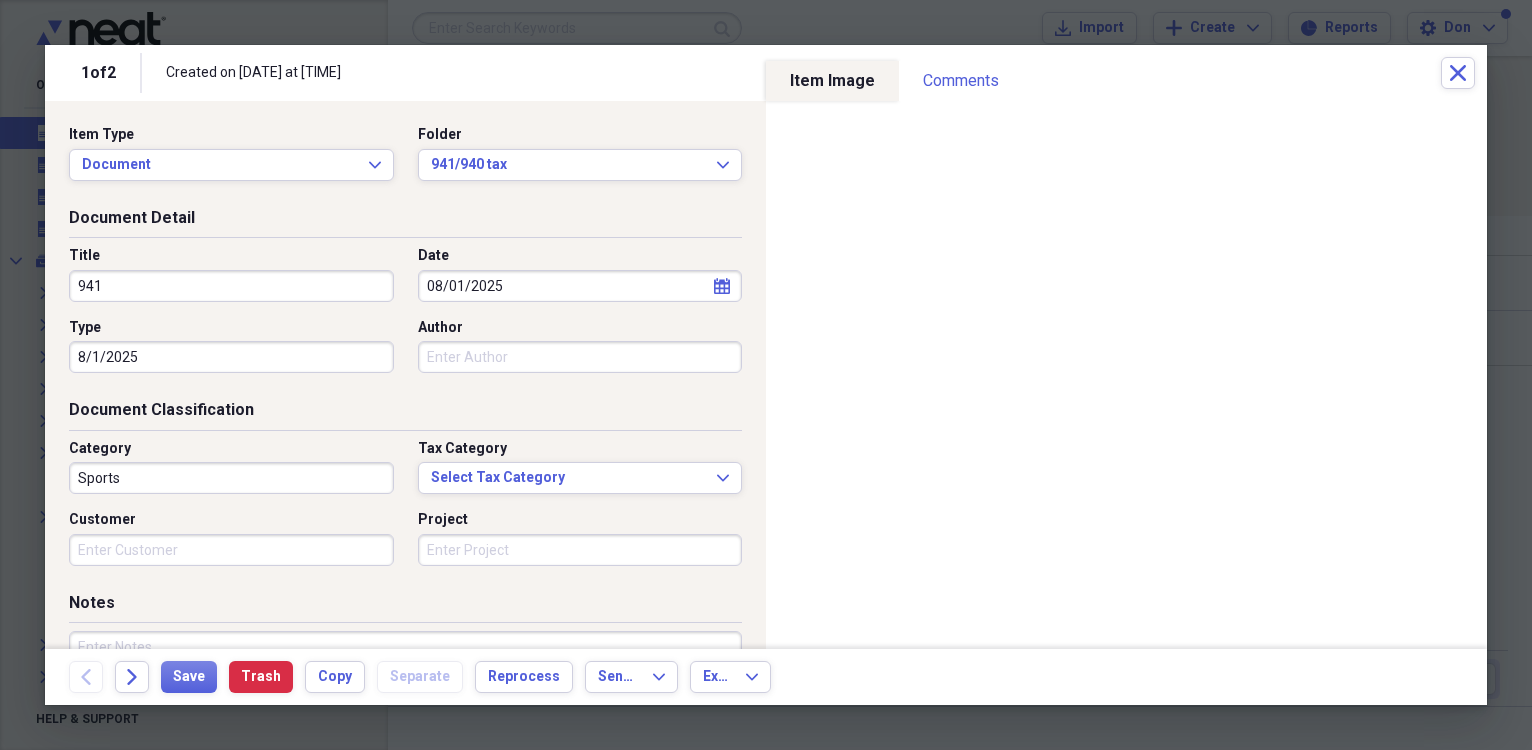 click on "Author" at bounding box center (580, 357) 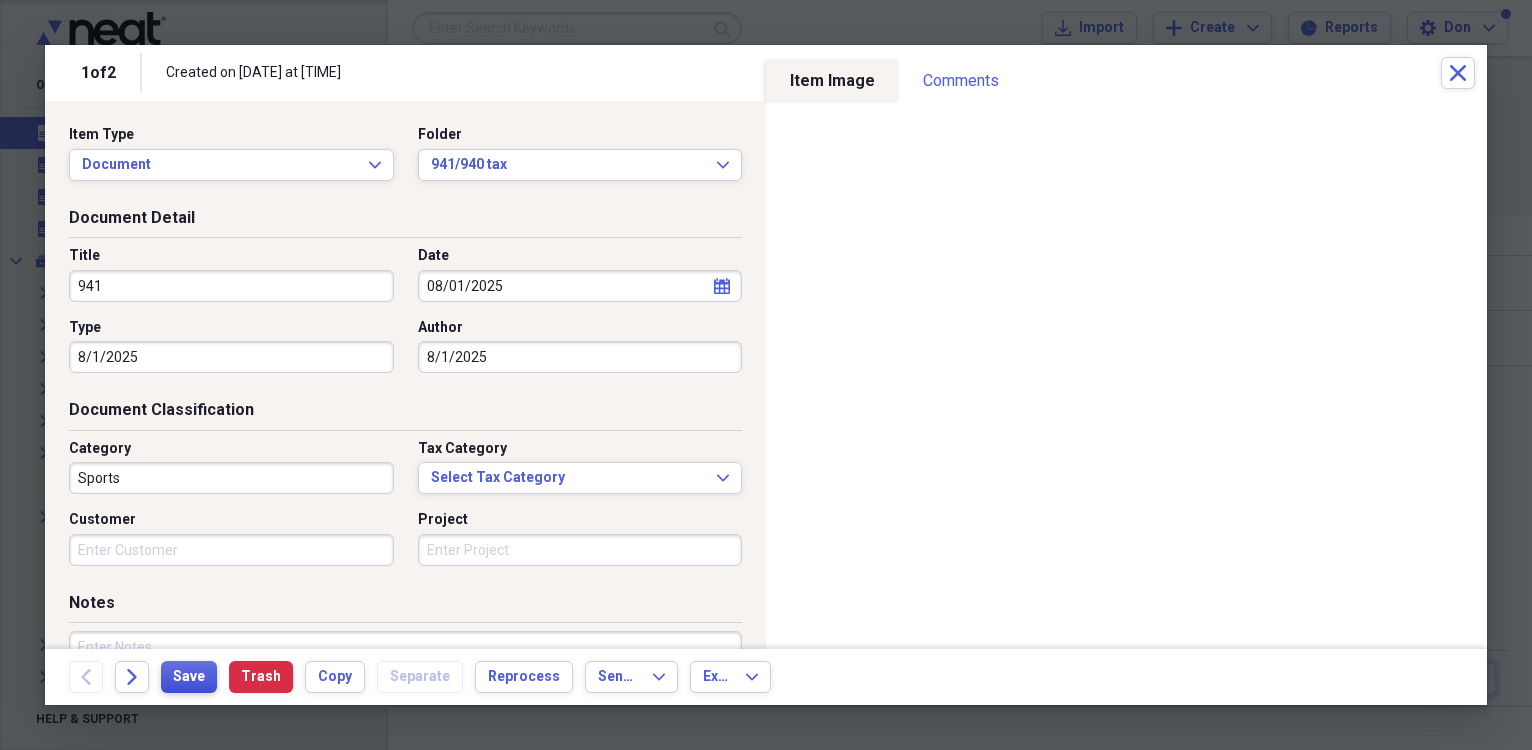 type on "8/1/2025" 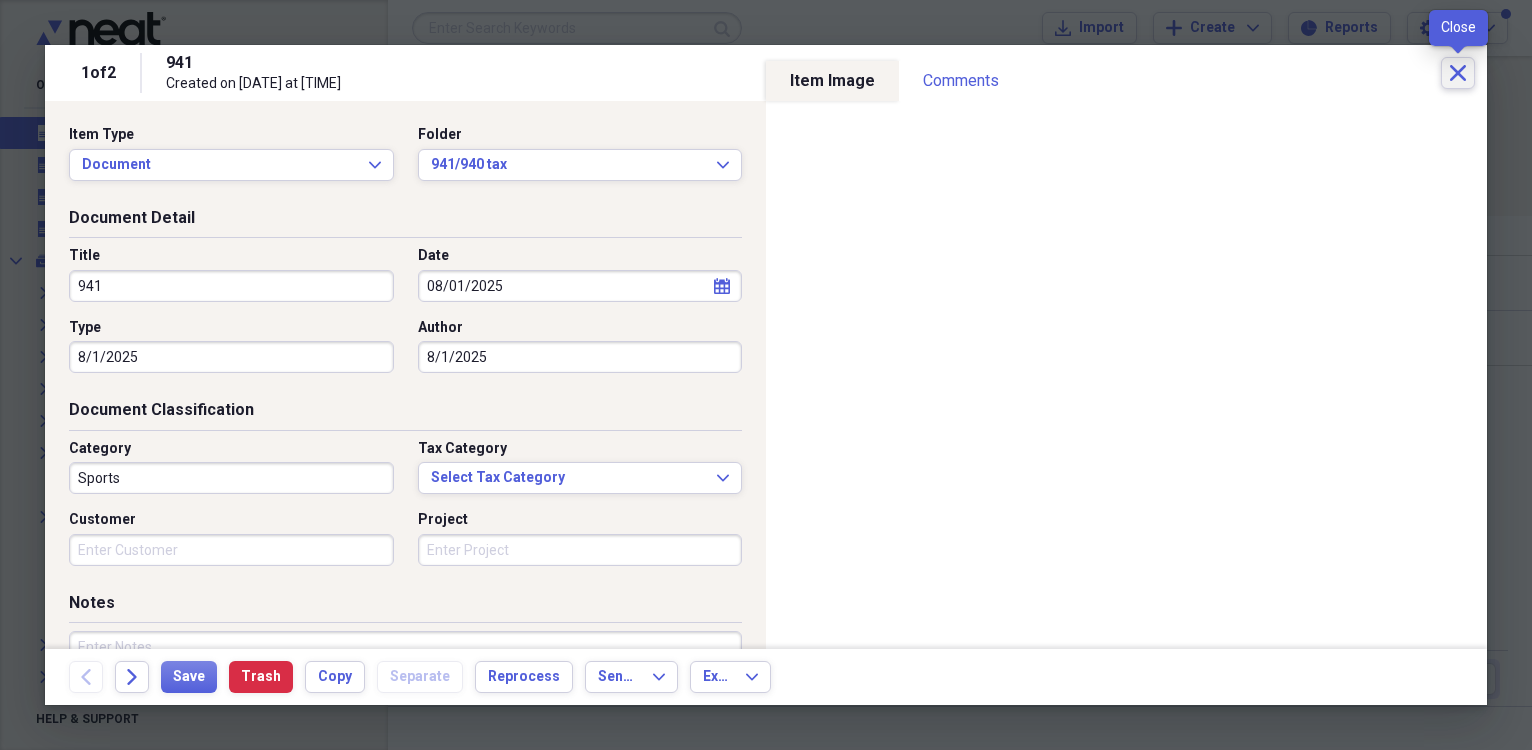 click on "Close" at bounding box center [1458, 73] 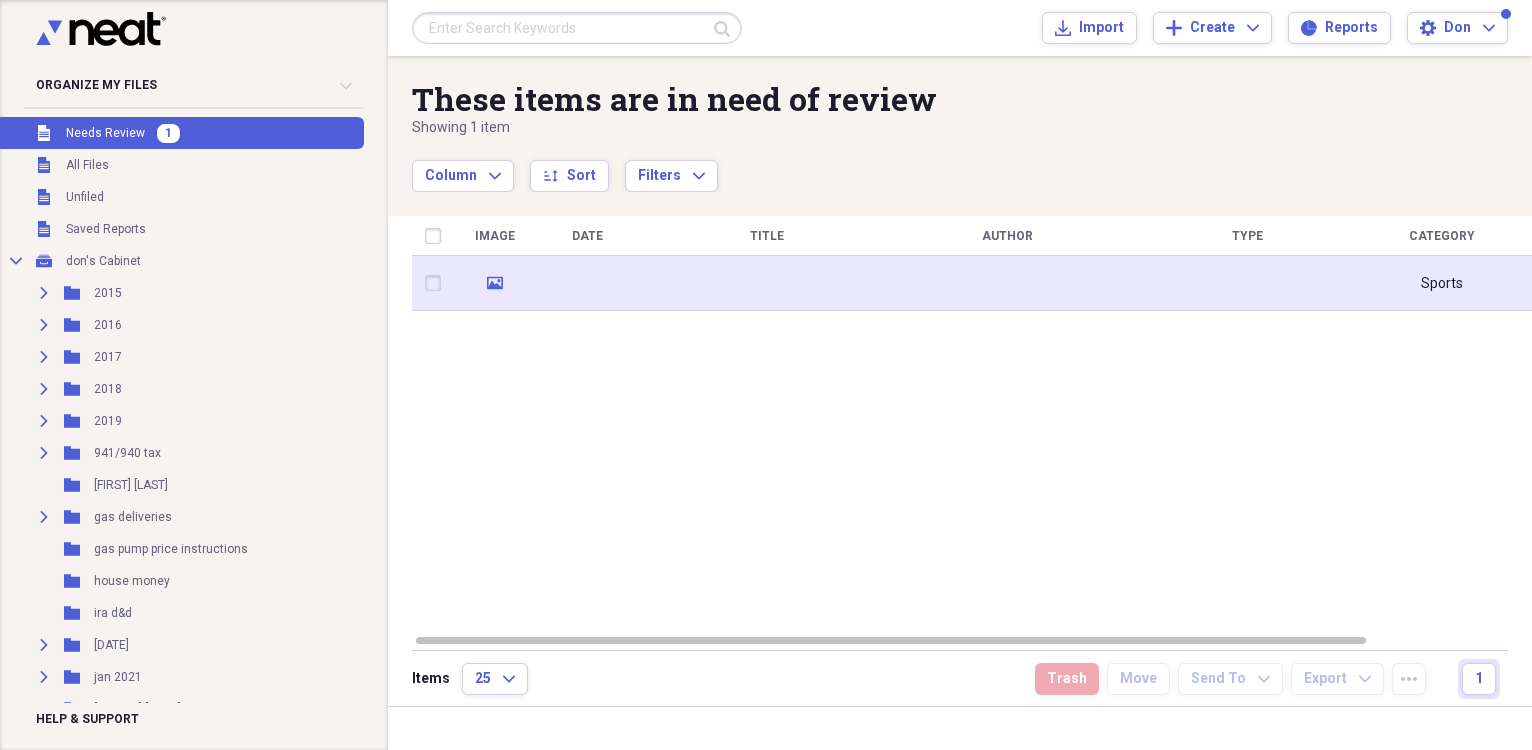 click at bounding box center [587, 283] 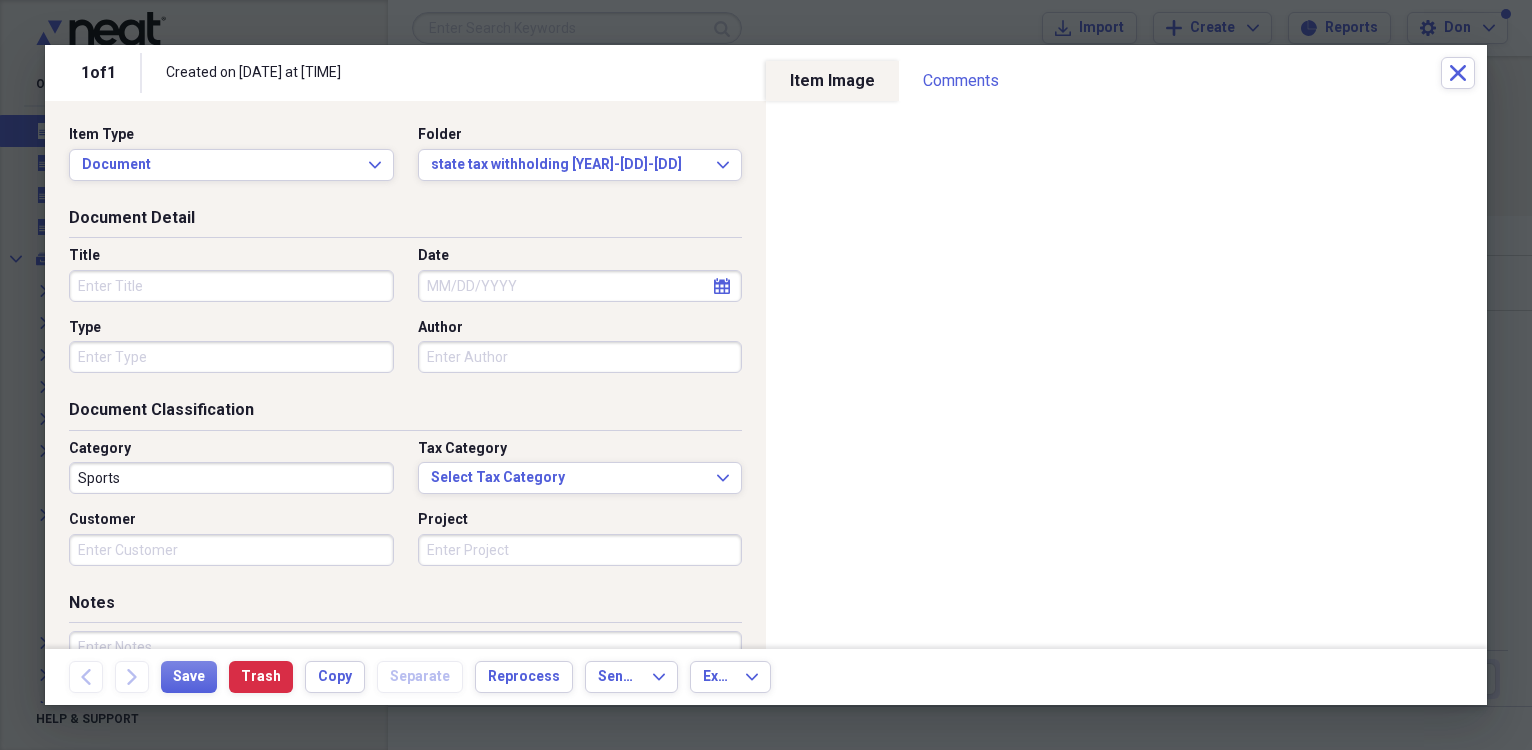 click on "Date" at bounding box center [580, 286] 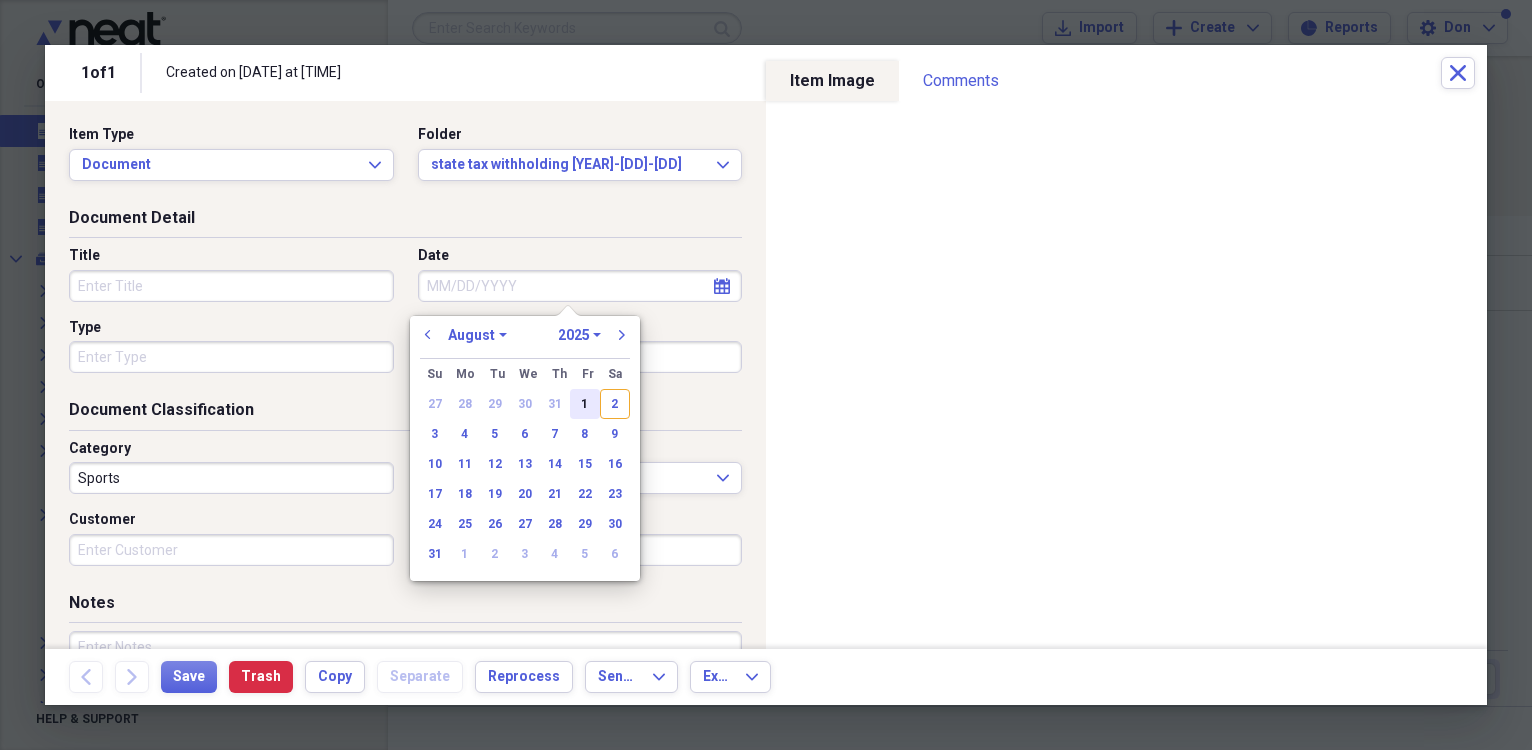 click on "1" at bounding box center (585, 404) 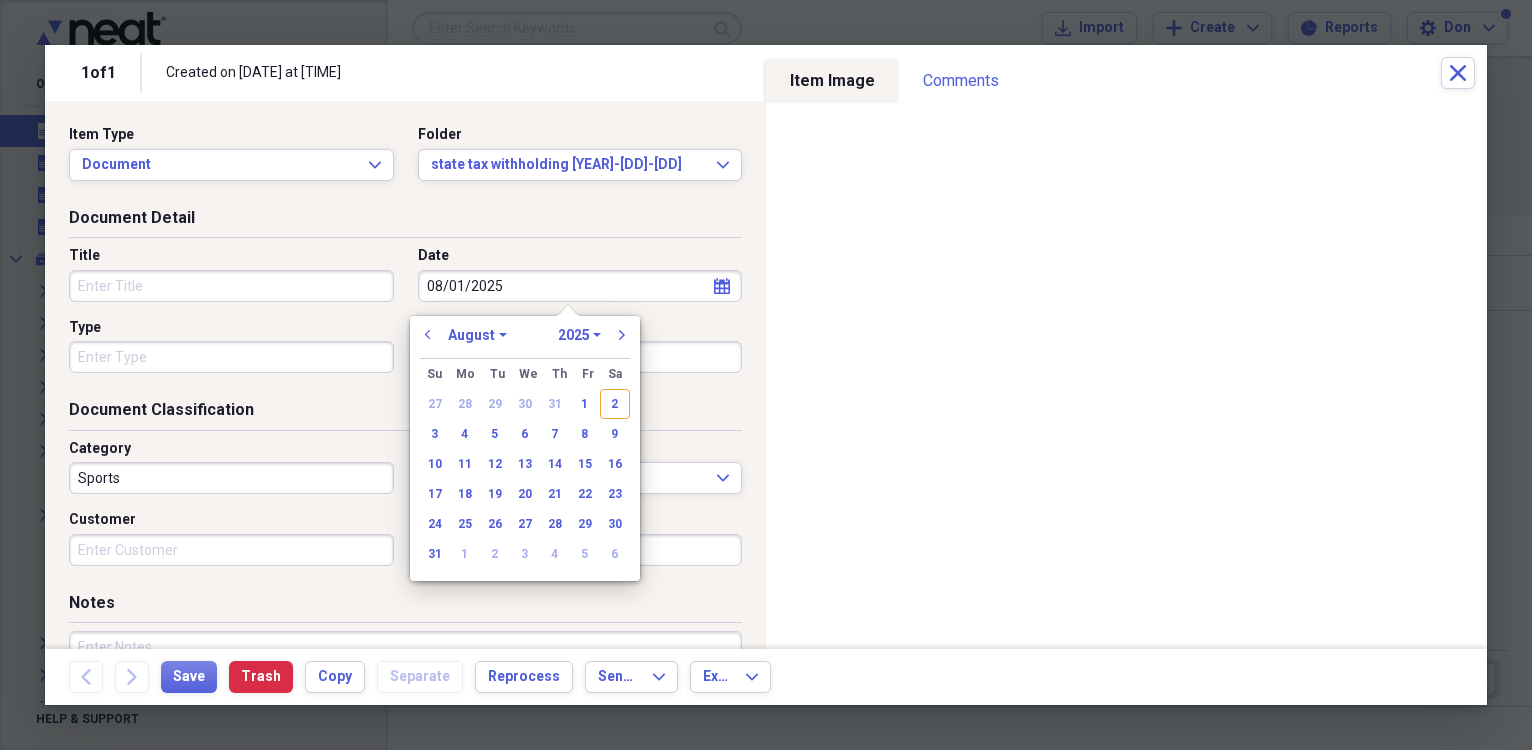 type on "08/01/2025" 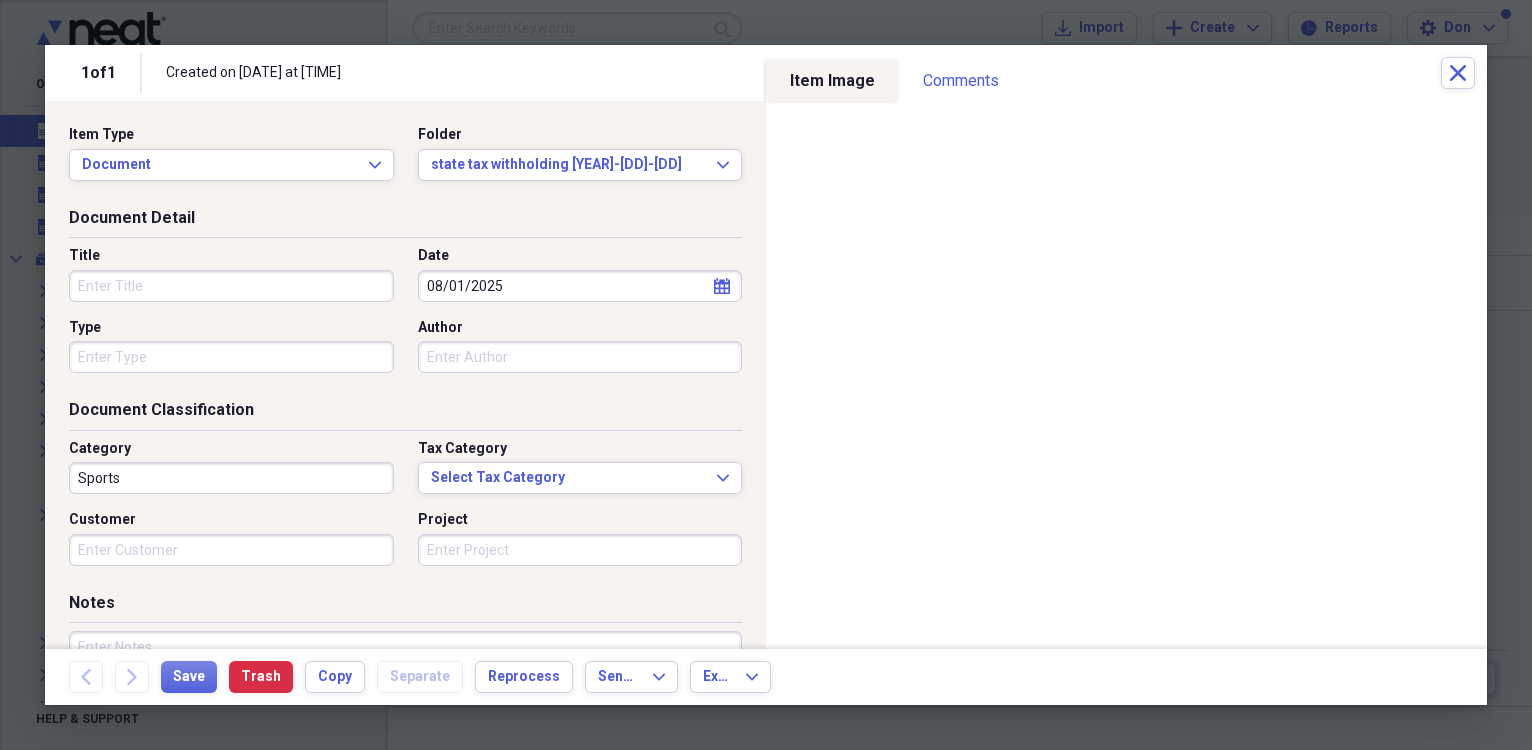 click on "Title" at bounding box center (231, 286) 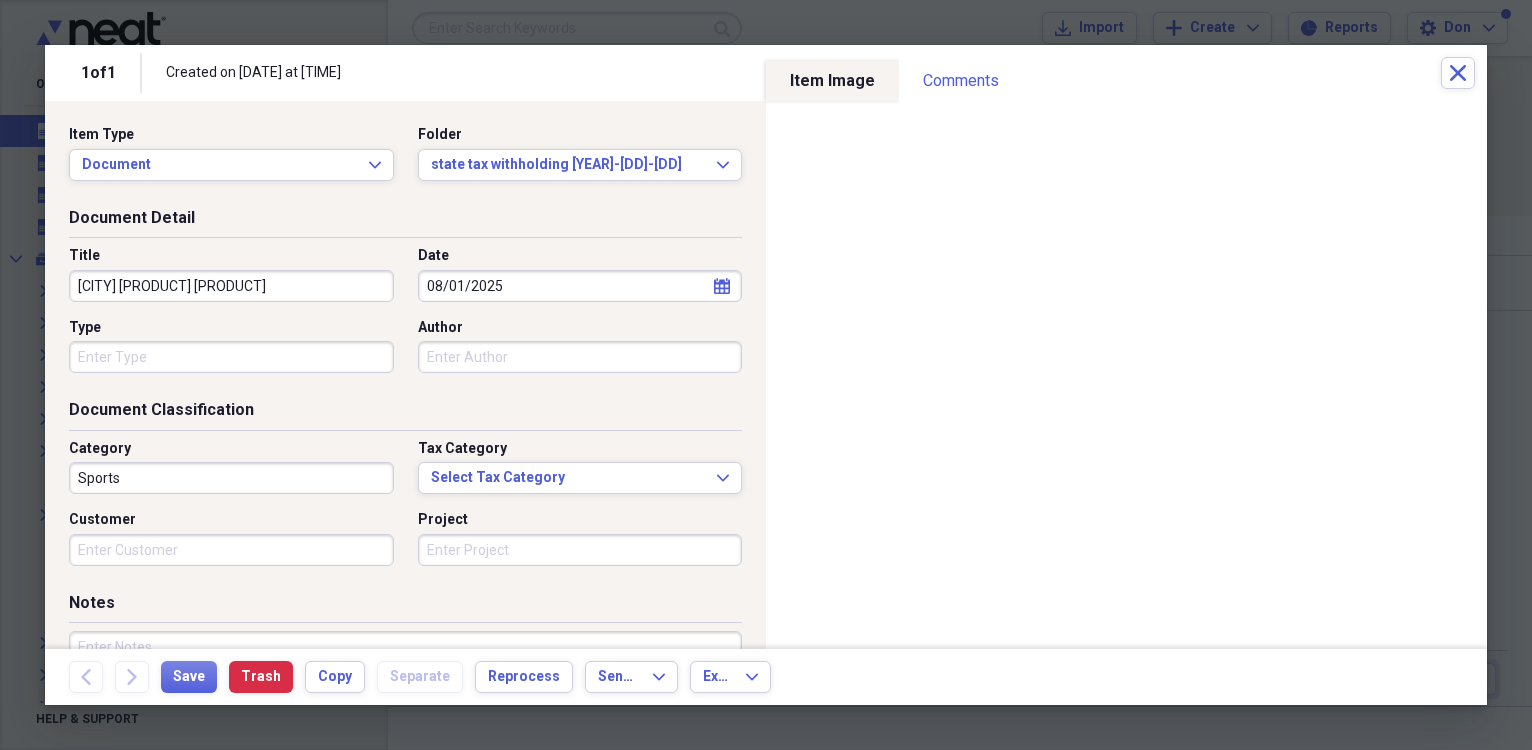 type on "state wh tax" 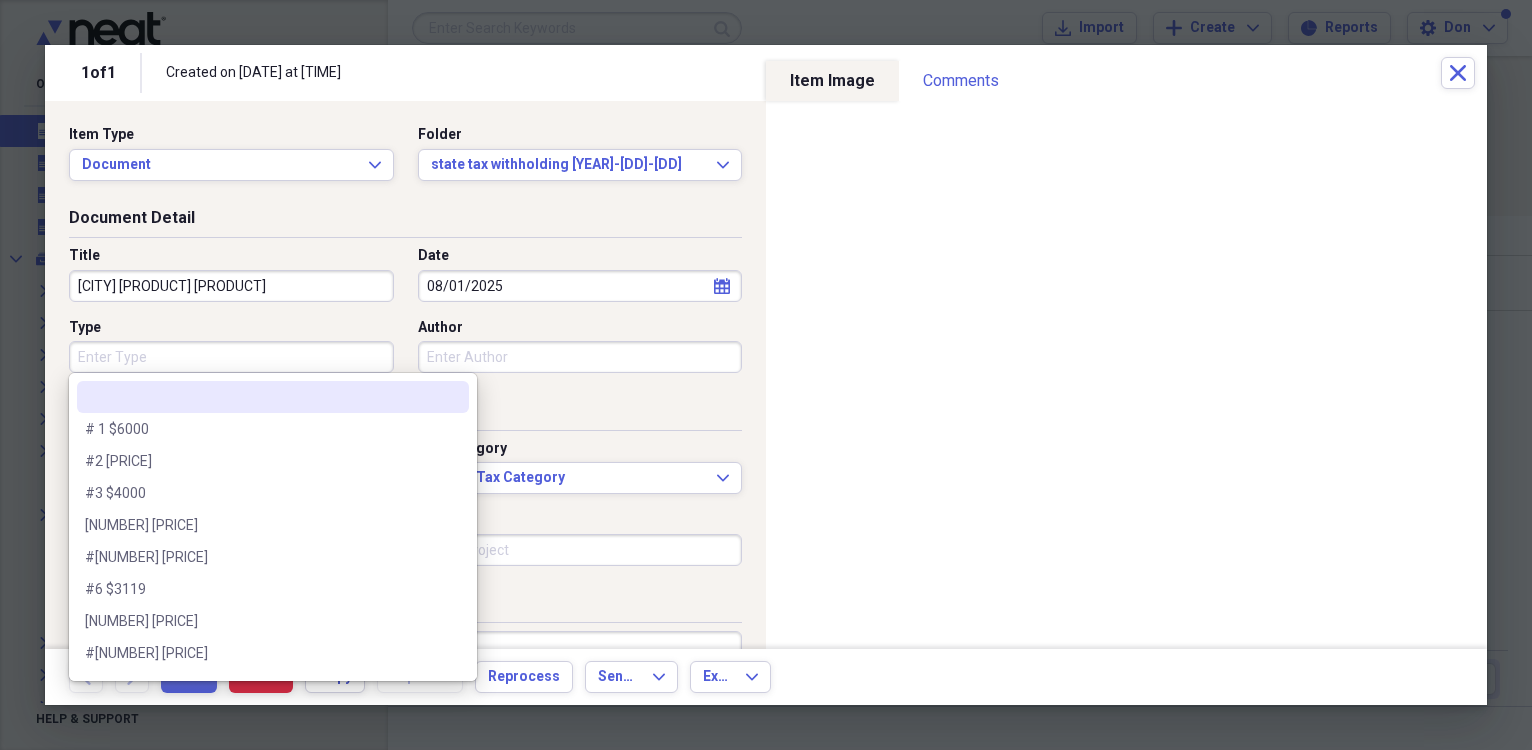 click on "Type" at bounding box center [231, 357] 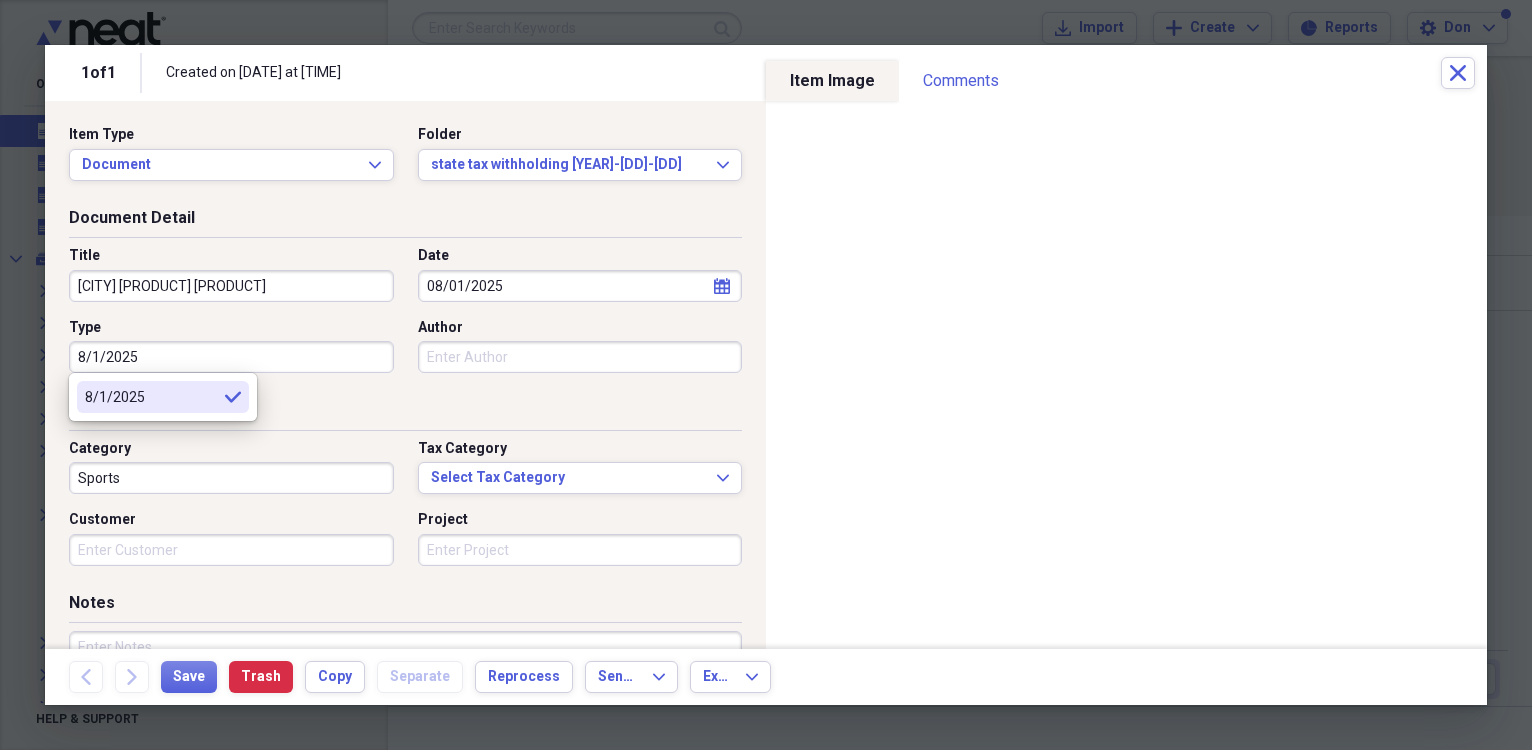 type on "8/1/2025" 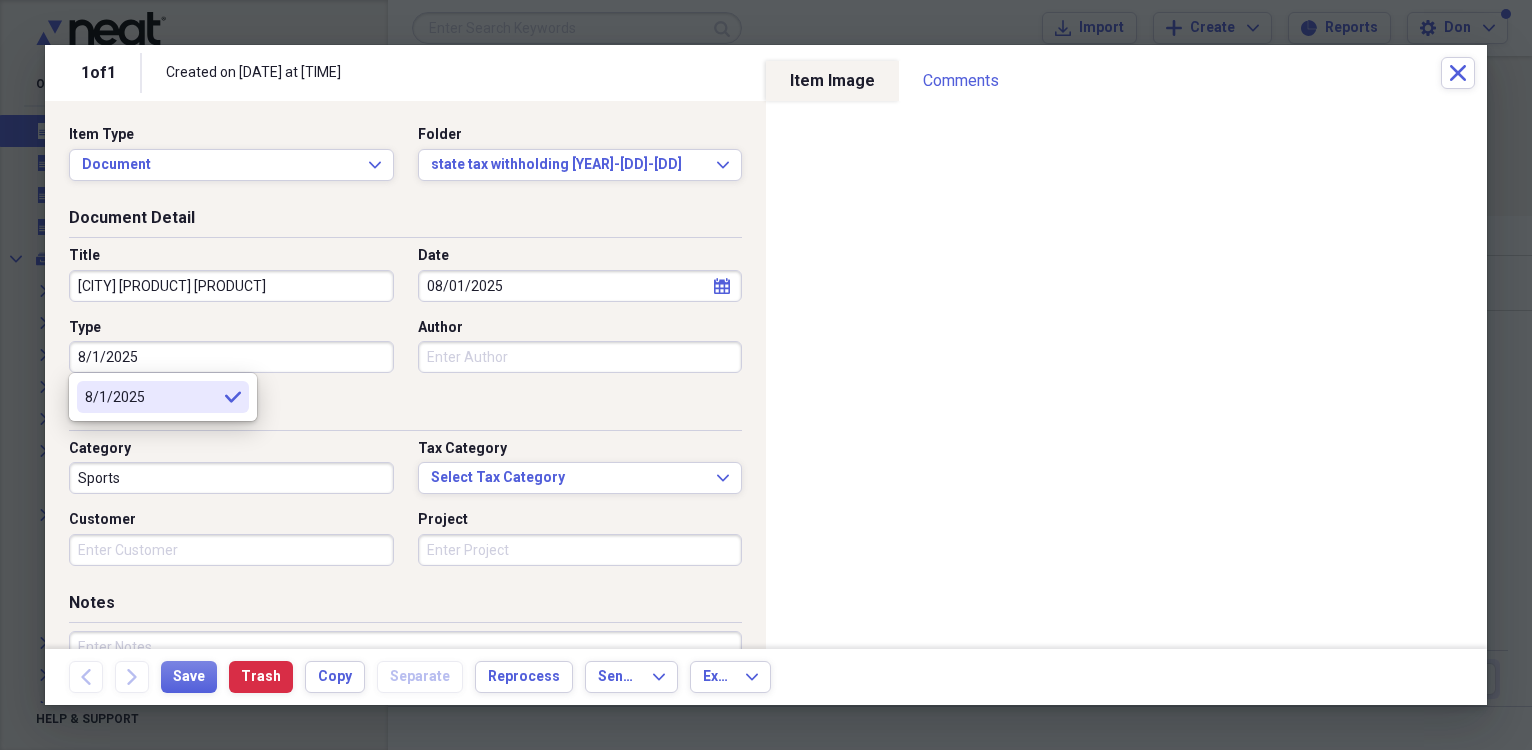click on "Author" at bounding box center [580, 357] 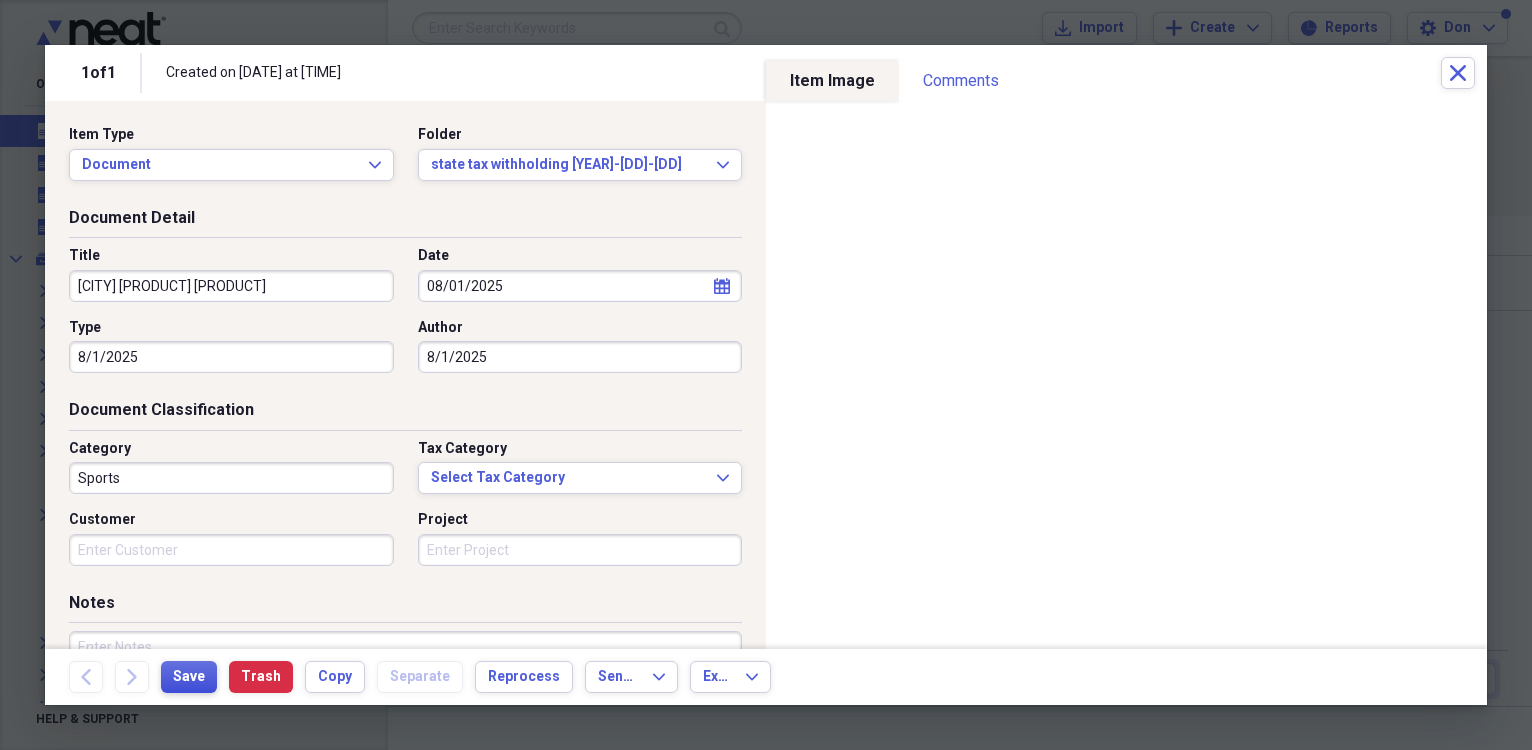 type on "8/1/2025" 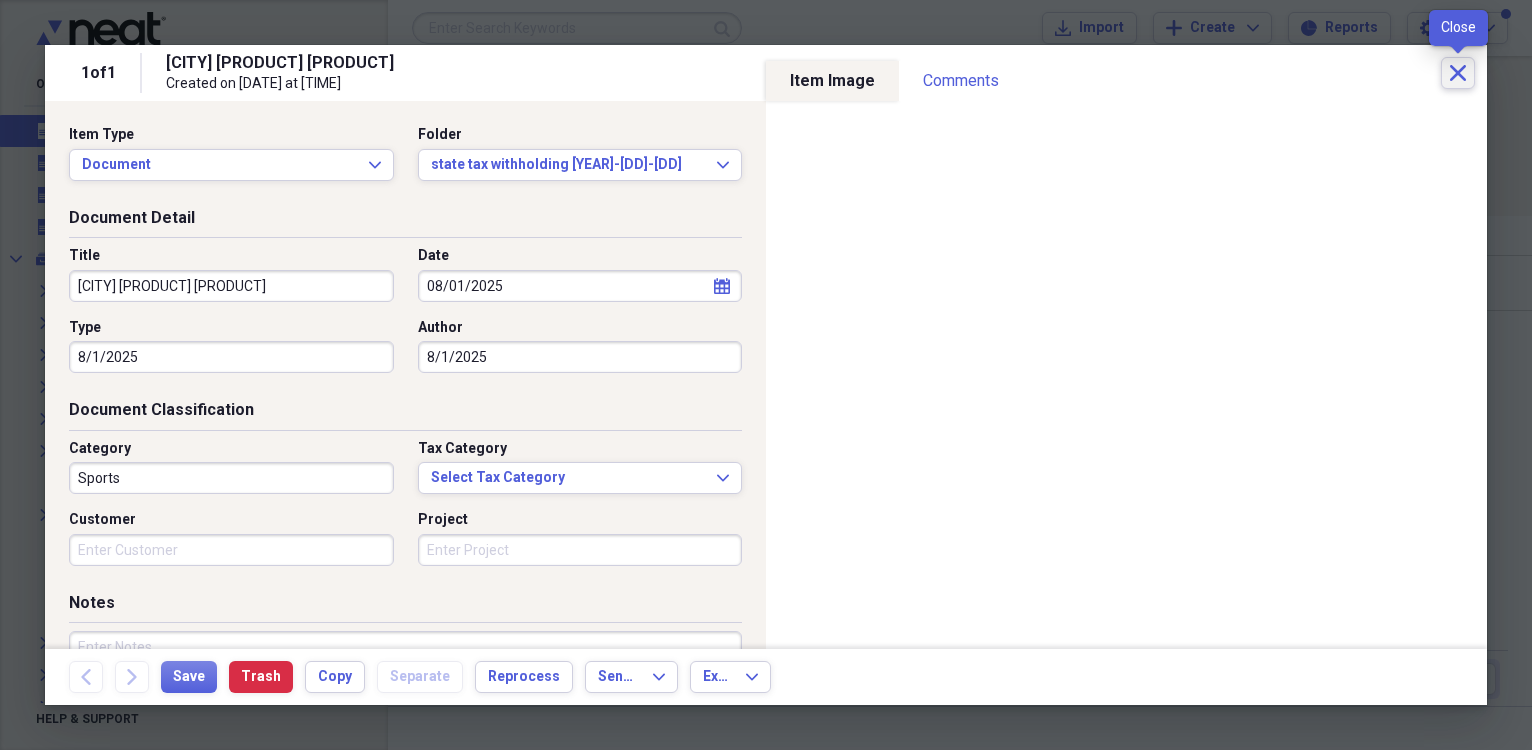 click 